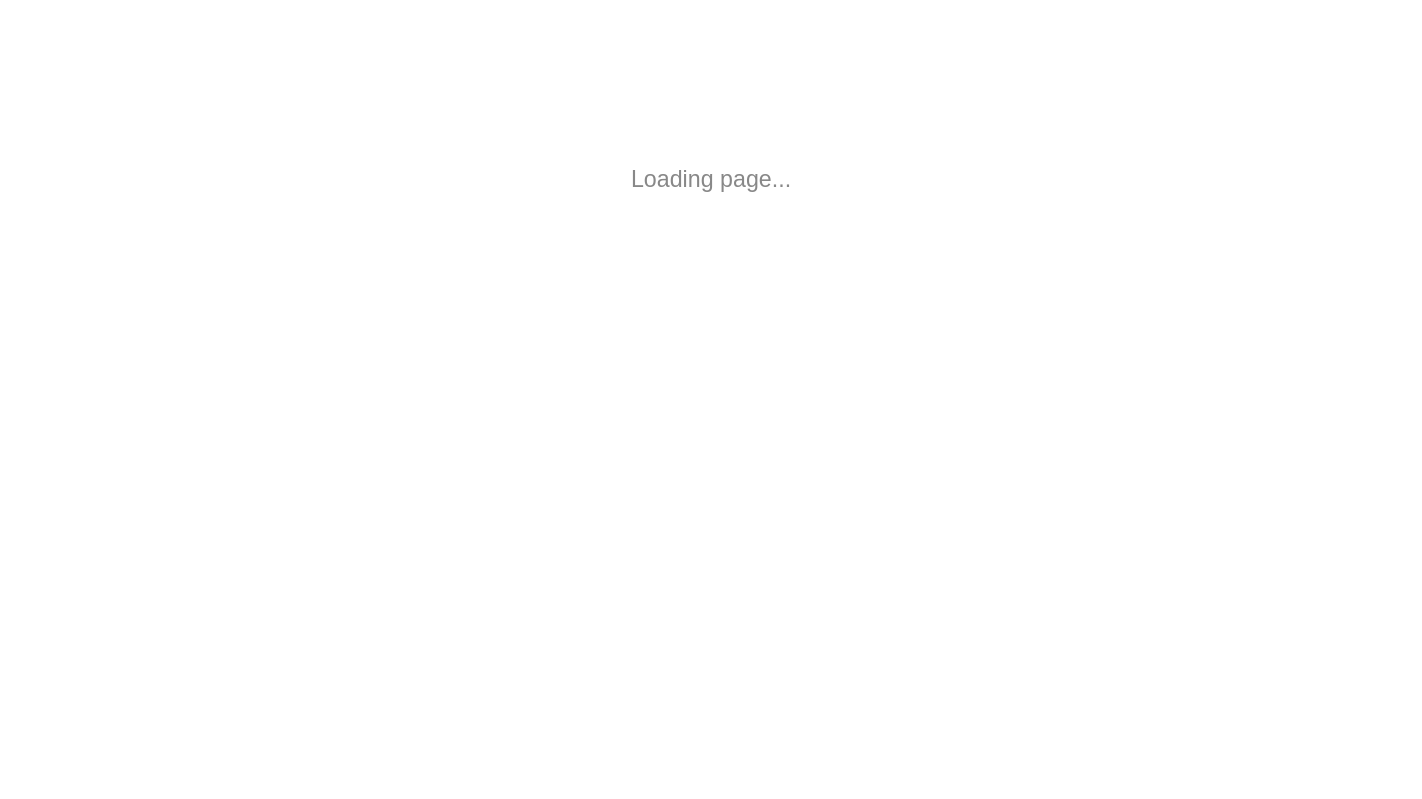 scroll, scrollTop: 0, scrollLeft: 0, axis: both 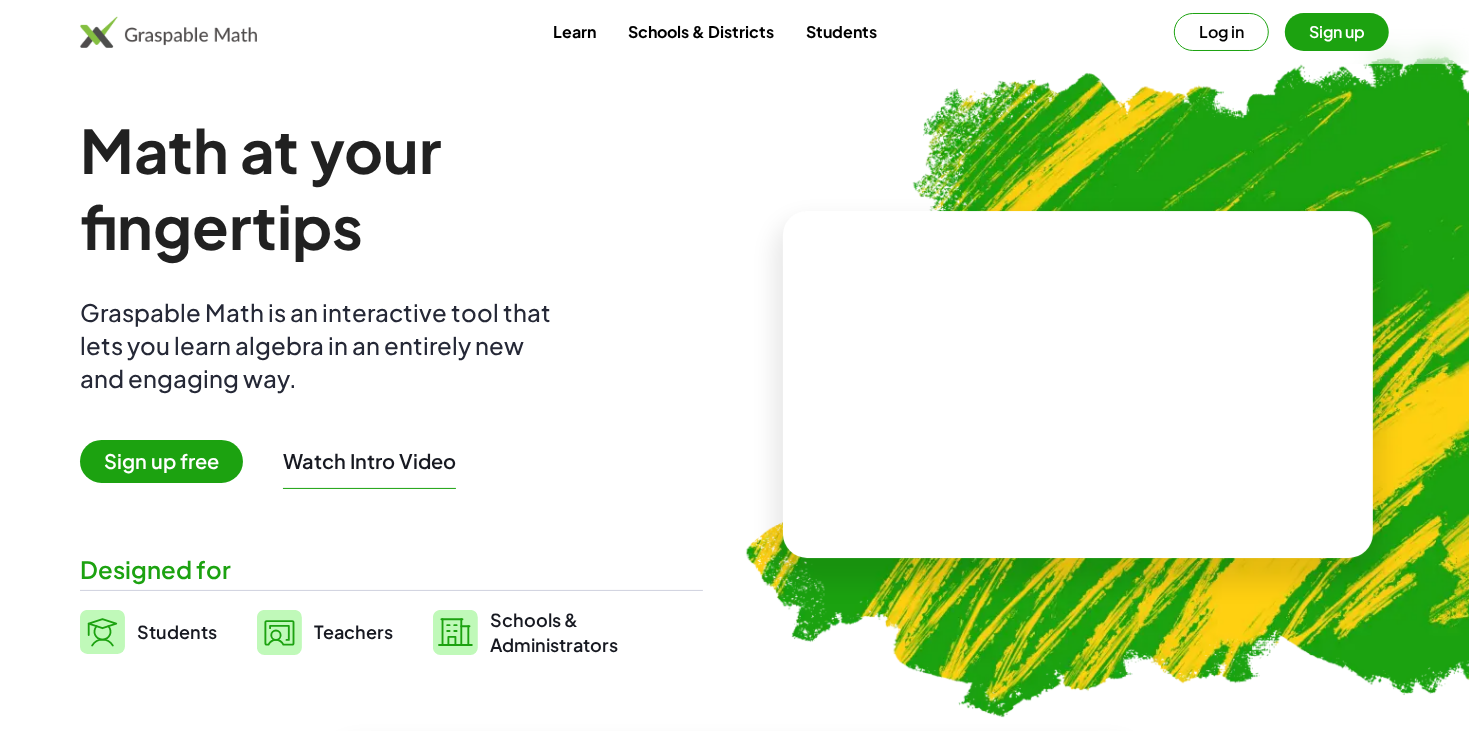 click on "Teachers" at bounding box center (353, 631) 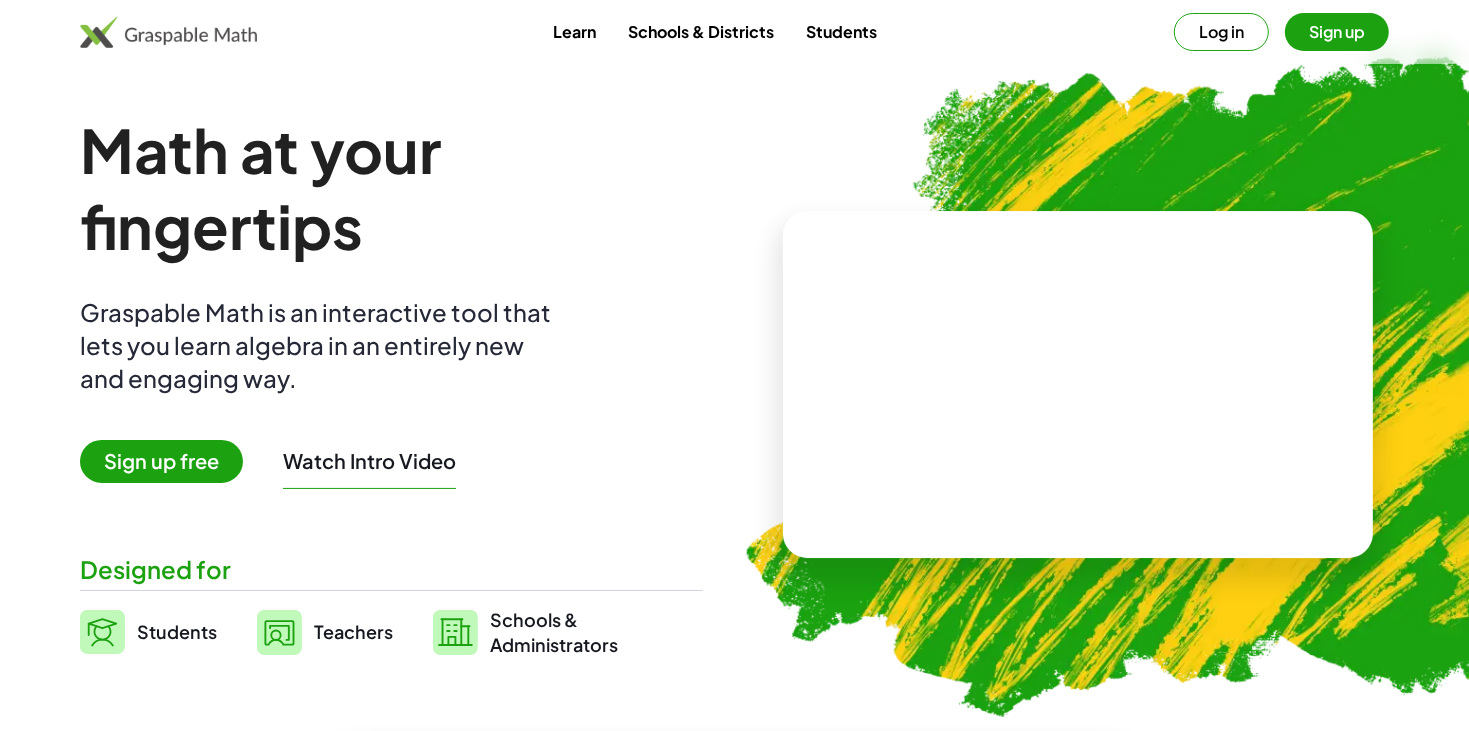 click on "Students" at bounding box center [177, 631] 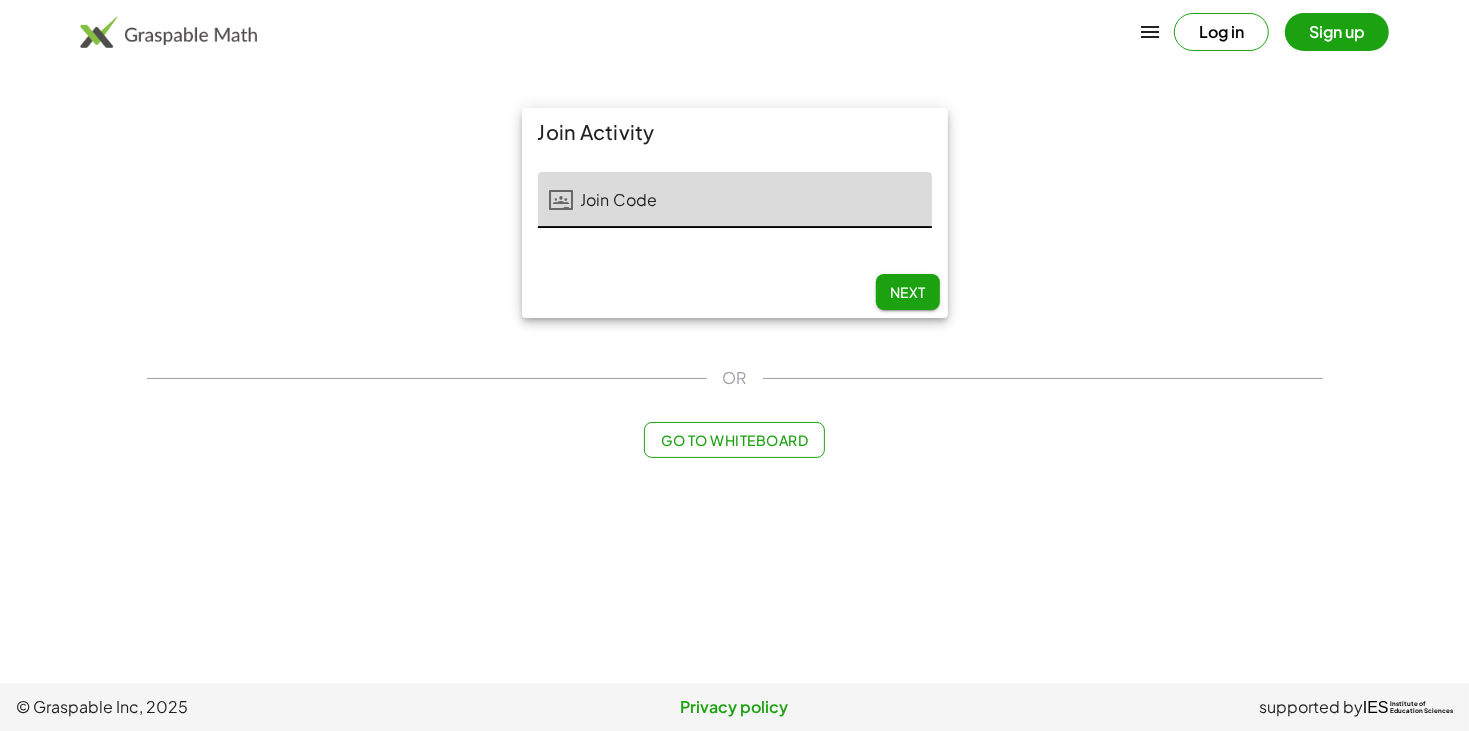 click on "Join Activity Join Code Join Code 0 / 5 Next OR Go to Whiteboard" 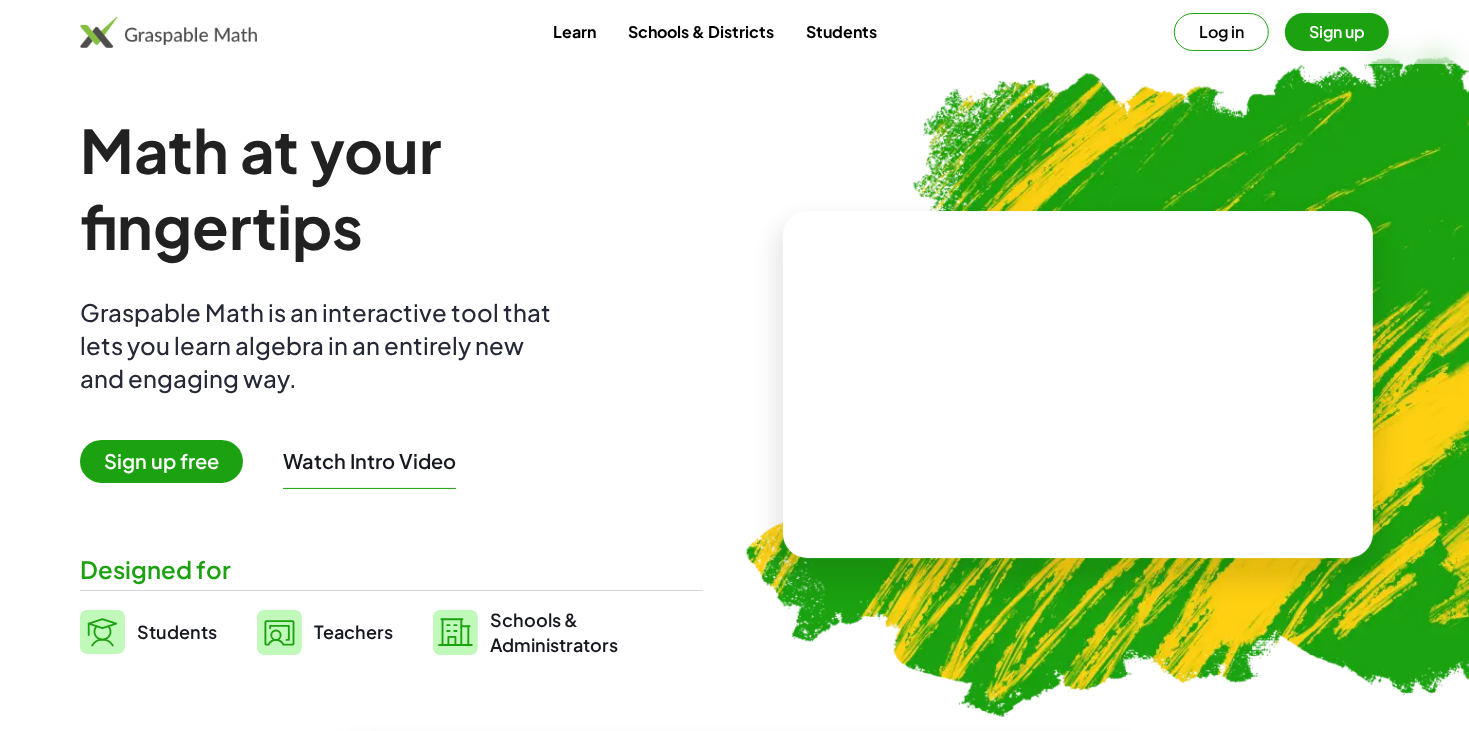 click on "Teachers" at bounding box center (353, 631) 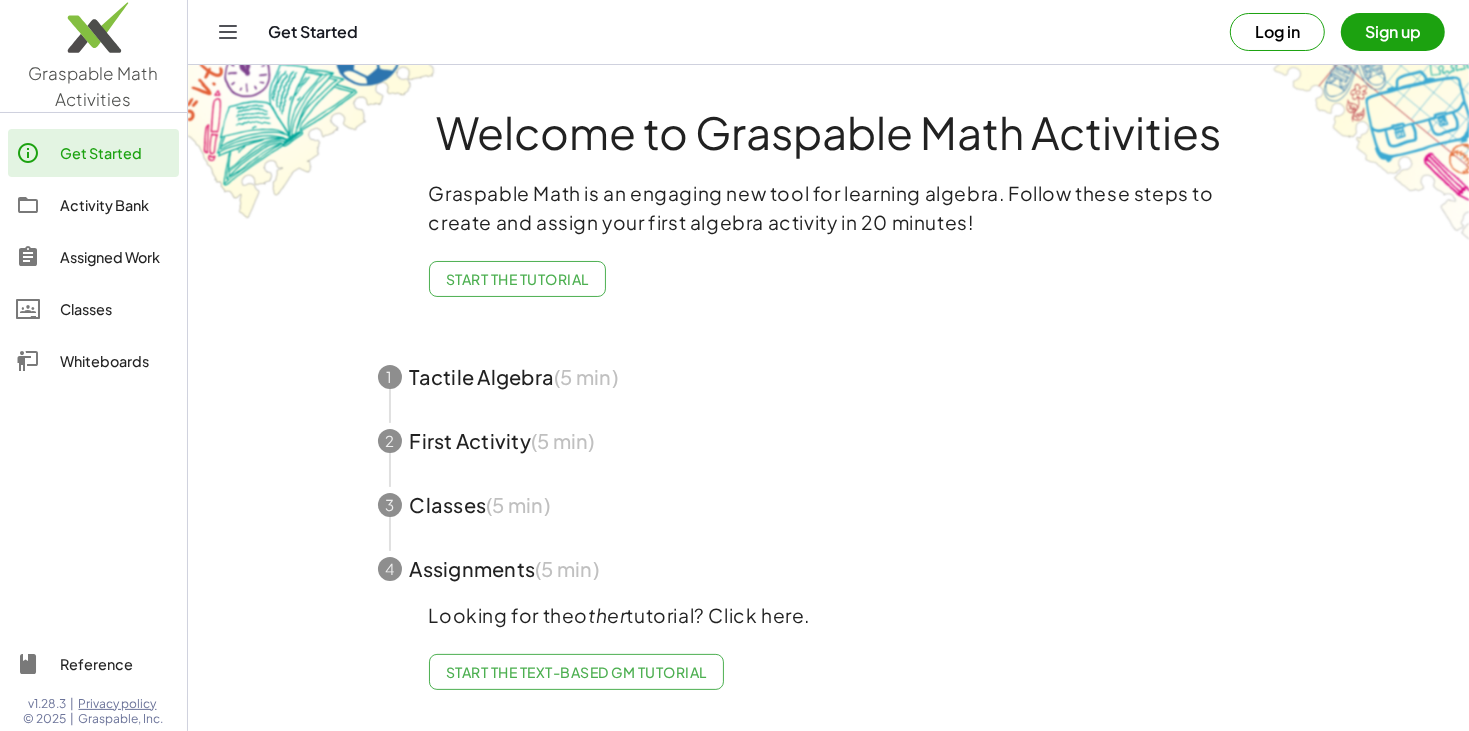 click on "Whiteboards" 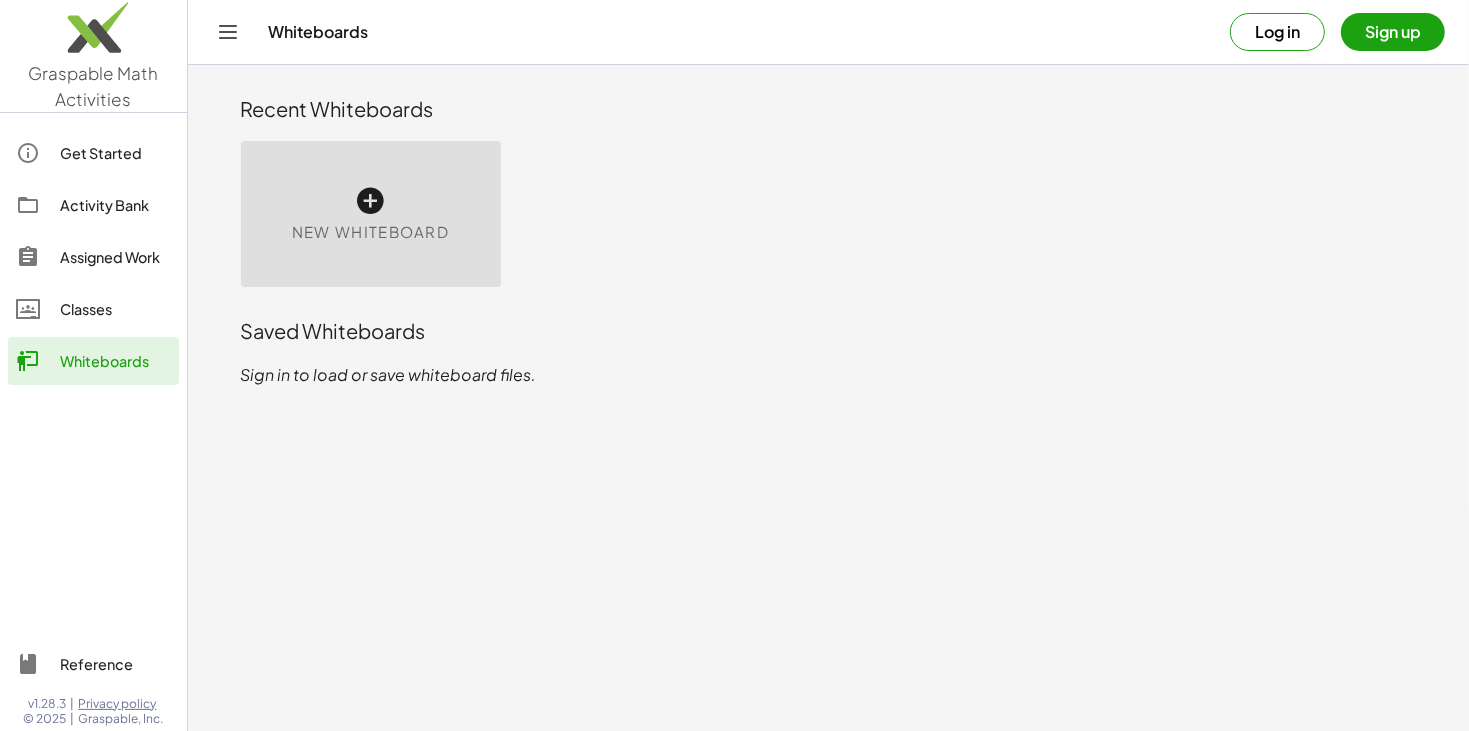 click on "New Whiteboard" at bounding box center (371, 214) 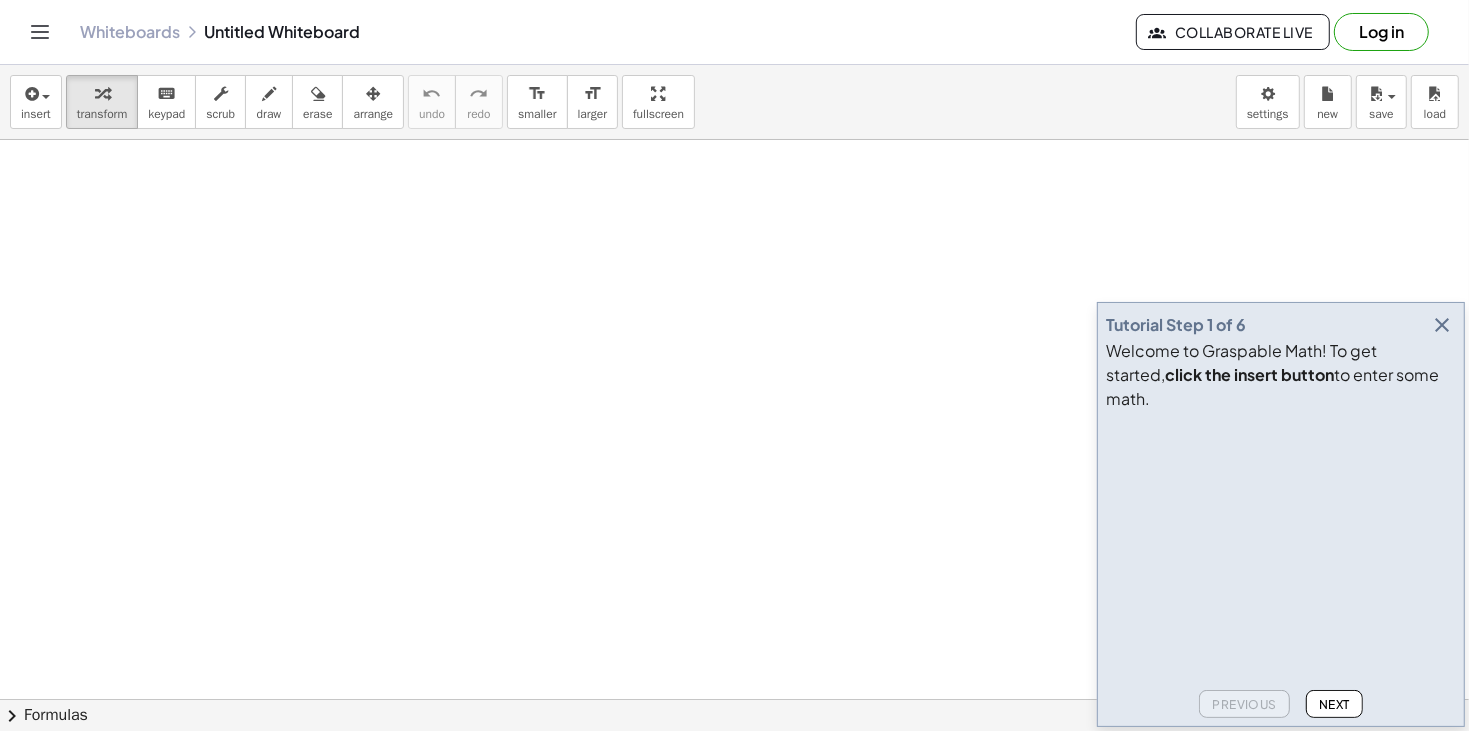 click at bounding box center [1442, 325] 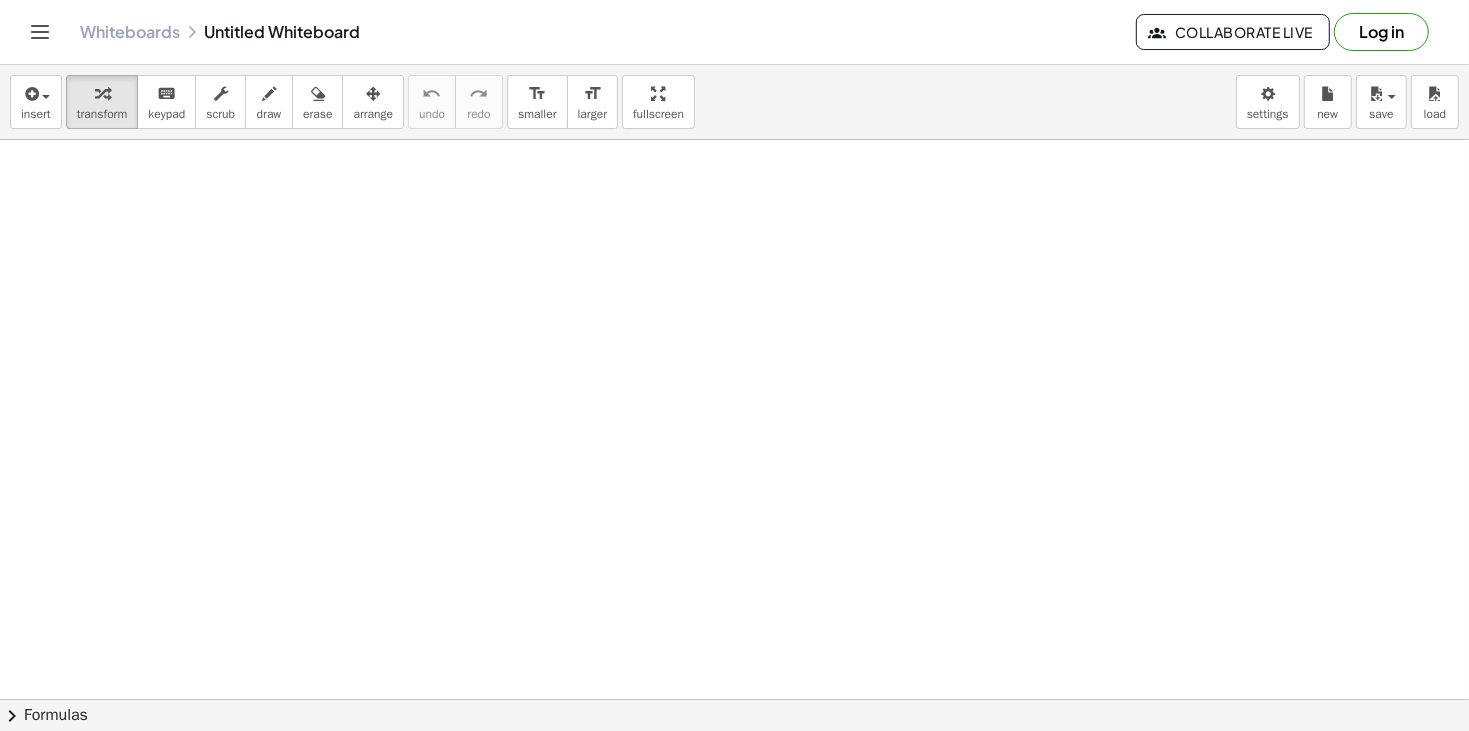 click 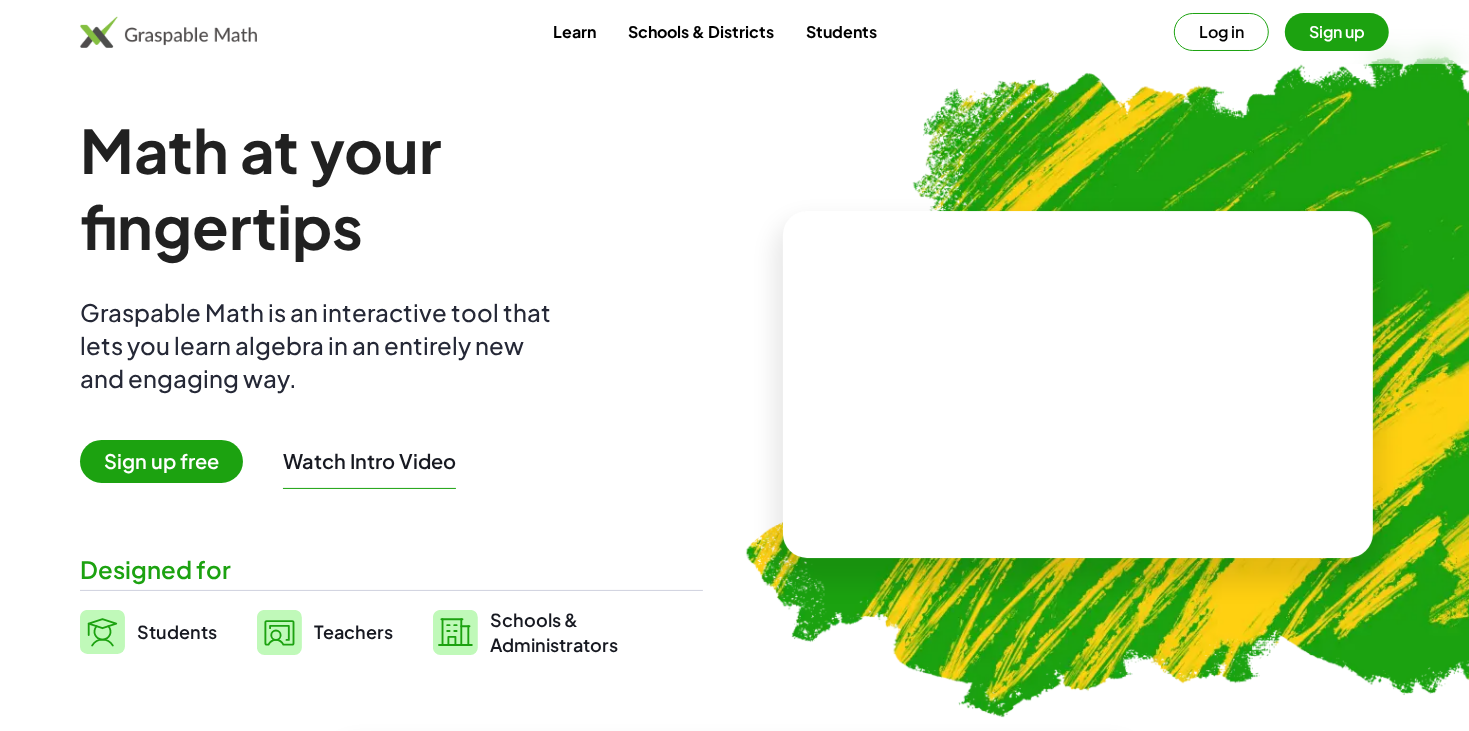 click on "Log in" at bounding box center [1221, 32] 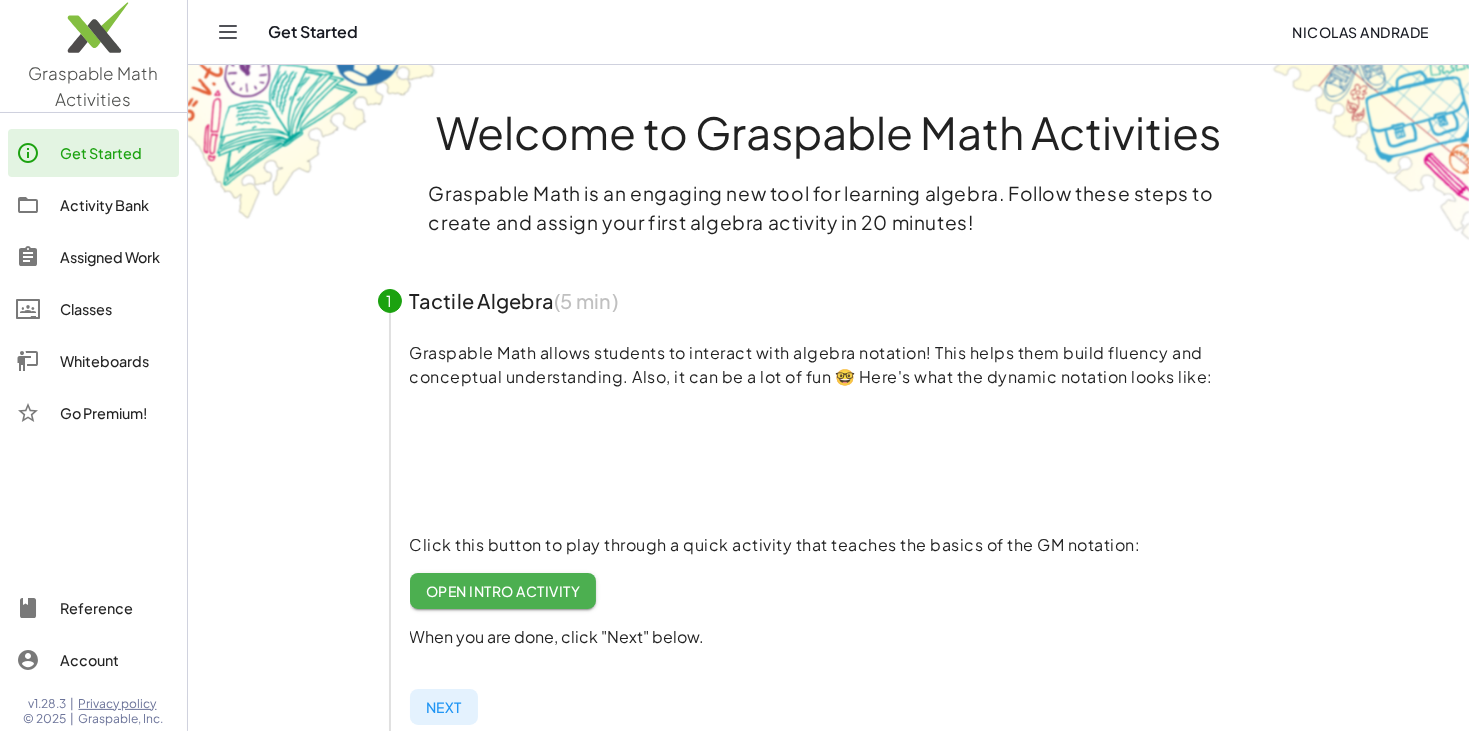 click on "Whiteboards" 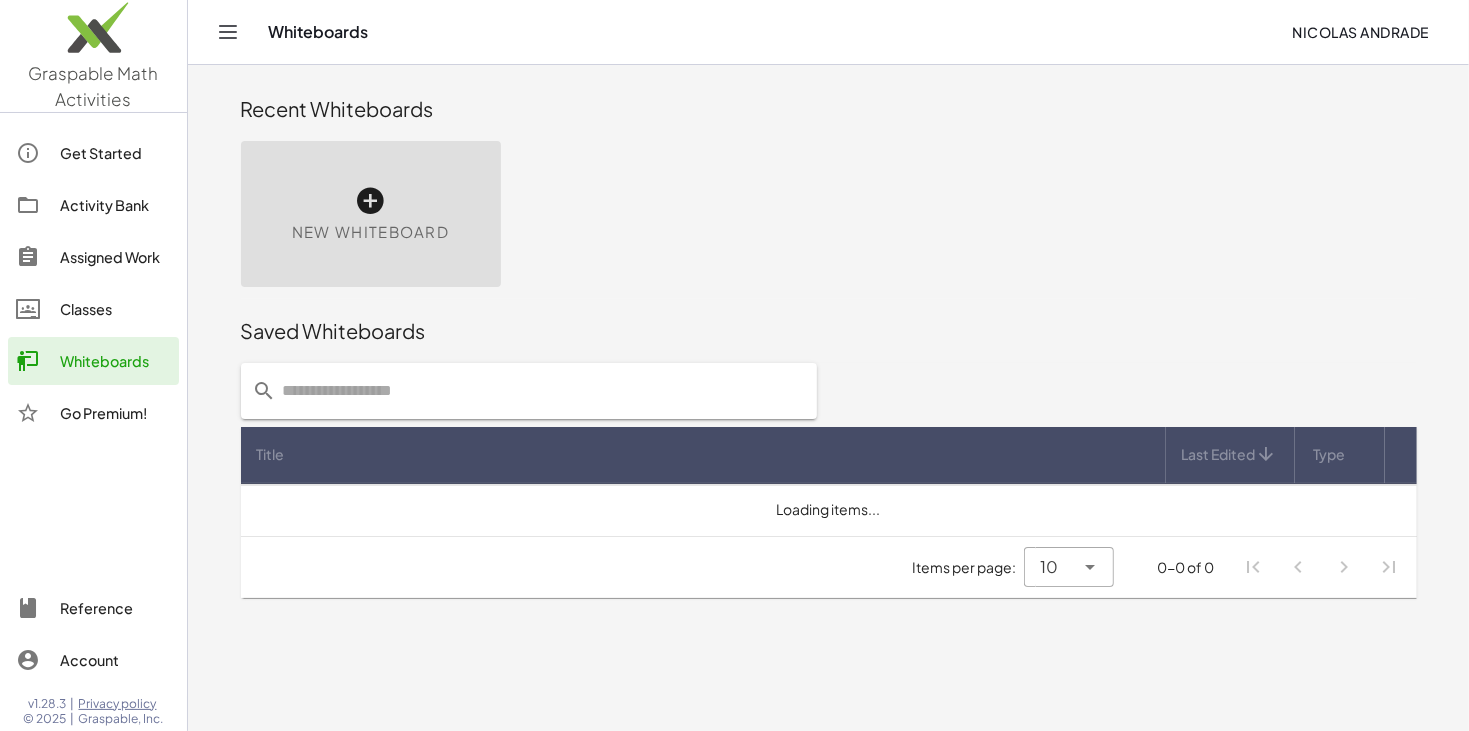 click on "New Whiteboard" at bounding box center [370, 232] 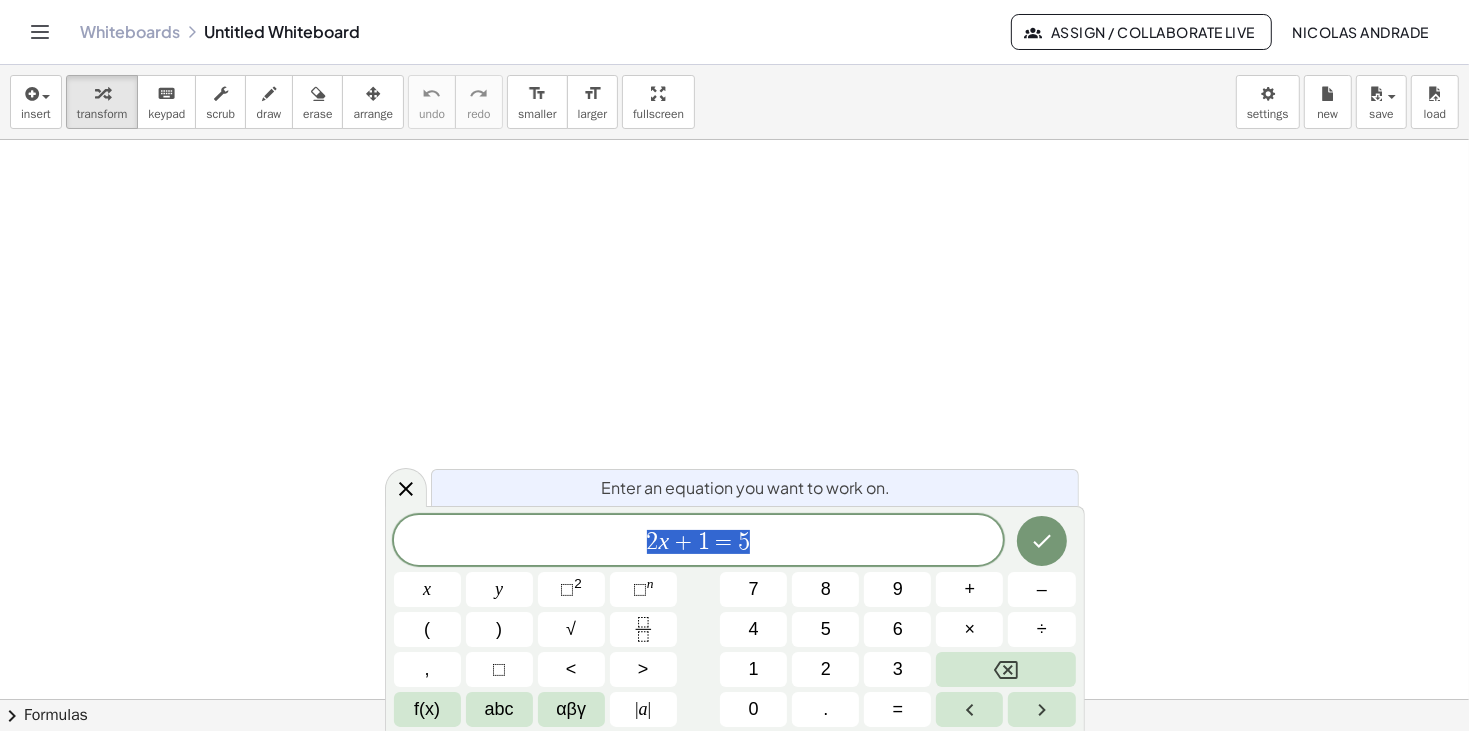 click at bounding box center (734, 699) 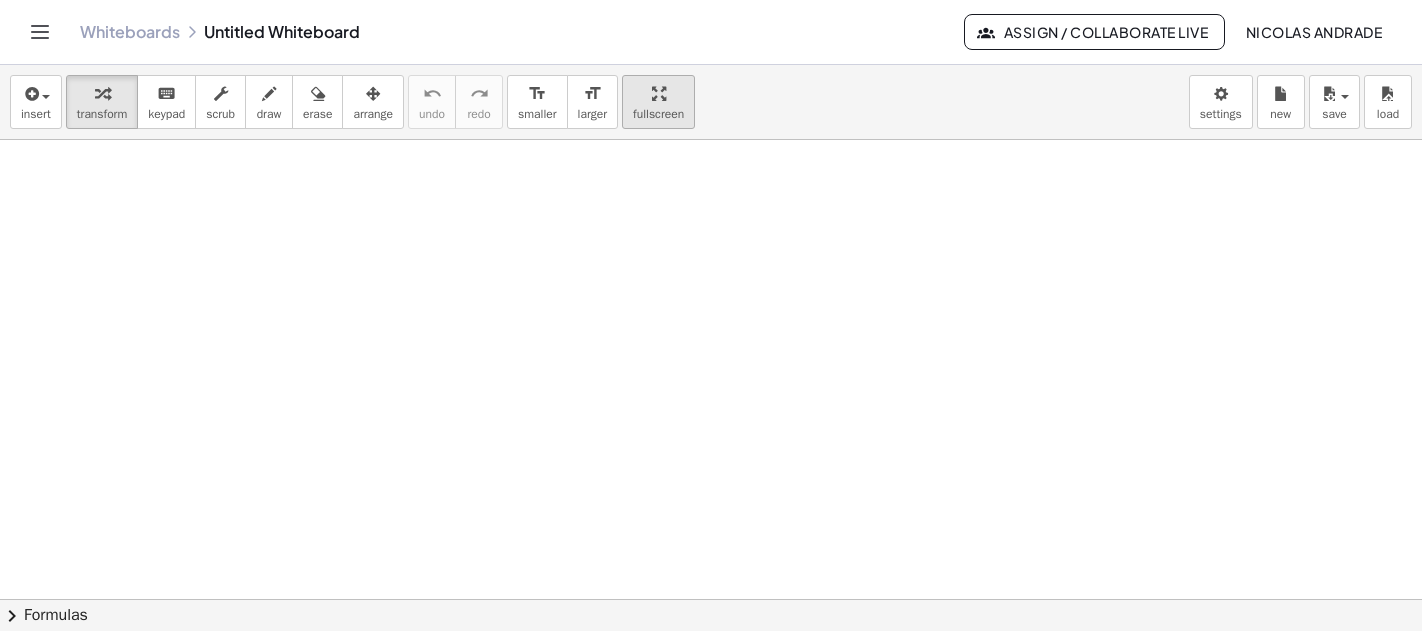 click on "fullscreen" at bounding box center [658, 114] 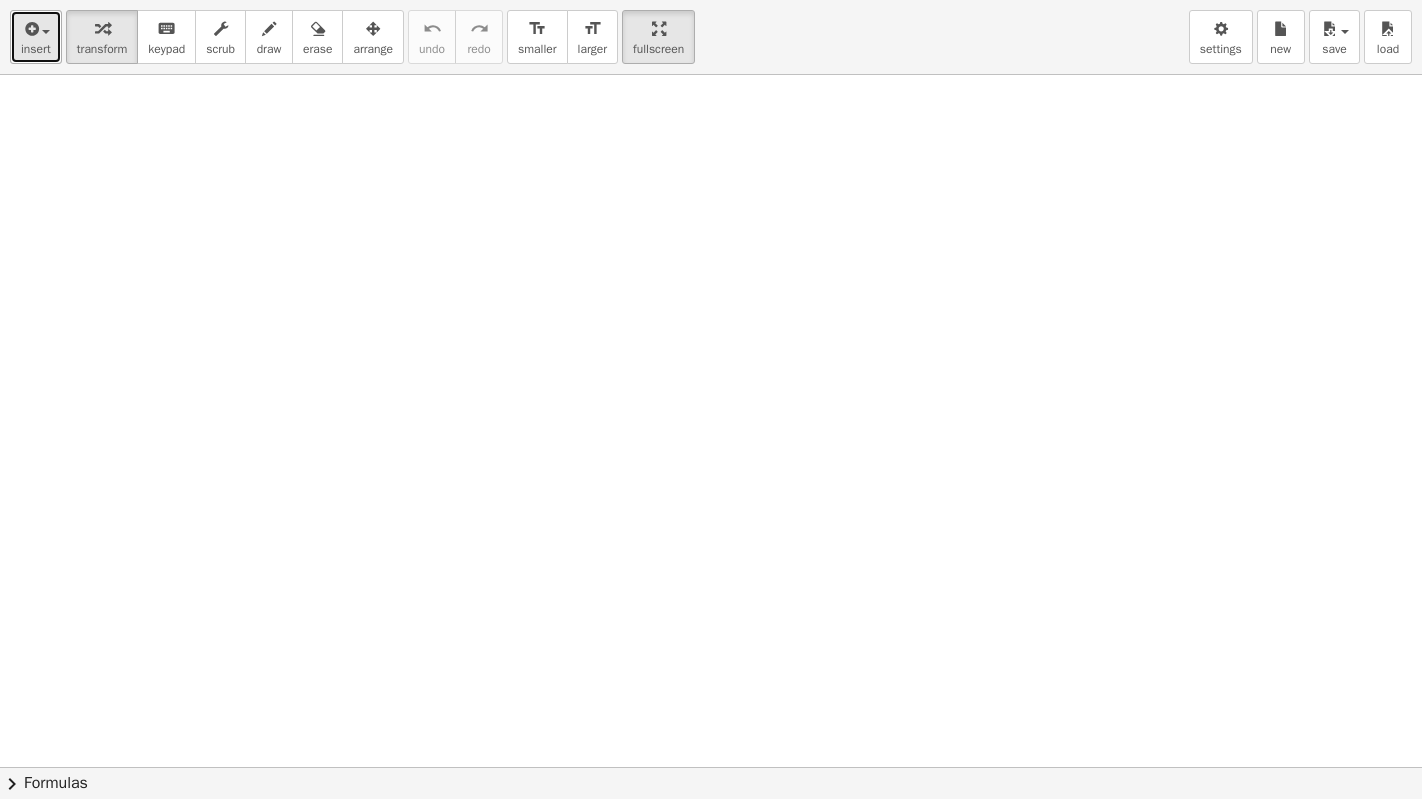 click at bounding box center (30, 29) 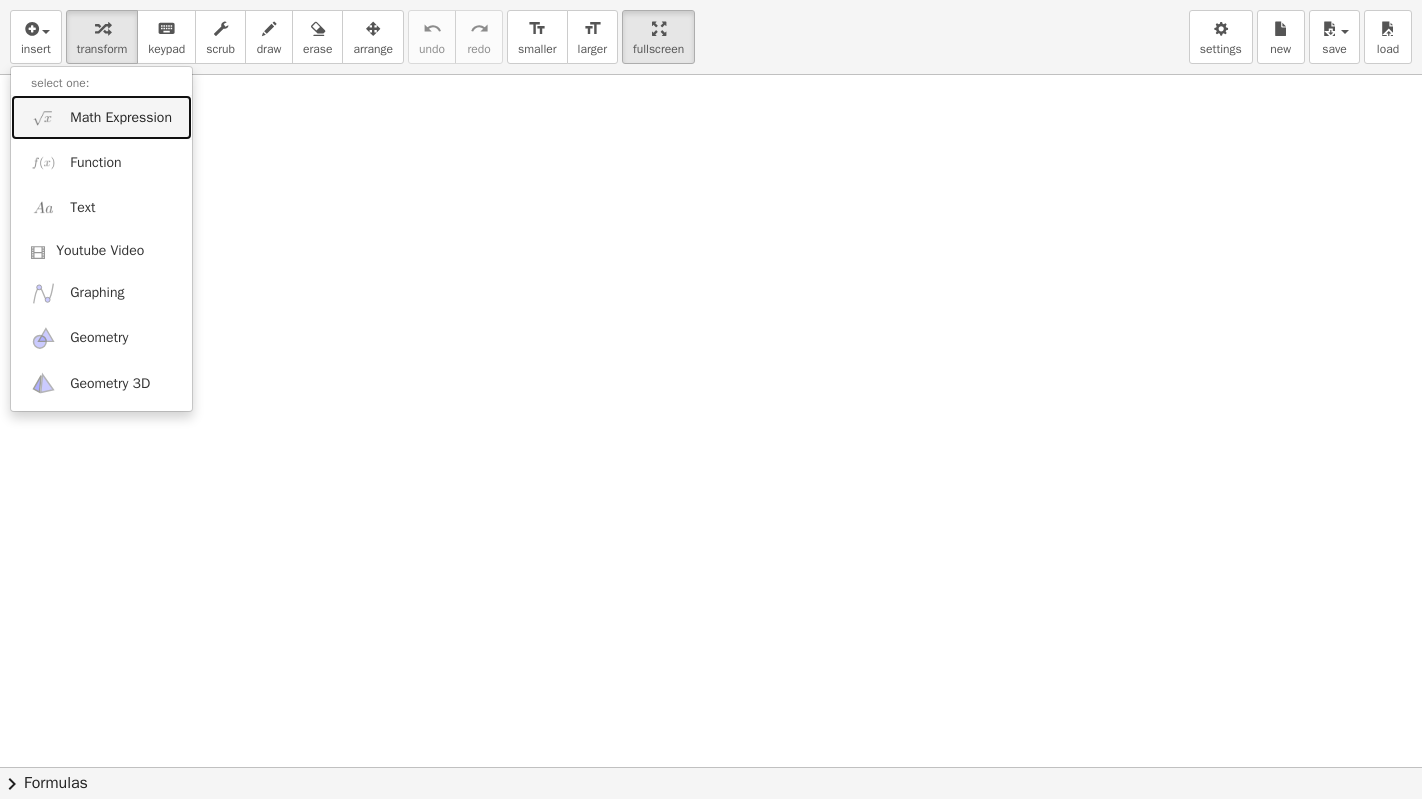 click on "Math Expression" at bounding box center [101, 117] 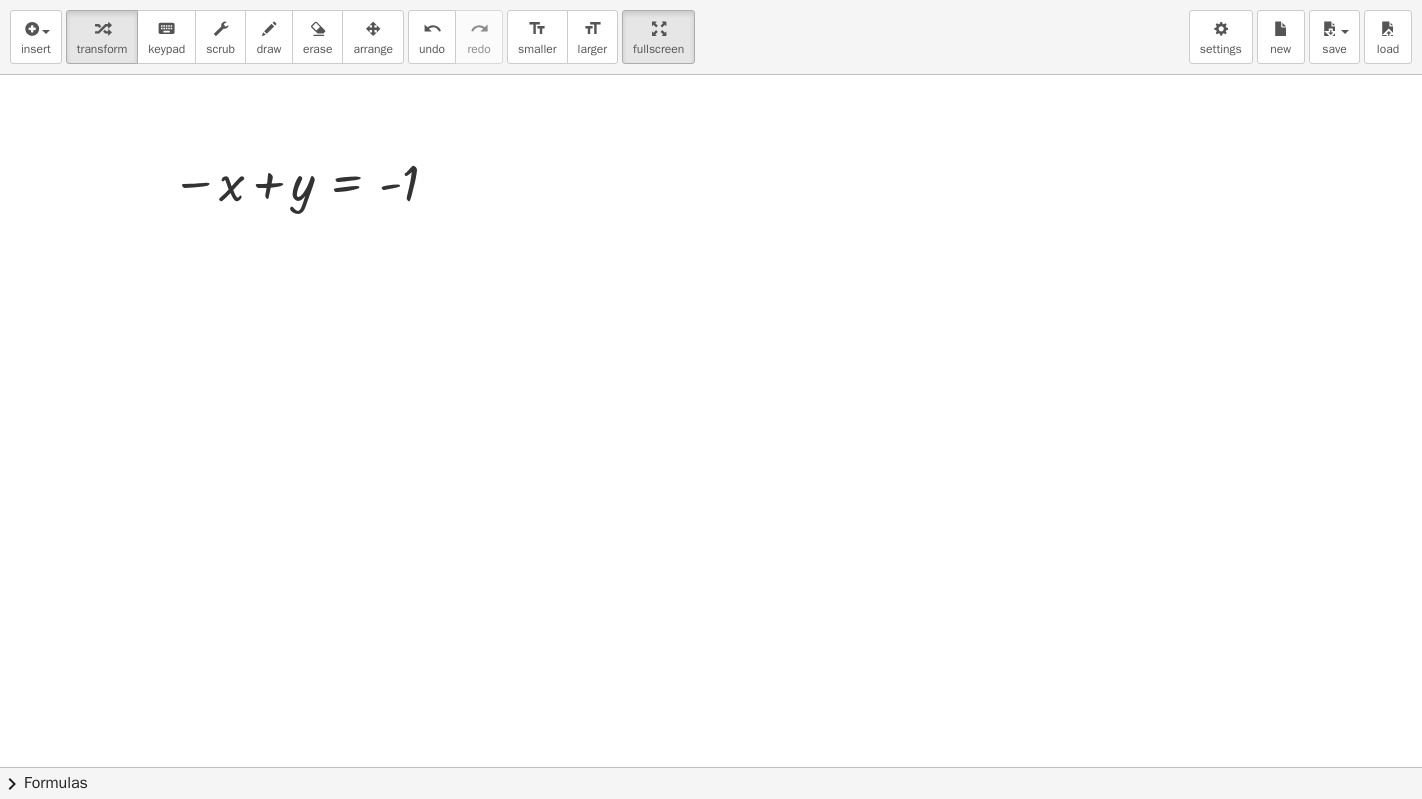 click at bounding box center [711, 767] 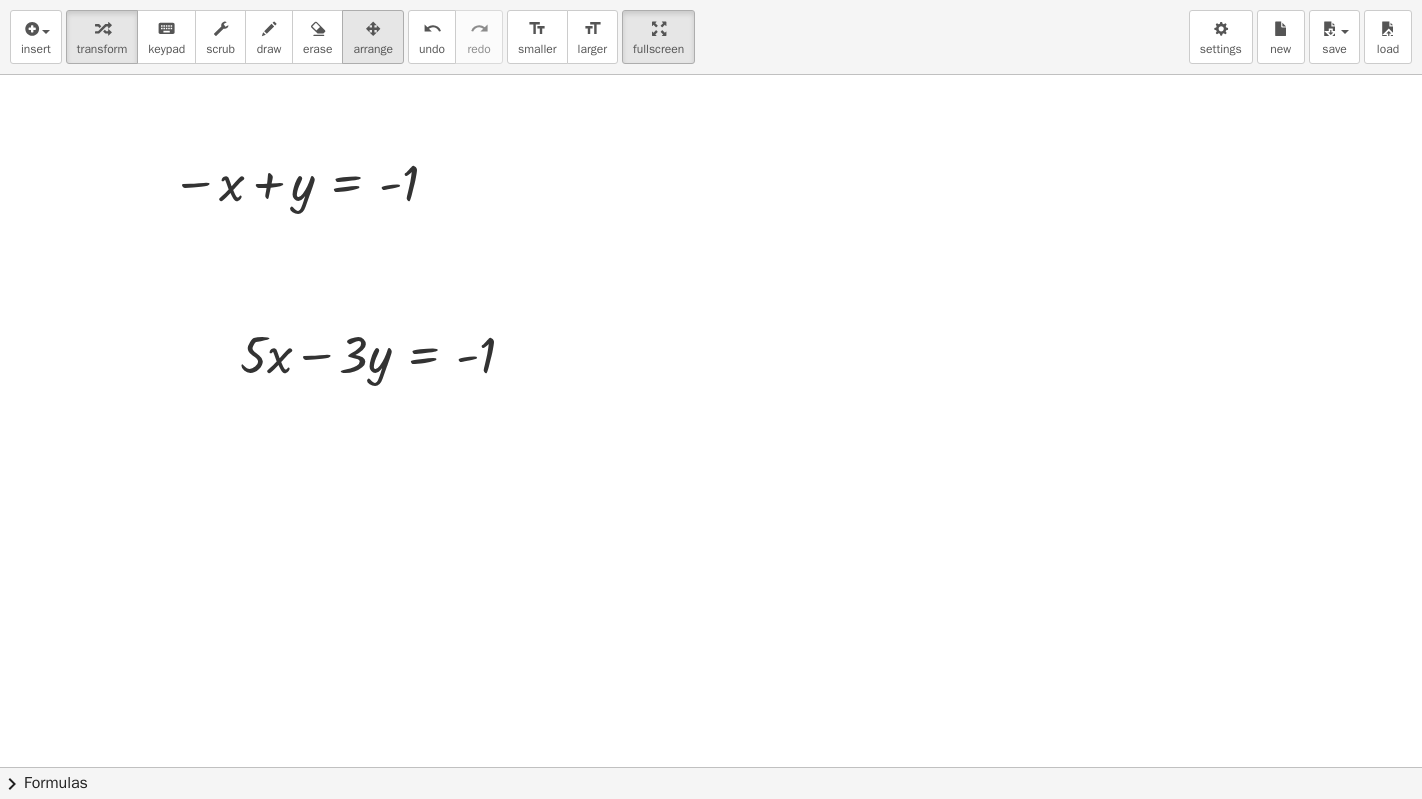 click on "arrange" at bounding box center (373, 37) 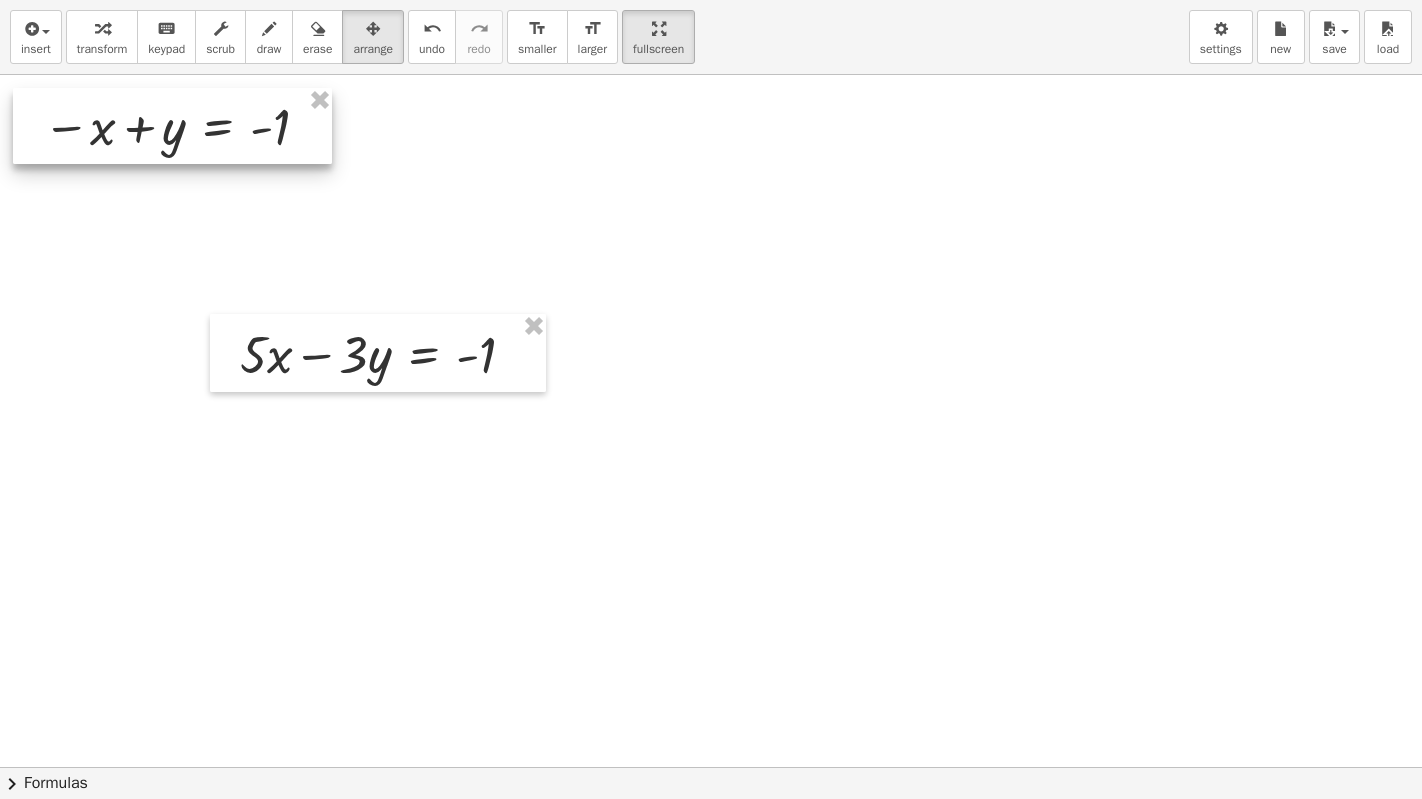 drag, startPoint x: 297, startPoint y: 171, endPoint x: 168, endPoint y: 115, distance: 140.63072 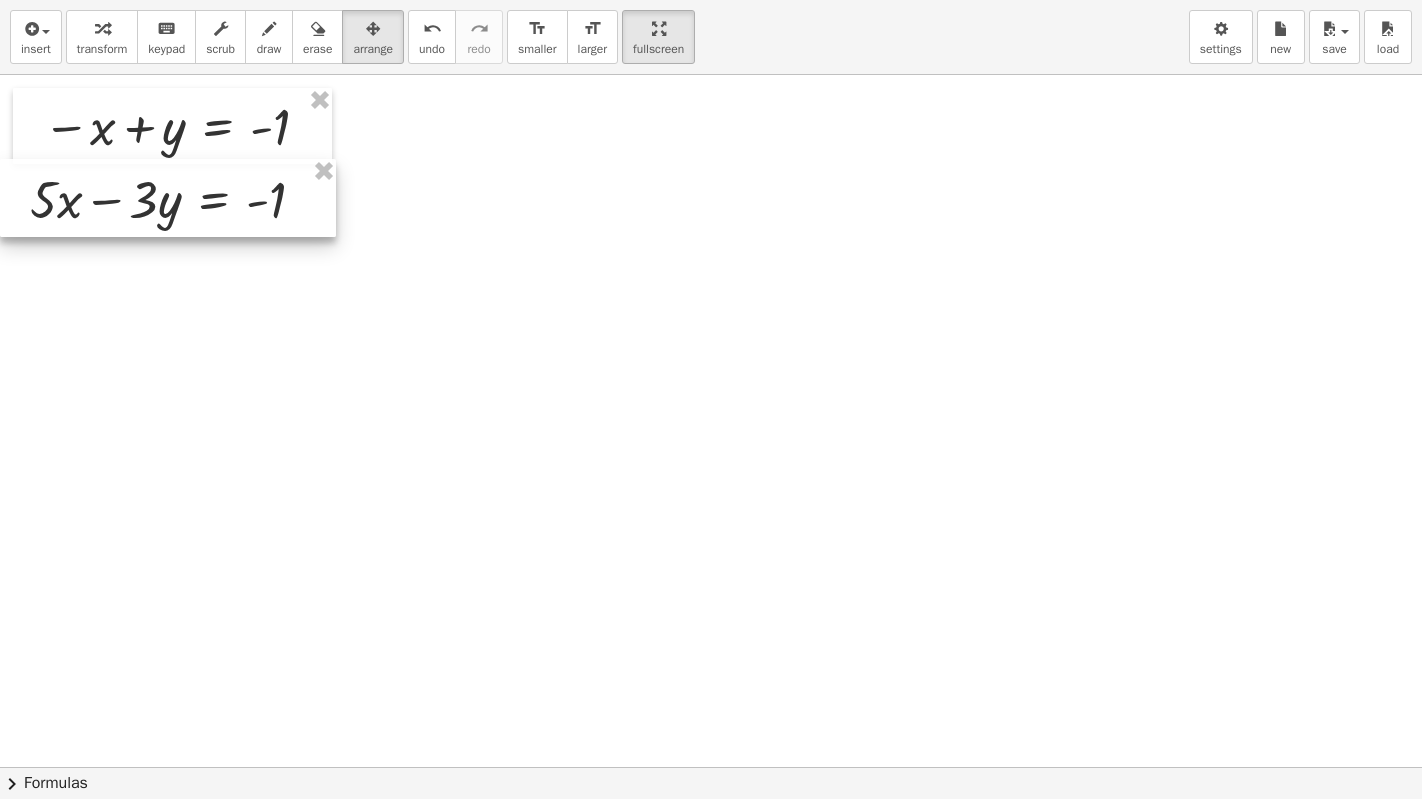 drag, startPoint x: 276, startPoint y: 344, endPoint x: 17, endPoint y: 191, distance: 300.81555 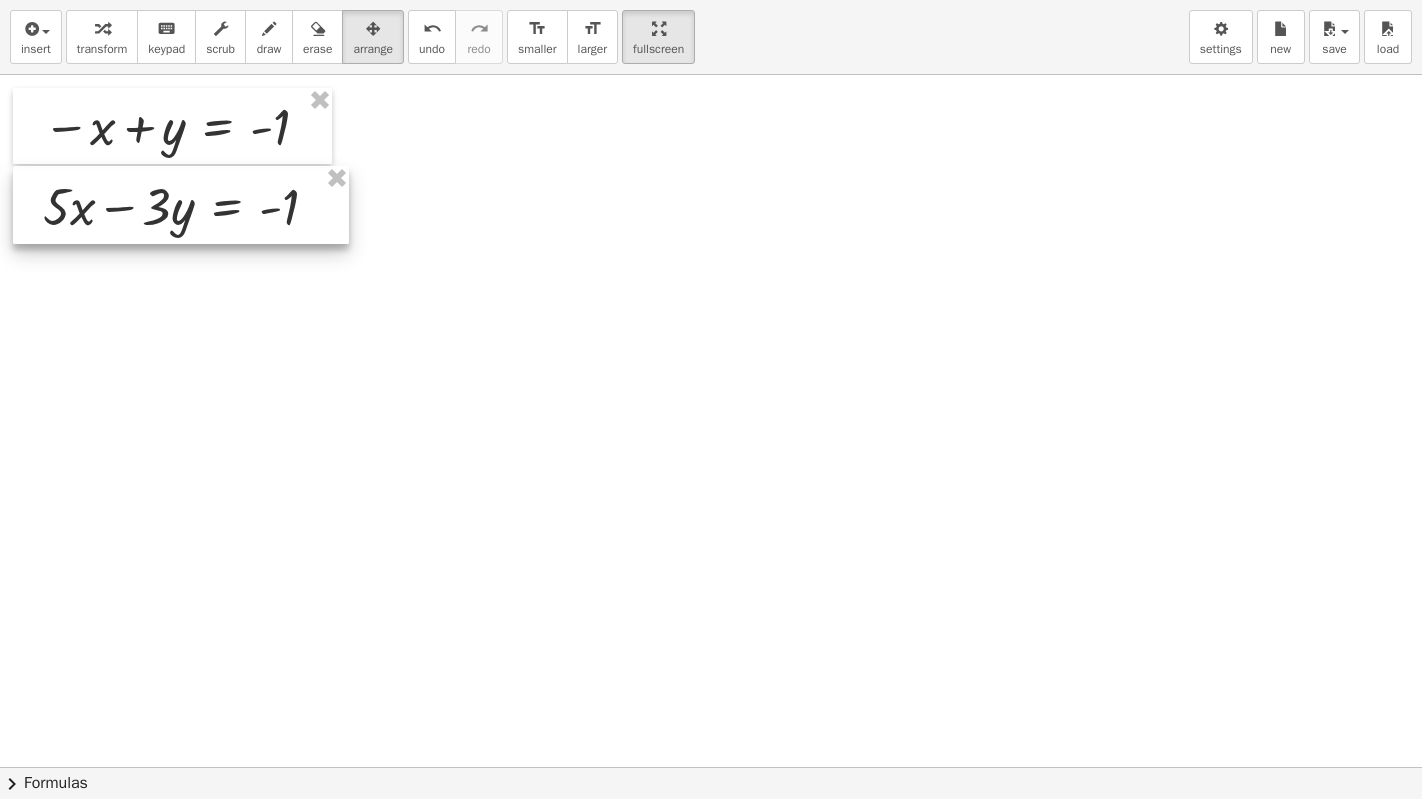 drag, startPoint x: 25, startPoint y: 194, endPoint x: 38, endPoint y: 199, distance: 13.928389 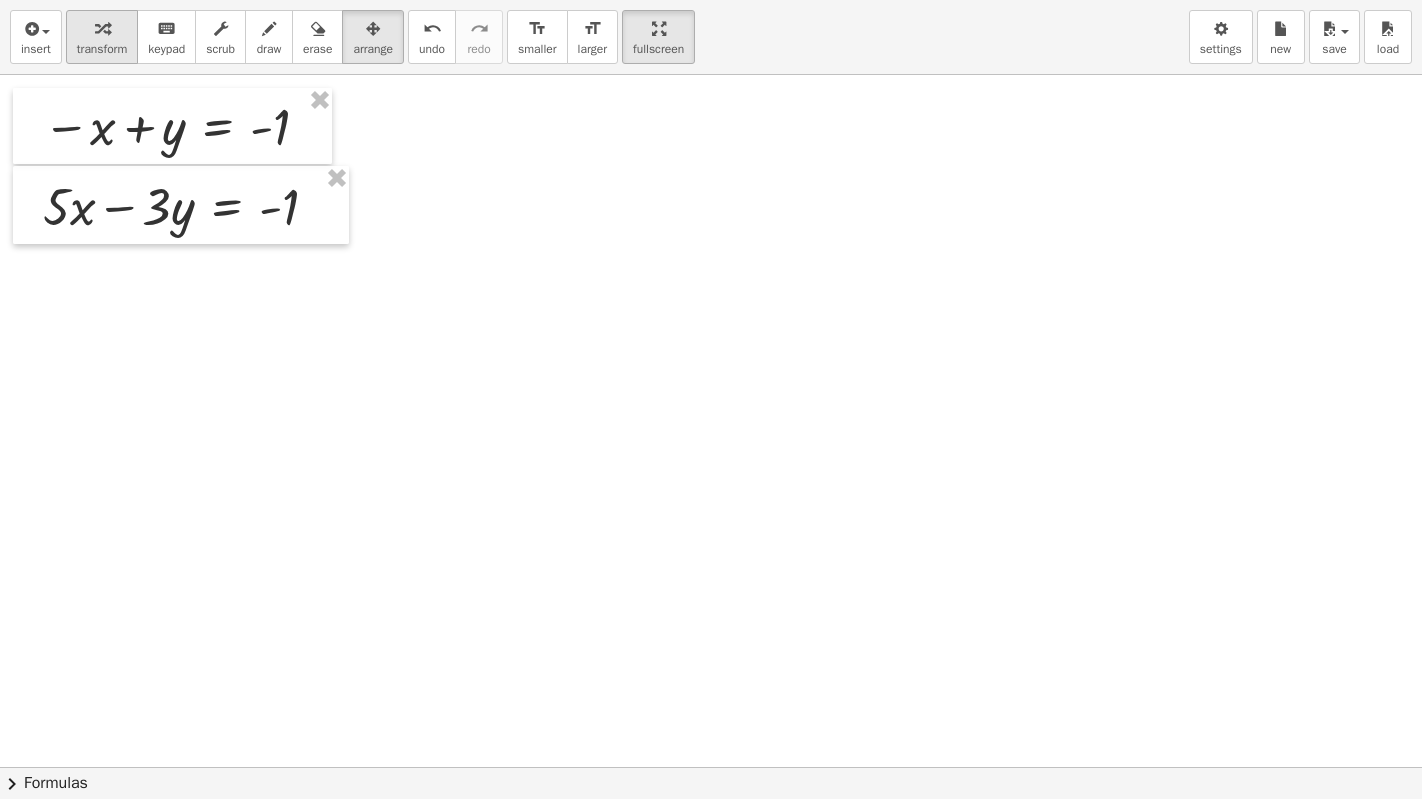 click on "transform" at bounding box center [102, 49] 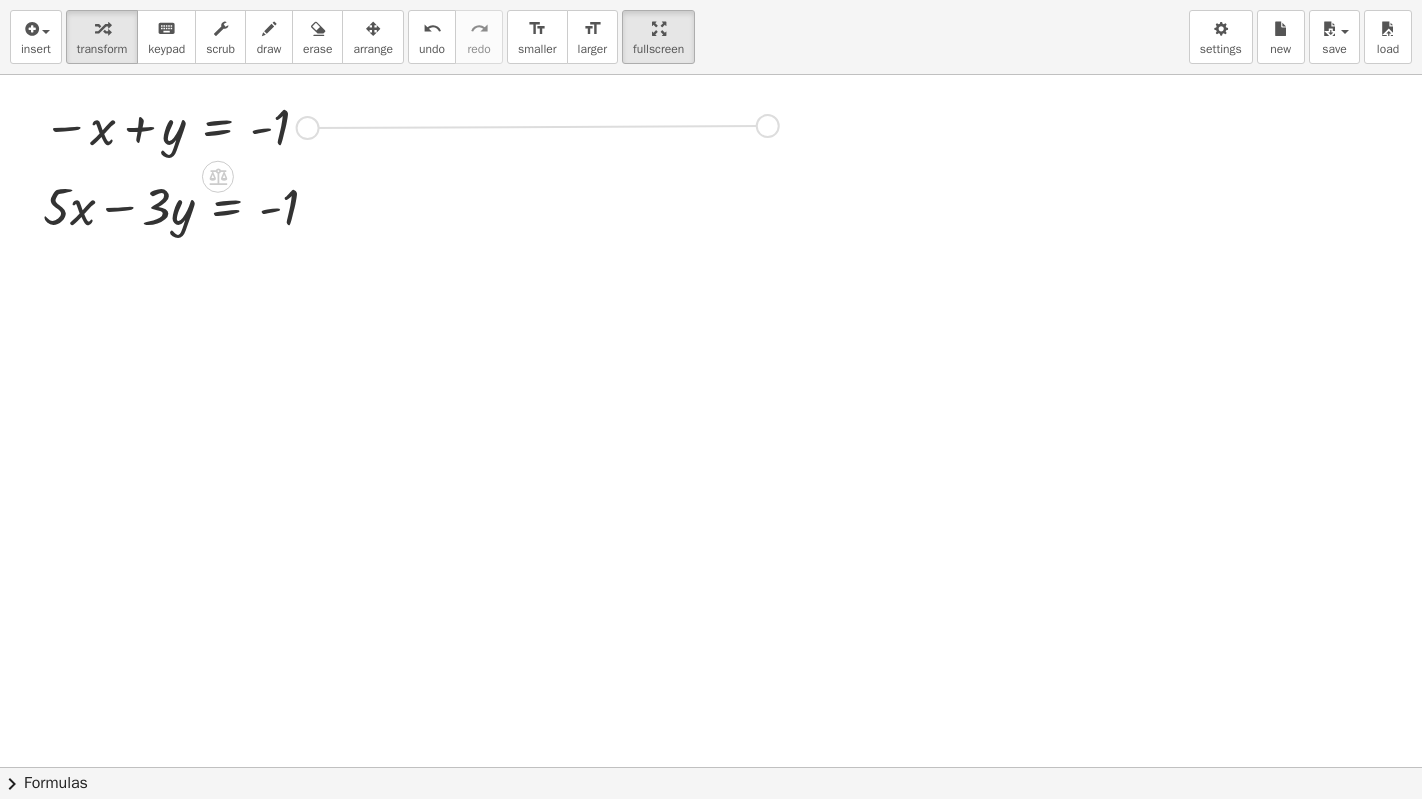 drag, startPoint x: 310, startPoint y: 126, endPoint x: 772, endPoint y: 125, distance: 462.00107 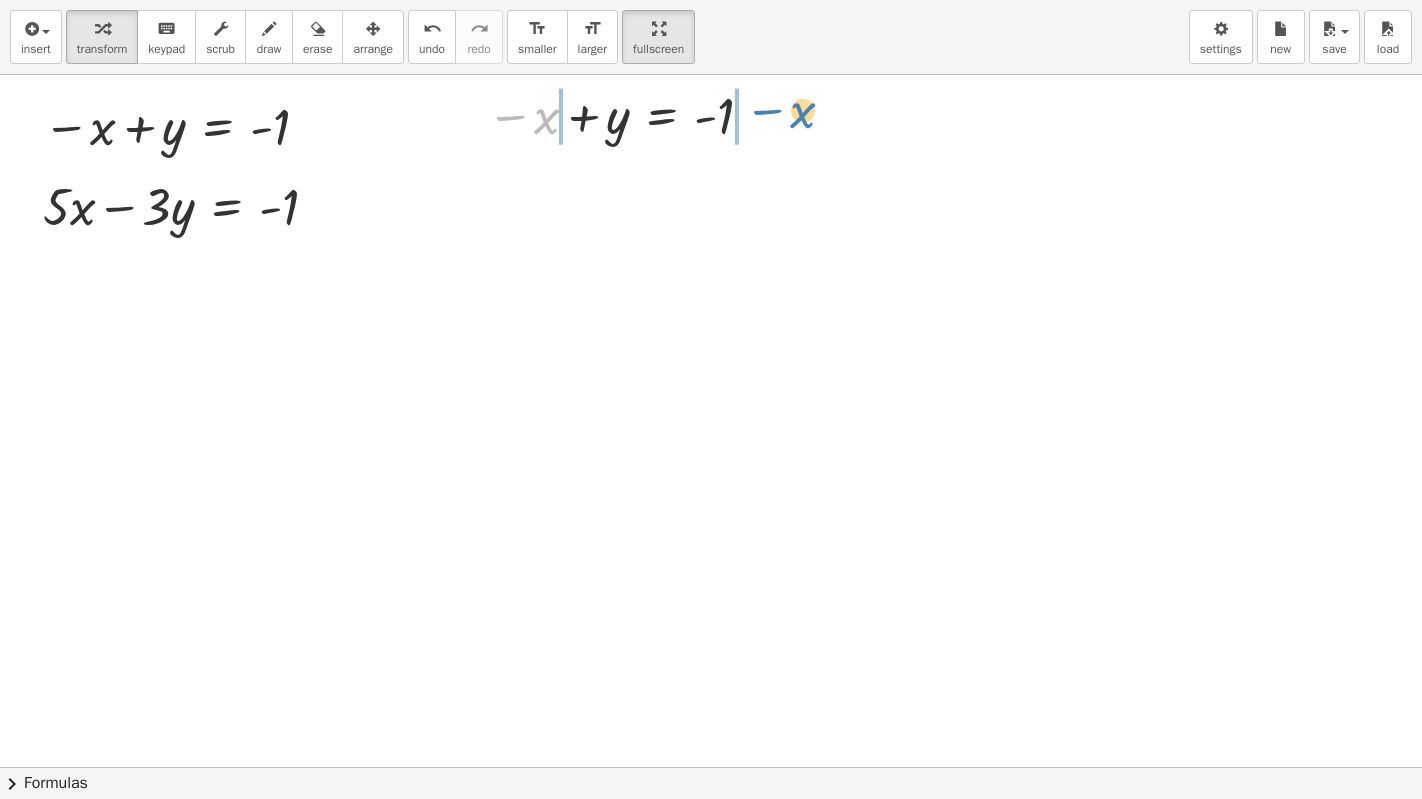 drag, startPoint x: 544, startPoint y: 123, endPoint x: 801, endPoint y: 117, distance: 257.07004 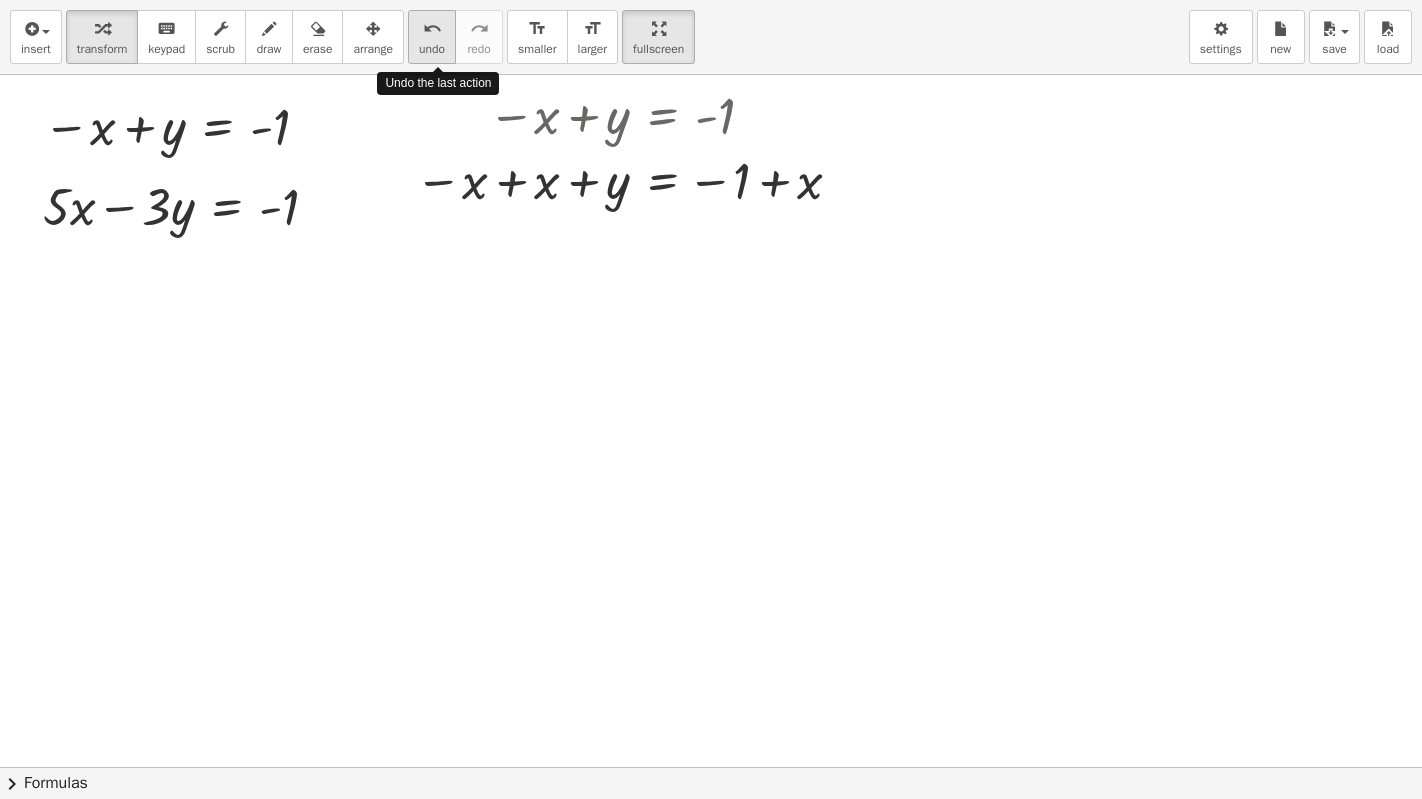 click on "undo" at bounding box center (432, 28) 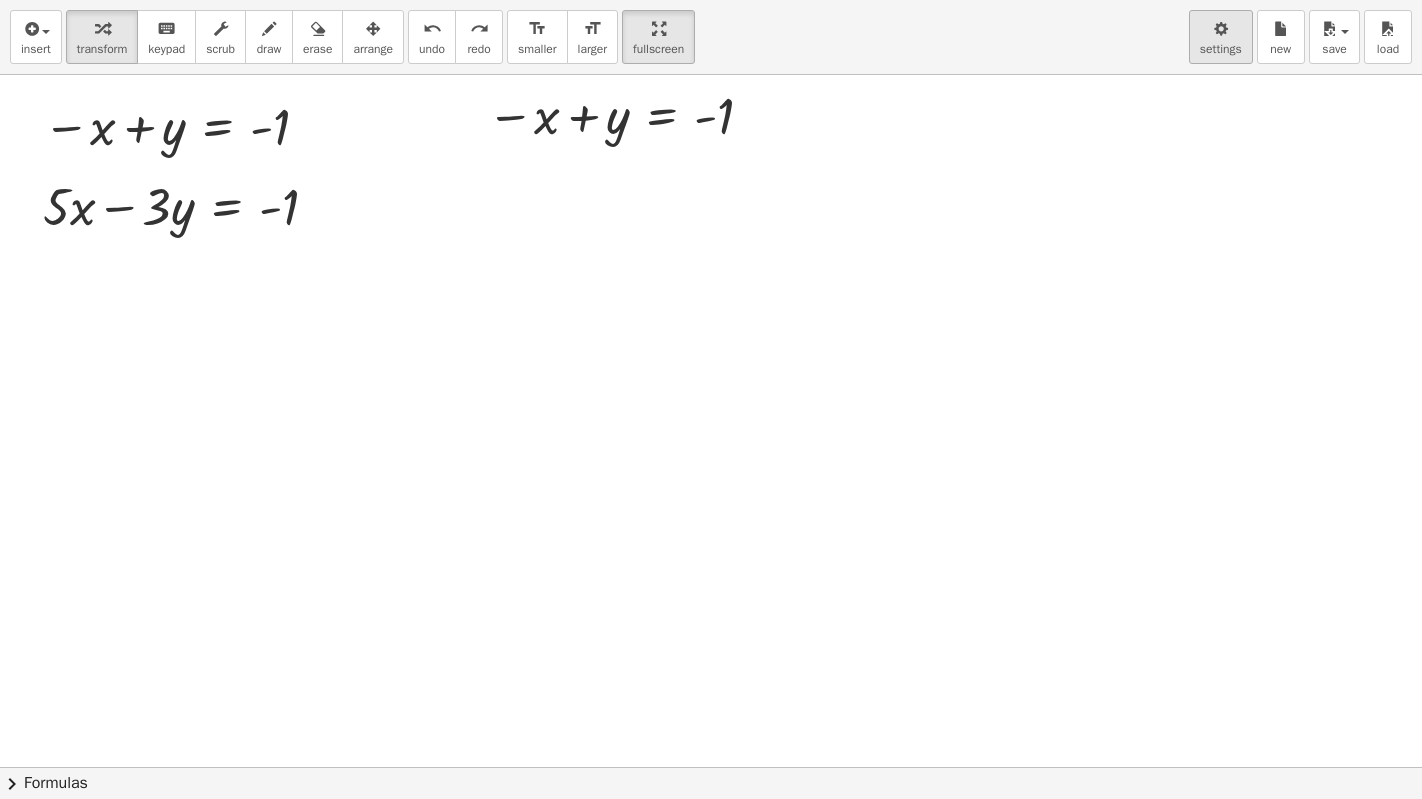 click at bounding box center (1221, 29) 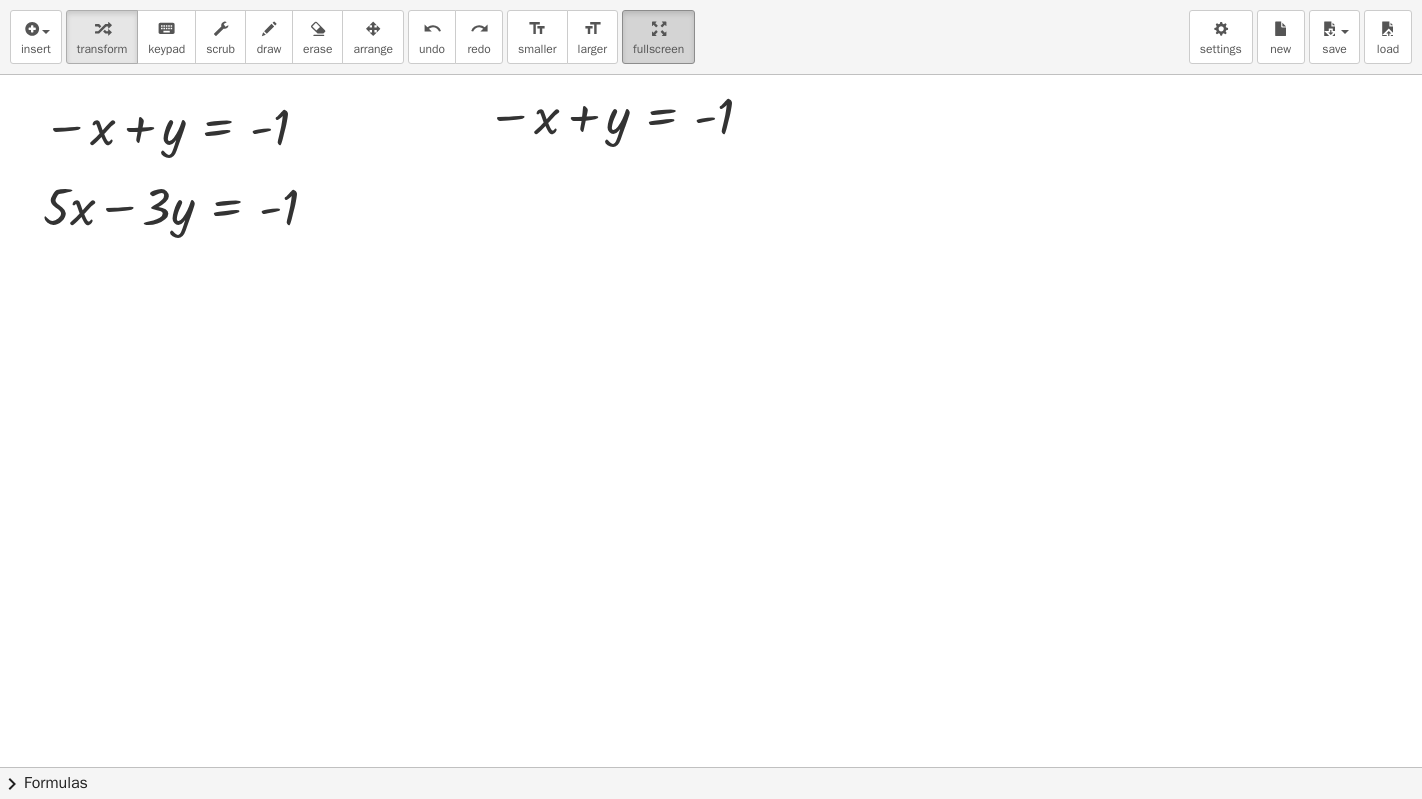 click at bounding box center (658, 28) 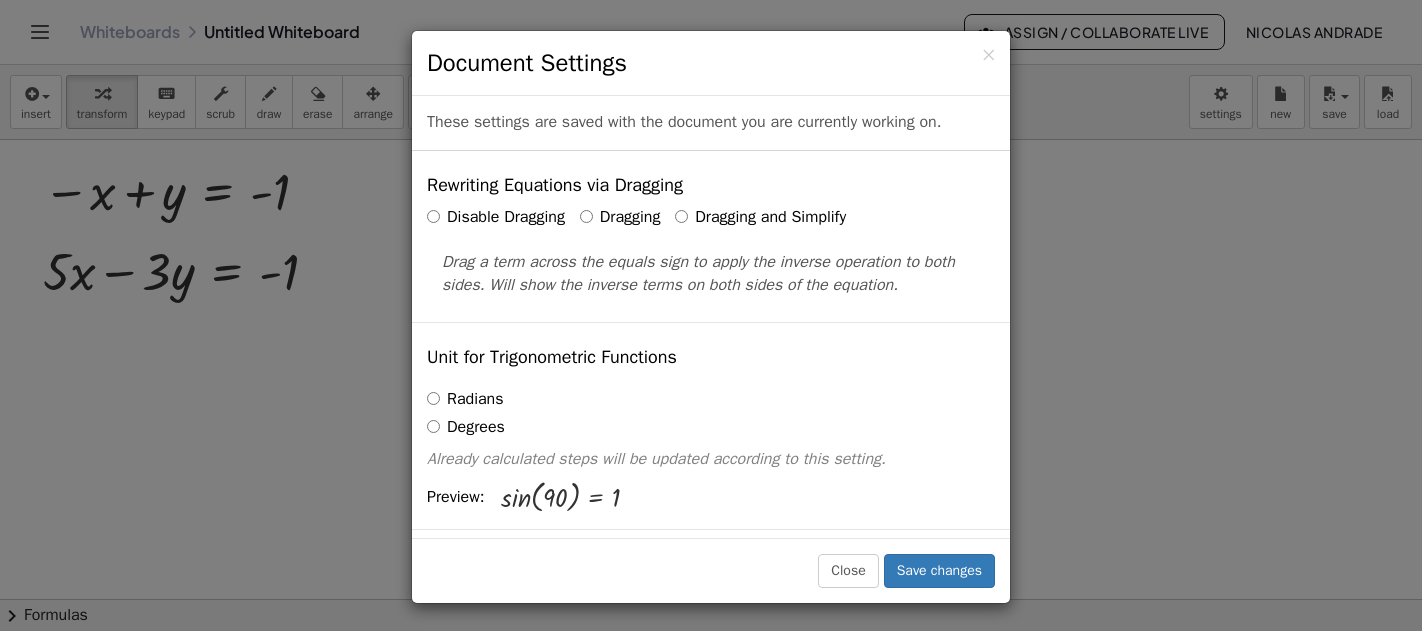 click on "Disable Dragging" at bounding box center [496, 217] 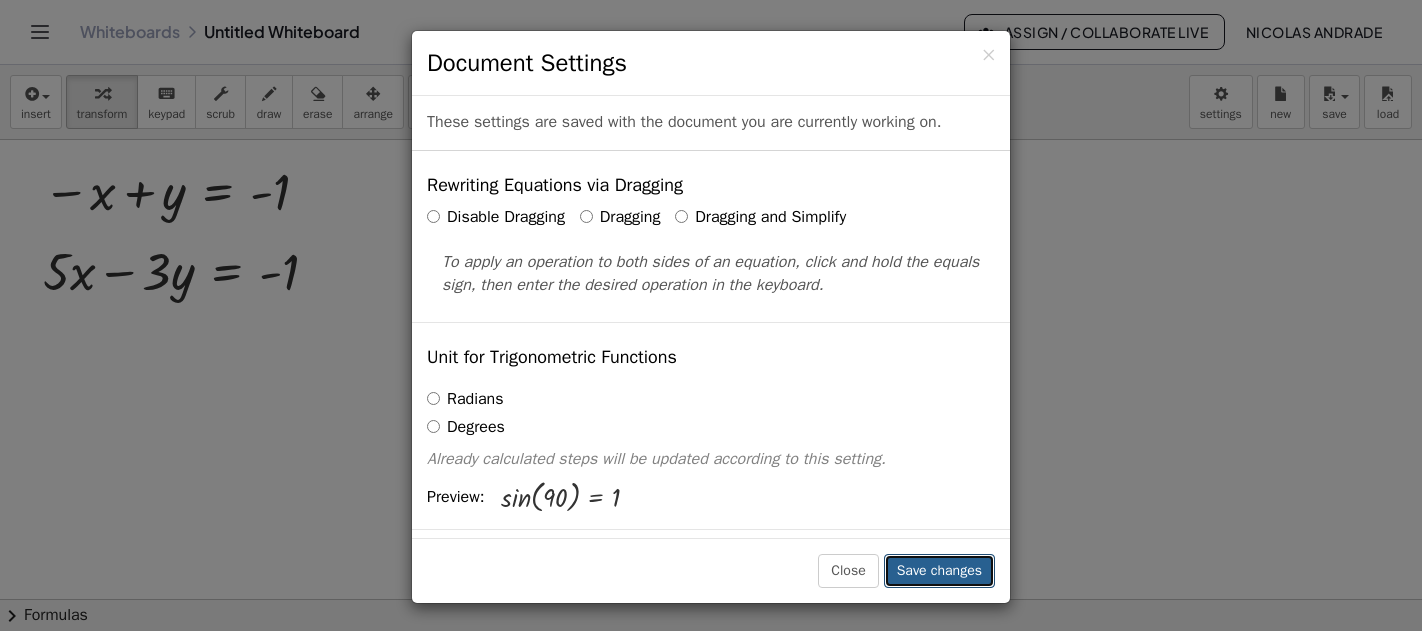 click on "Save changes" at bounding box center [939, 571] 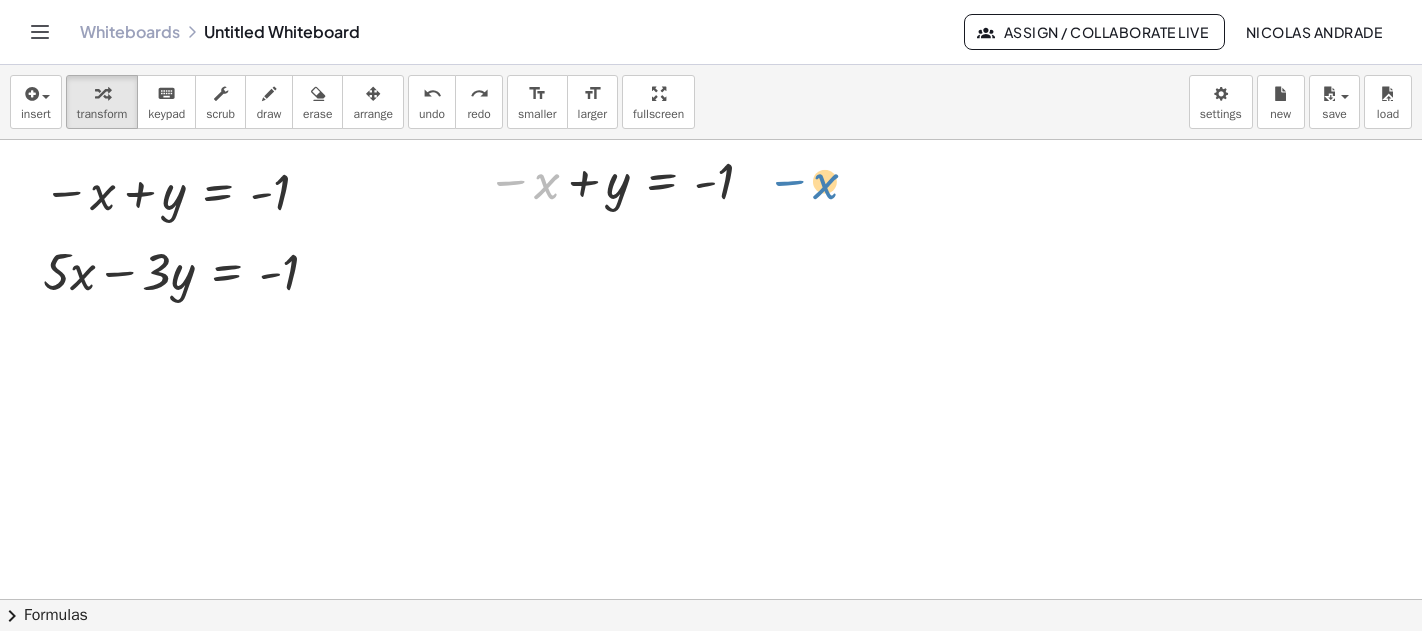 drag, startPoint x: 550, startPoint y: 184, endPoint x: 819, endPoint y: 186, distance: 269.00745 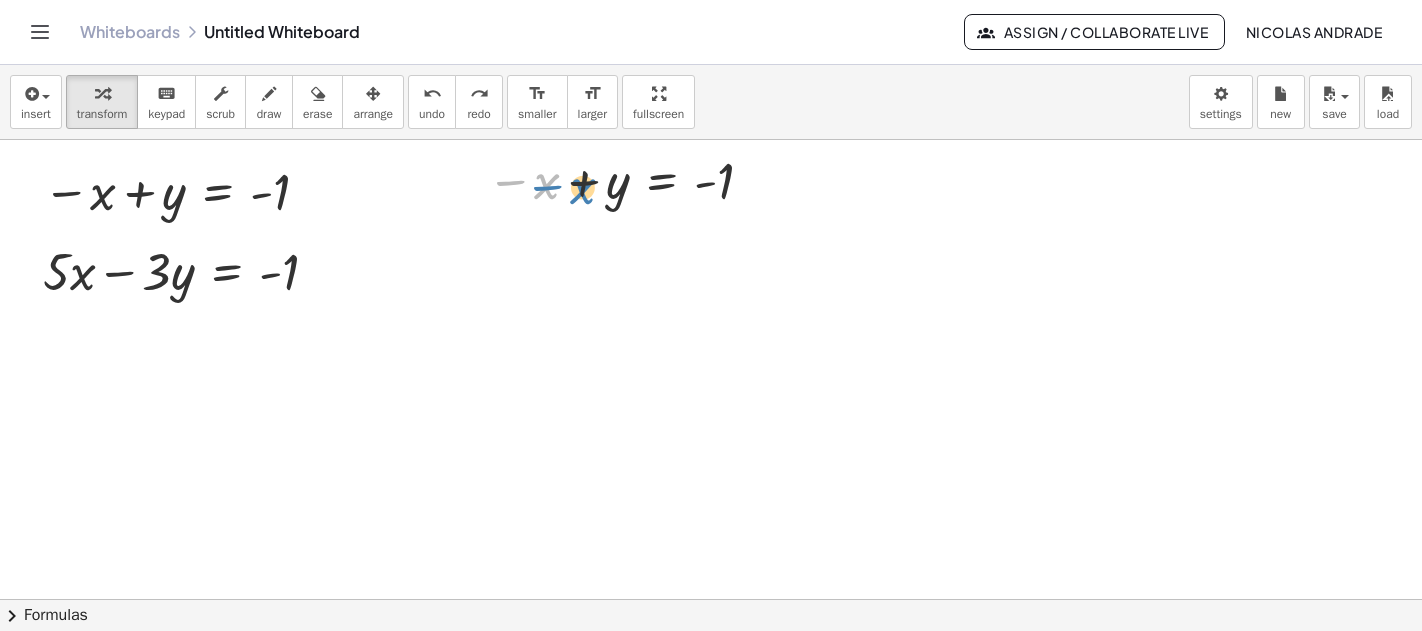 drag, startPoint x: 536, startPoint y: 191, endPoint x: 566, endPoint y: 197, distance: 30.594116 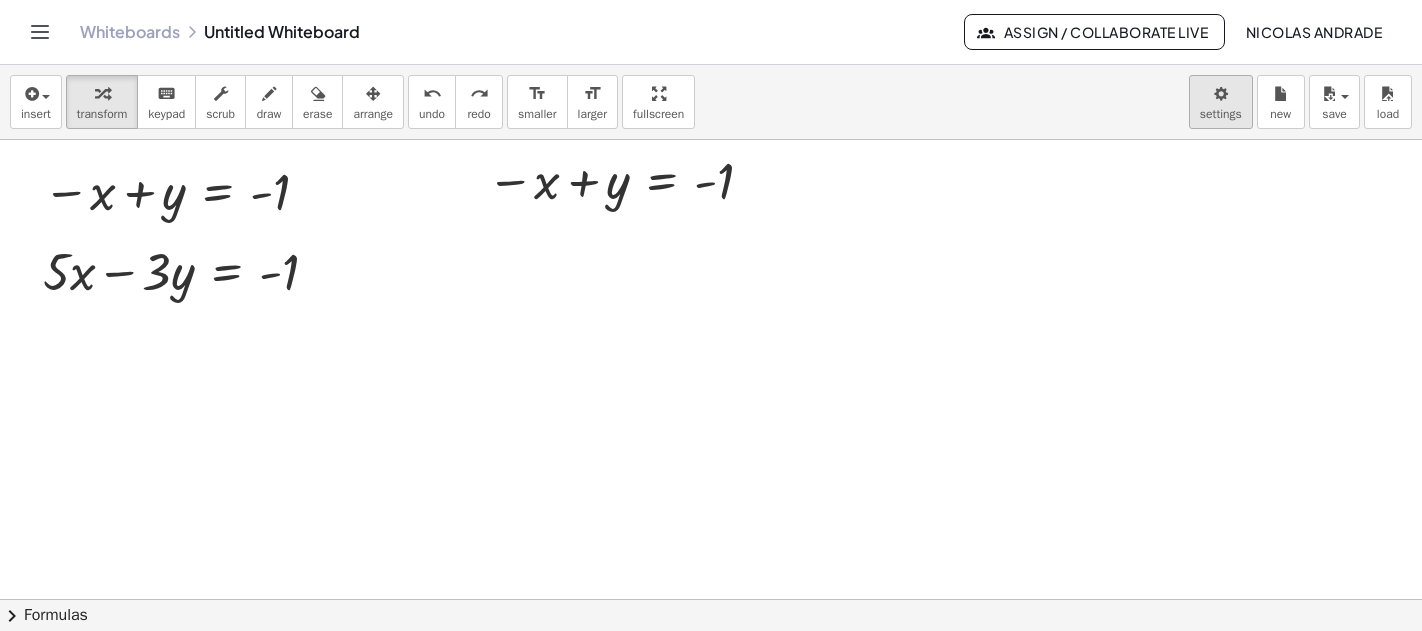 click on "Graspable Math Activities Get Started Activity Bank Assigned Work Classes Whiteboards Go Premium! Reference Account v1.28.3 | Privacy policy © 2025 | Graspable, Inc. Whiteboards Untitled Whiteboard Assign / Collaborate Live  [FIRST] [LAST]   insert select one: Math Expression Function Text Youtube Video Graphing Geometry Geometry 3D transform keyboard keypad scrub draw erase arrange undo undo redo redo format_size smaller format_size larger fullscreen load   save new settings − x + y = - 1 + · 5 · x − · 3 · y = - 1 − x + y = - 1 × chevron_right  Formulas
Drag one side of a formula onto a highlighted expression on the canvas to apply it.
Quadratic Formula
+ · a · x 2 + · b · x + c = 0
⇔
x = · ( − b ± 2 √ ( + b 2 − · 4 · a · c ) ) · 2 · a
+ x 2 + · p · x + q = 0" at bounding box center [711, 315] 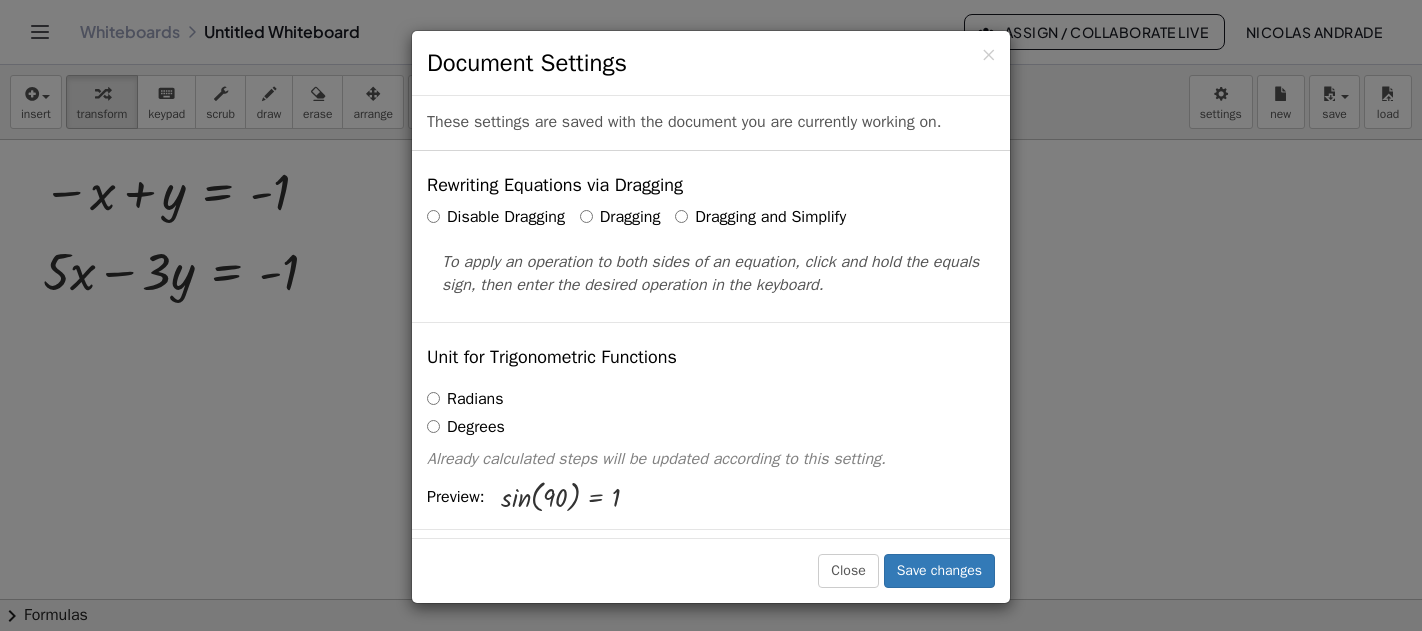 click on "Dragging and Simplify" at bounding box center [760, 217] 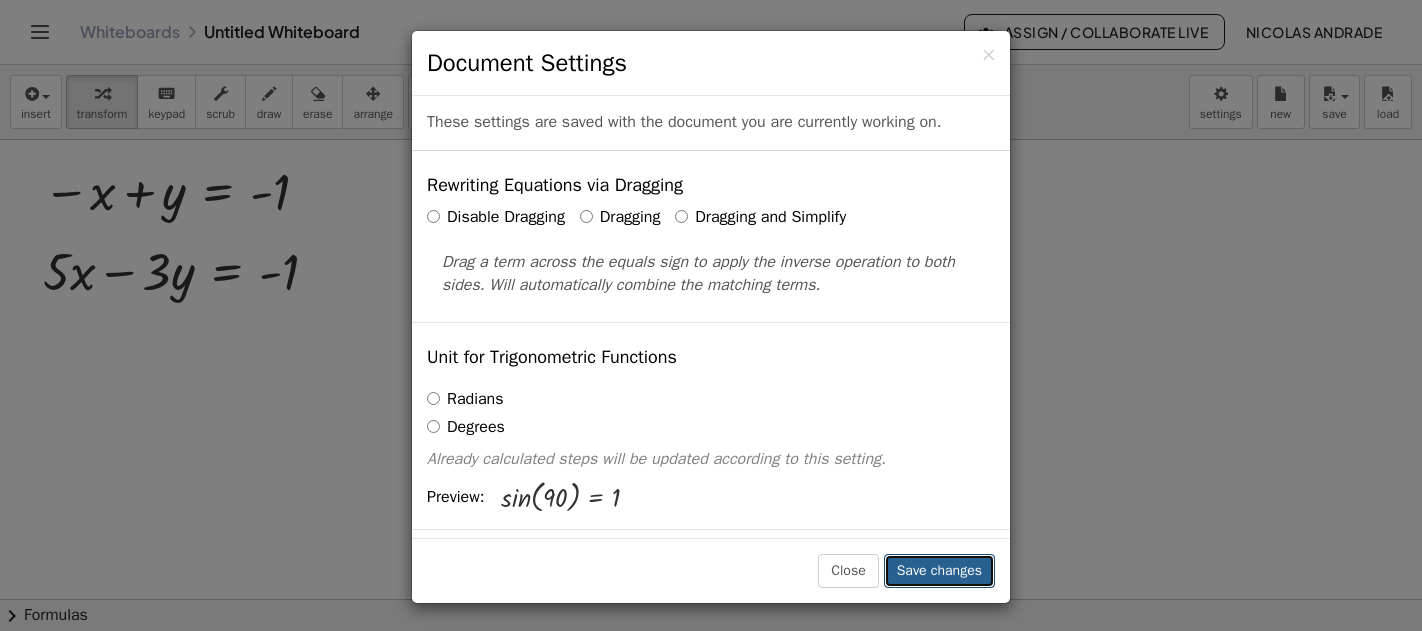 click on "Save changes" at bounding box center (939, 571) 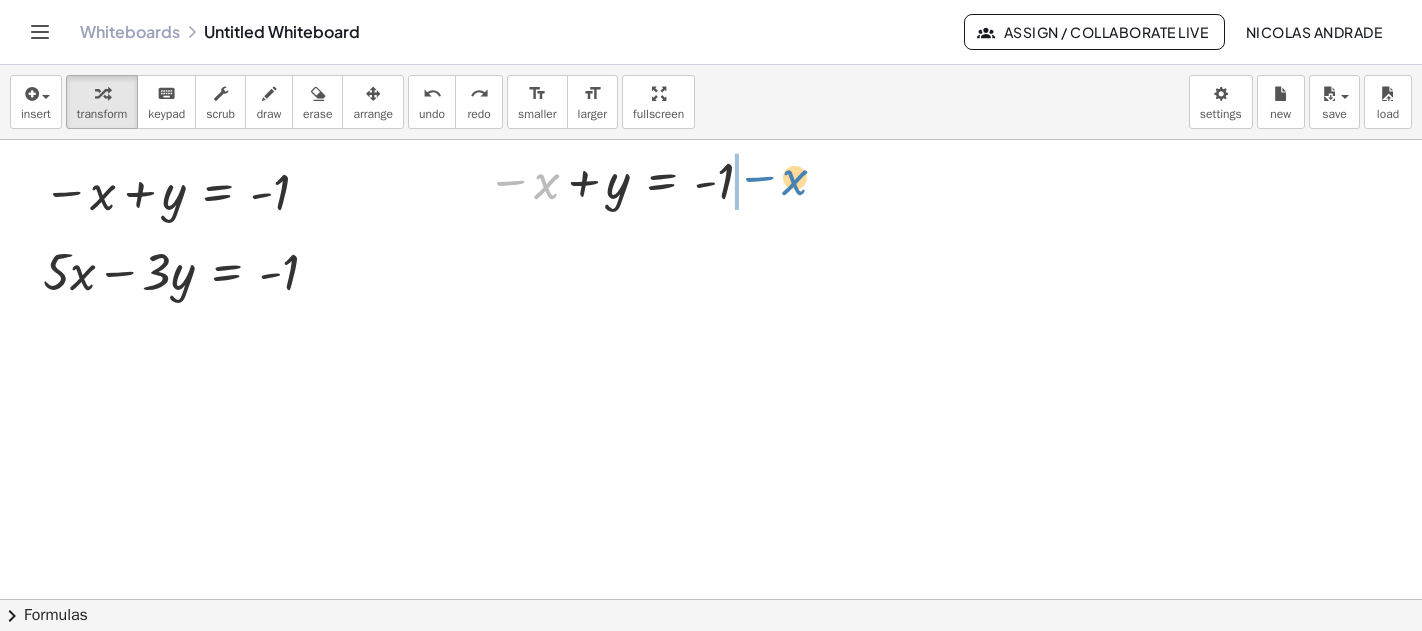 drag, startPoint x: 548, startPoint y: 179, endPoint x: 797, endPoint y: 175, distance: 249.03212 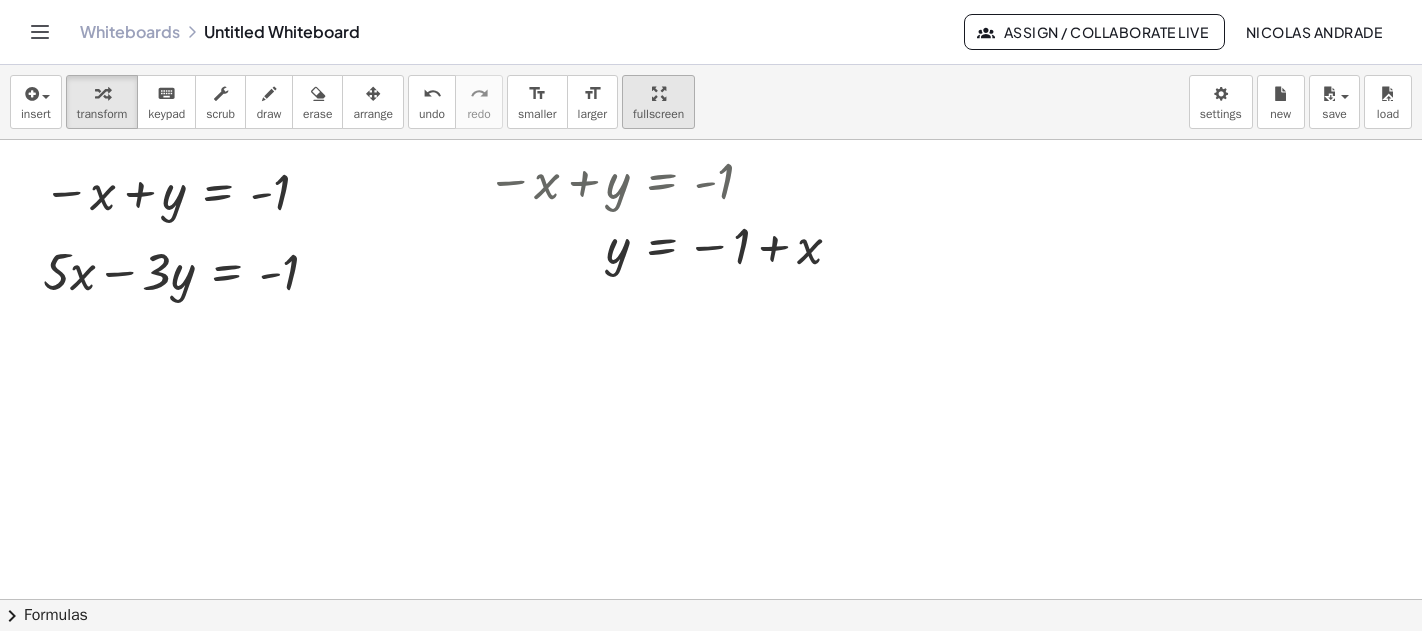 click on "fullscreen" at bounding box center [658, 102] 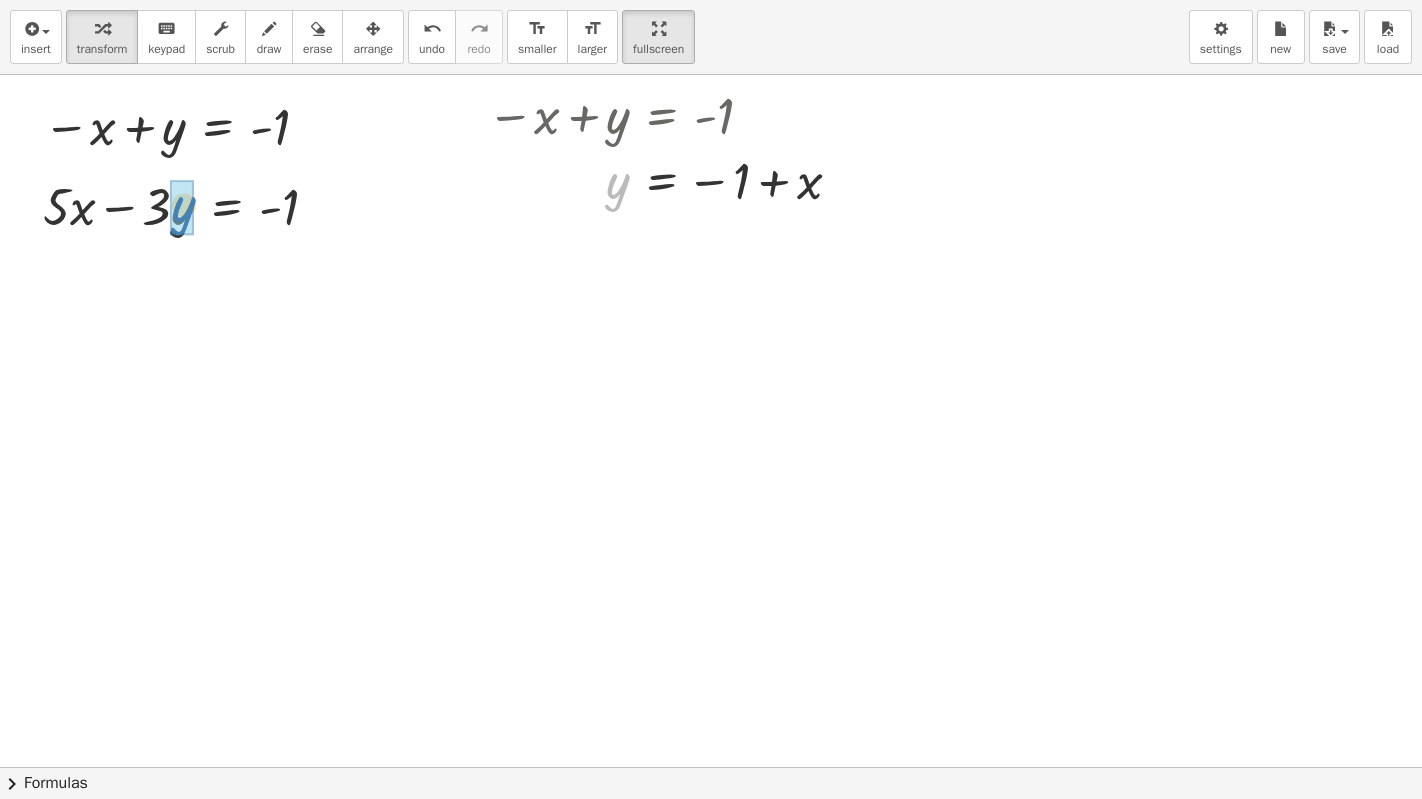 drag, startPoint x: 620, startPoint y: 200, endPoint x: 184, endPoint y: 223, distance: 436.60623 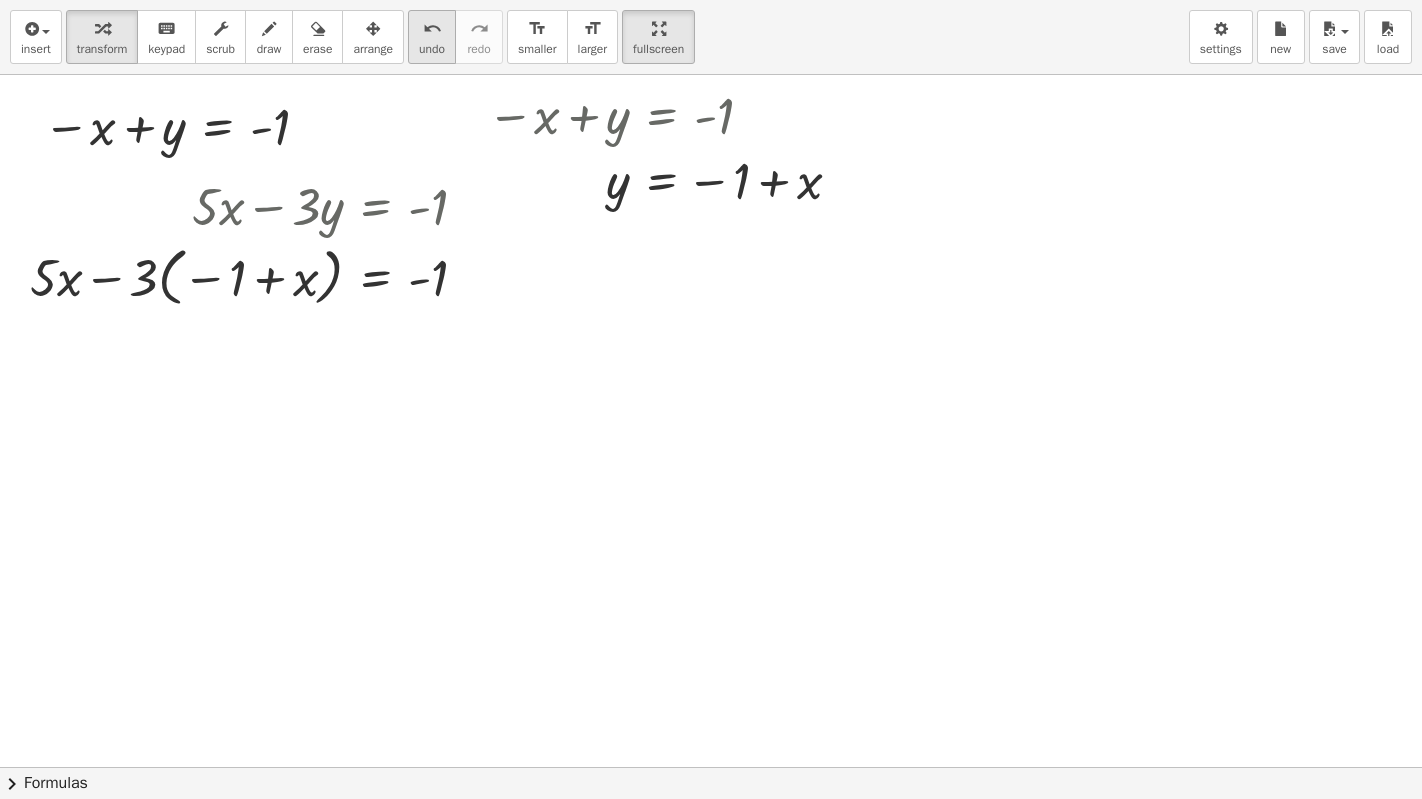 click on "undo" at bounding box center [432, 29] 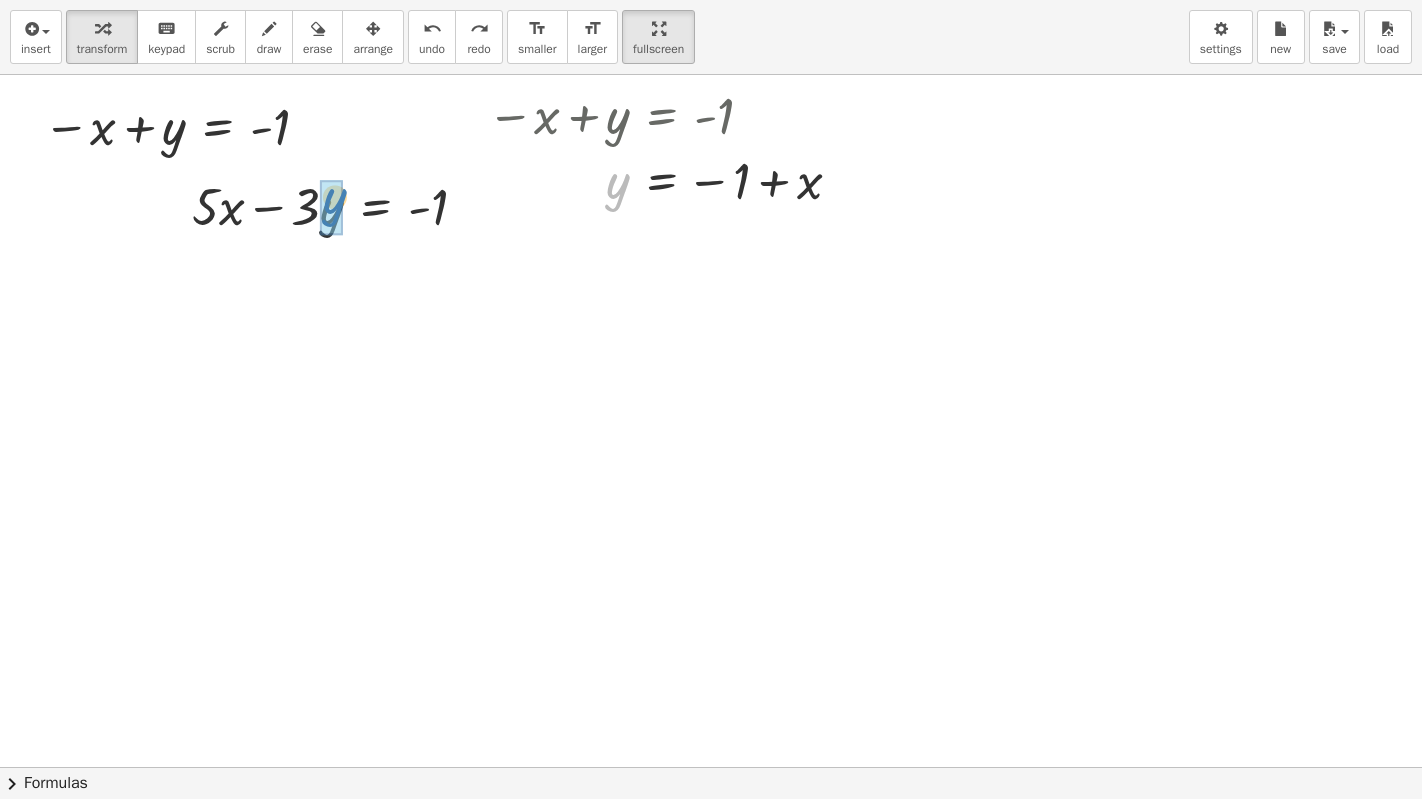 drag, startPoint x: 608, startPoint y: 195, endPoint x: 323, endPoint y: 211, distance: 285.44876 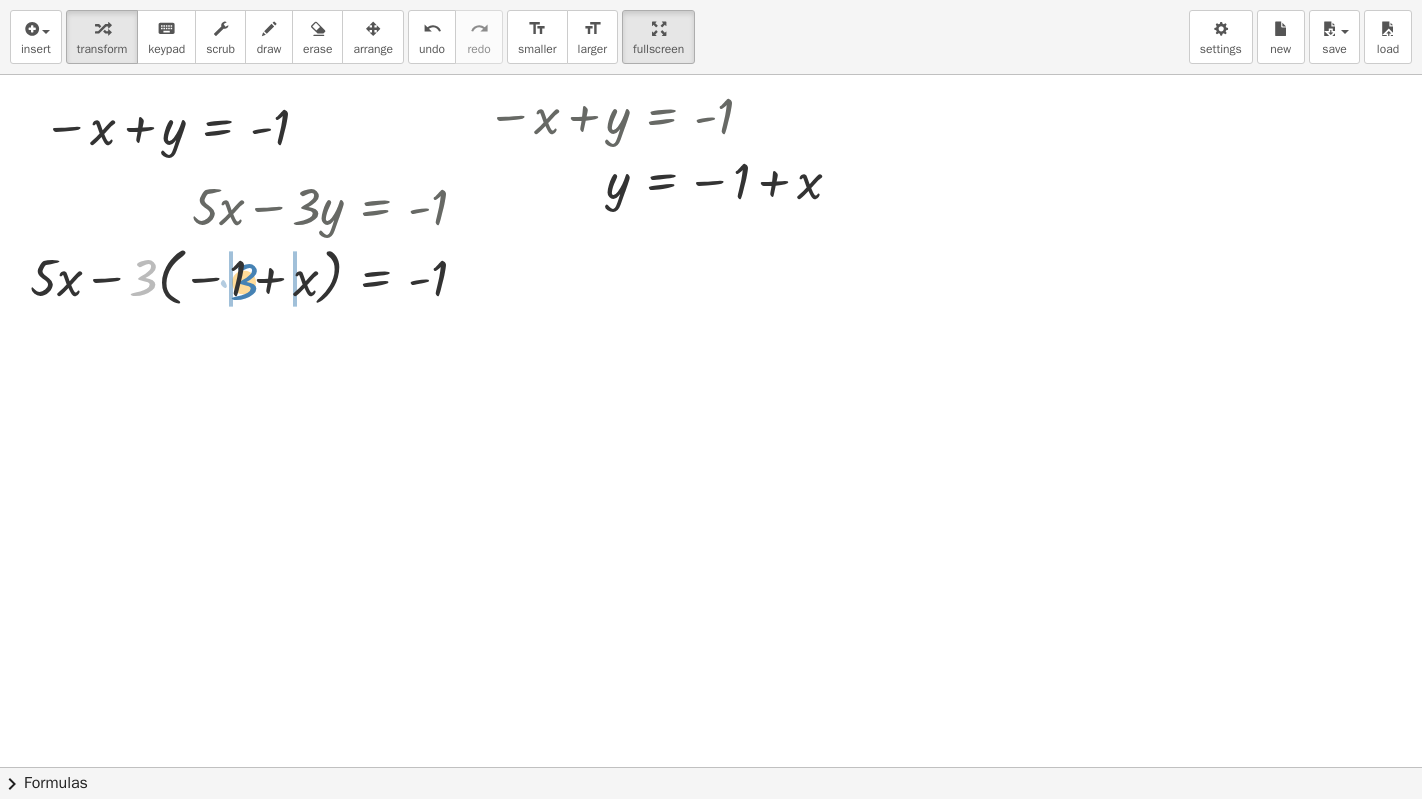 drag, startPoint x: 146, startPoint y: 277, endPoint x: 246, endPoint y: 281, distance: 100.07997 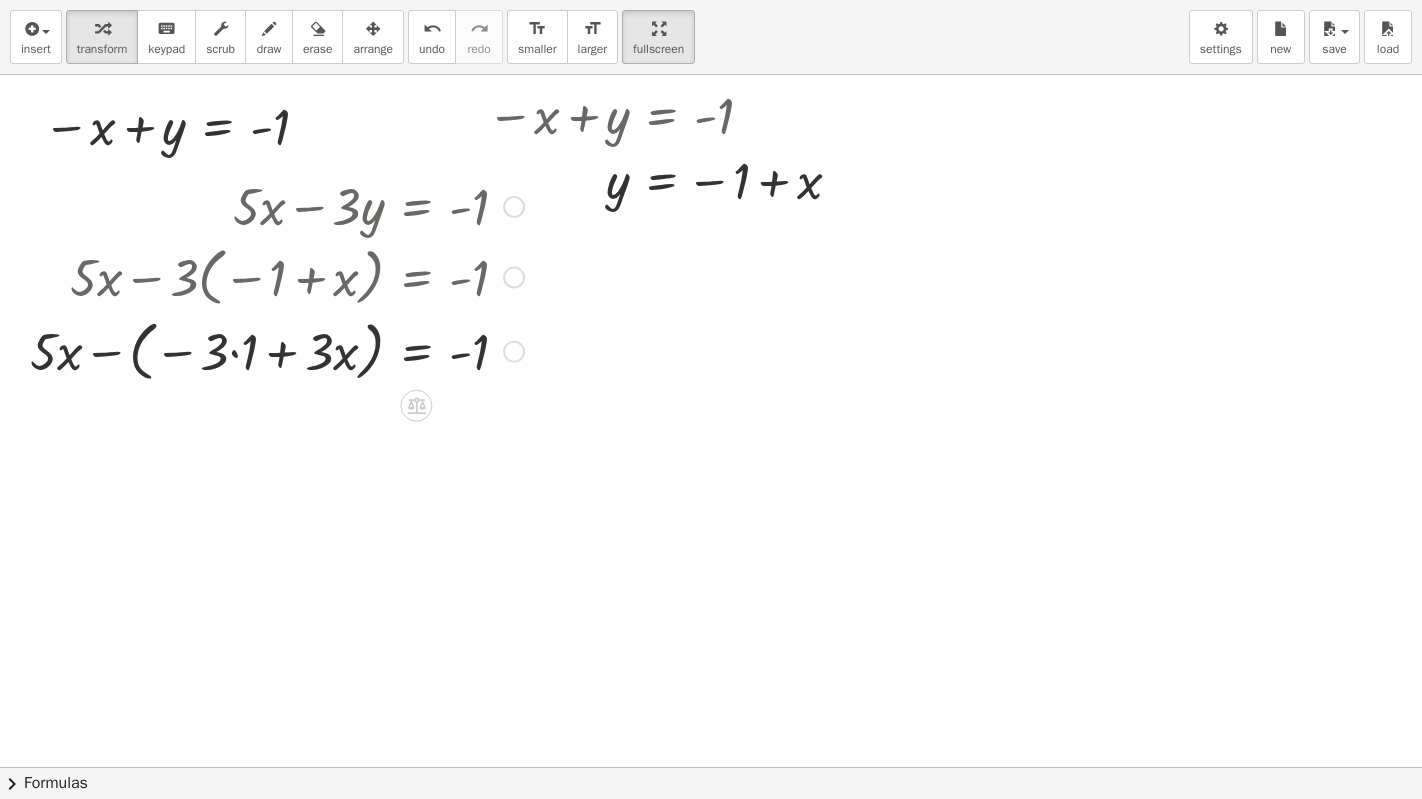 click at bounding box center (277, 350) 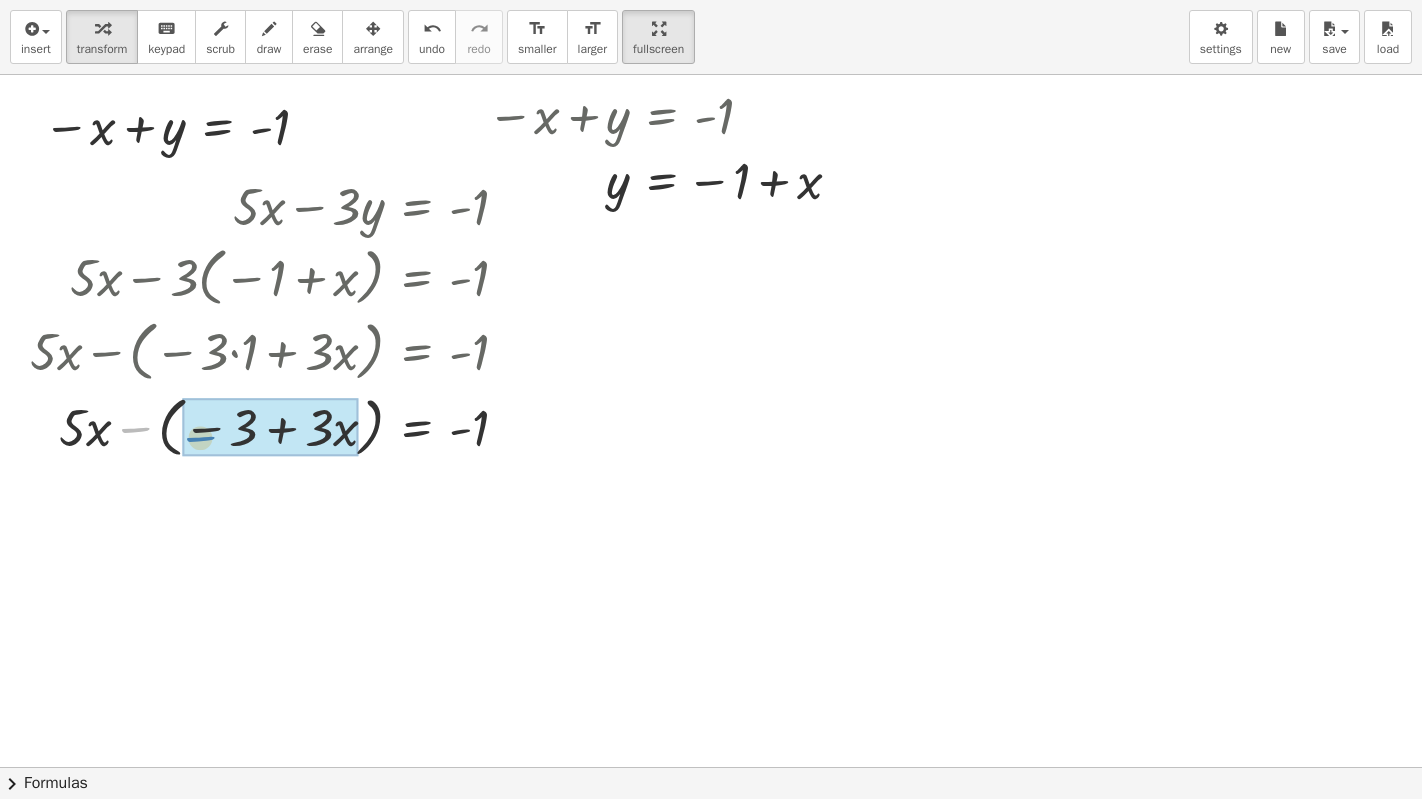 drag, startPoint x: 143, startPoint y: 430, endPoint x: 208, endPoint y: 439, distance: 65.62012 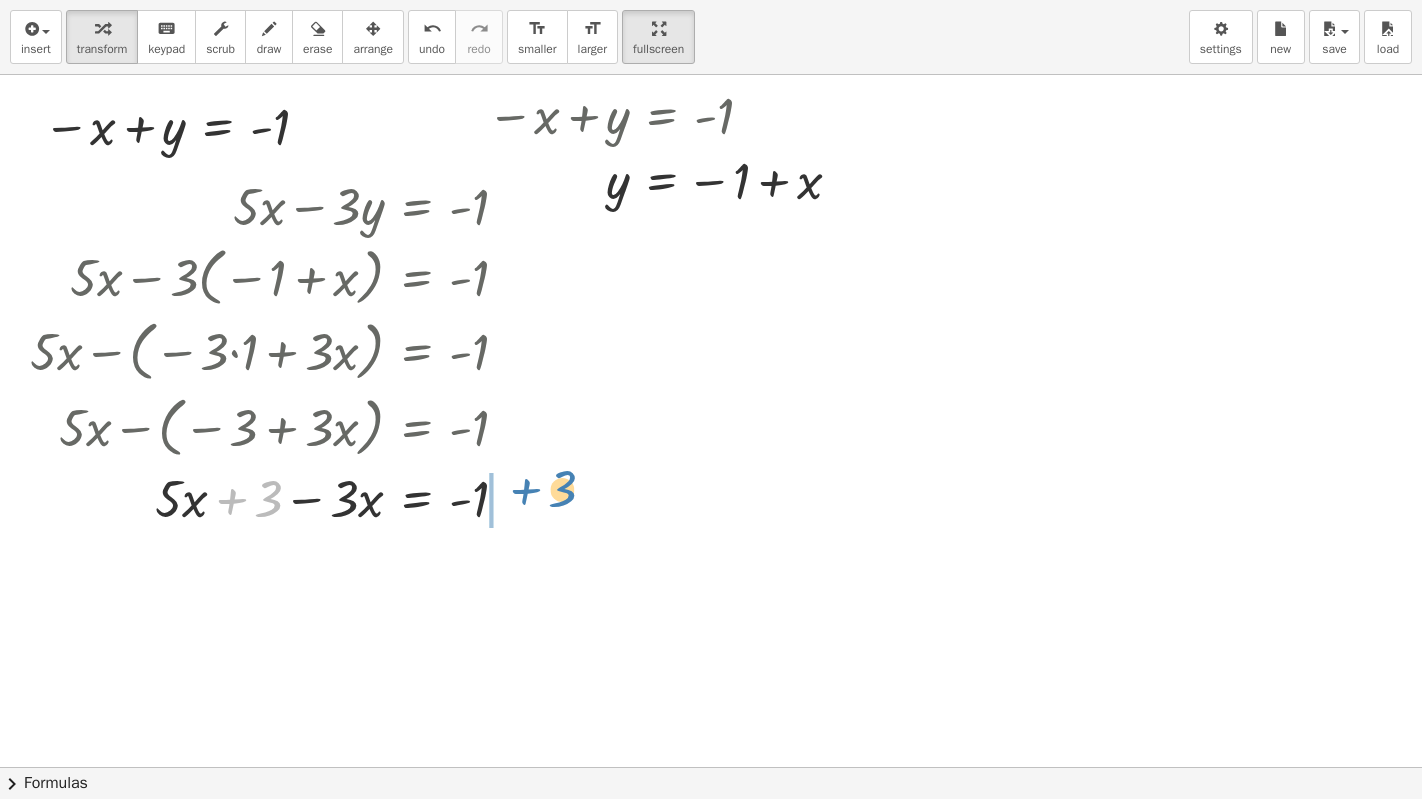 drag, startPoint x: 275, startPoint y: 501, endPoint x: 569, endPoint y: 491, distance: 294.17 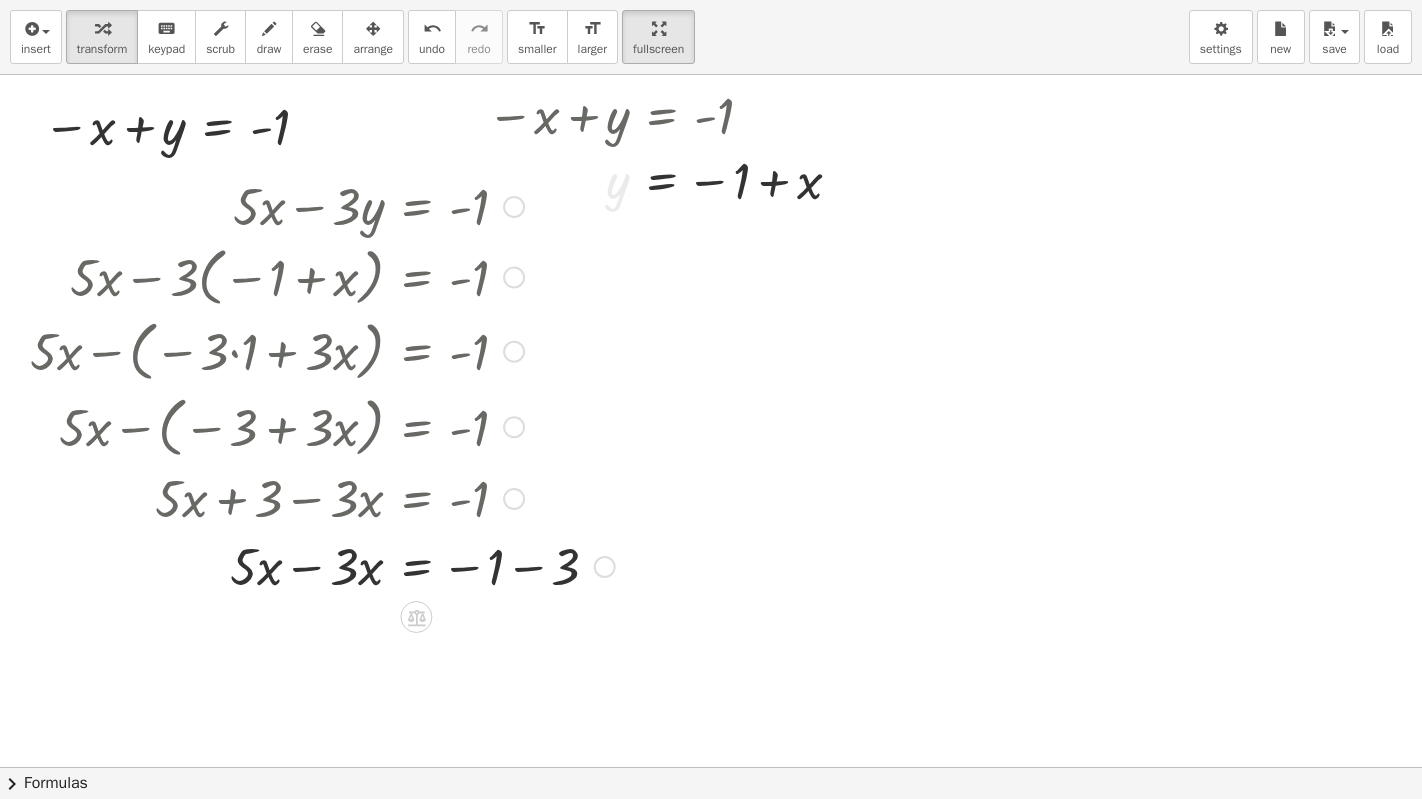 click at bounding box center [322, 565] 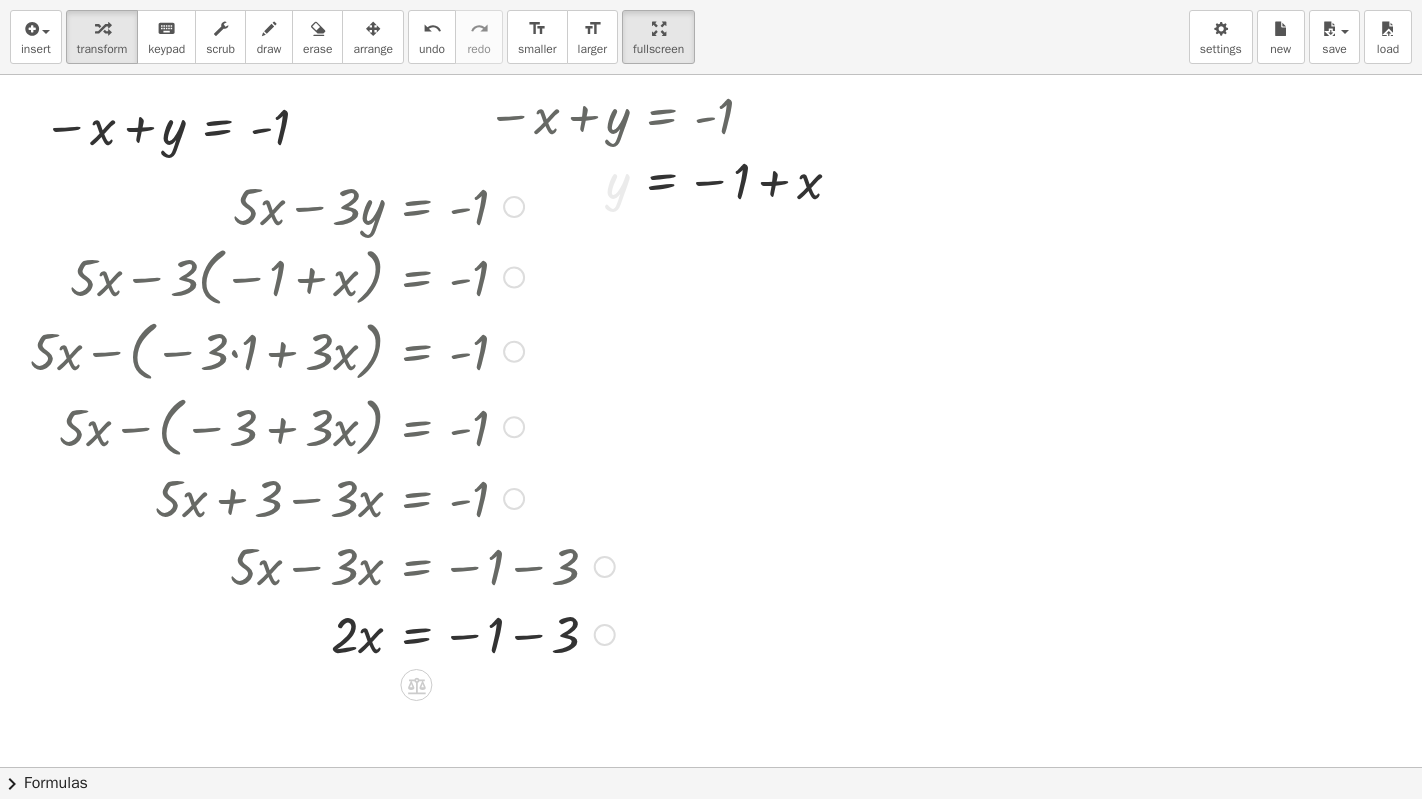 click at bounding box center (322, 633) 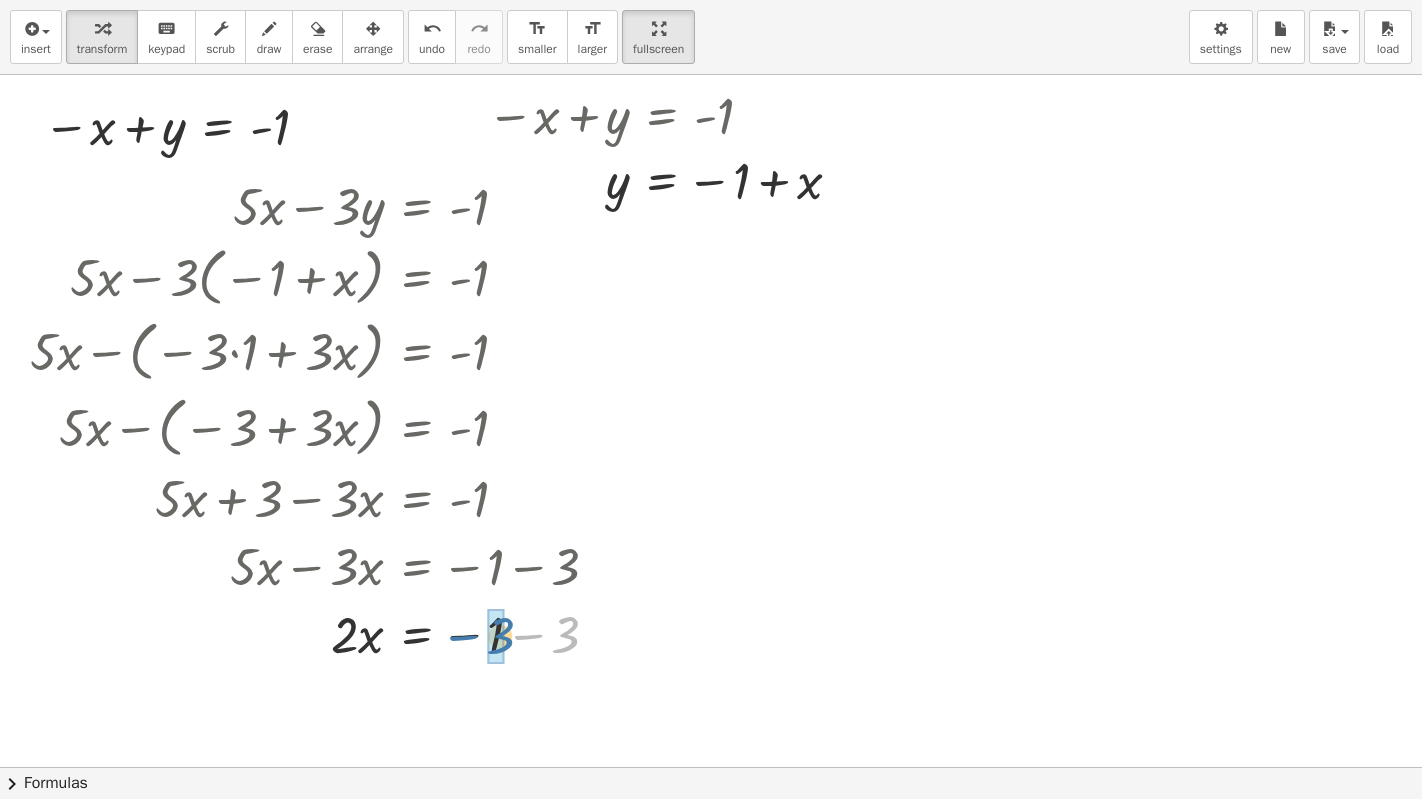 drag, startPoint x: 566, startPoint y: 634, endPoint x: 499, endPoint y: 635, distance: 67.00746 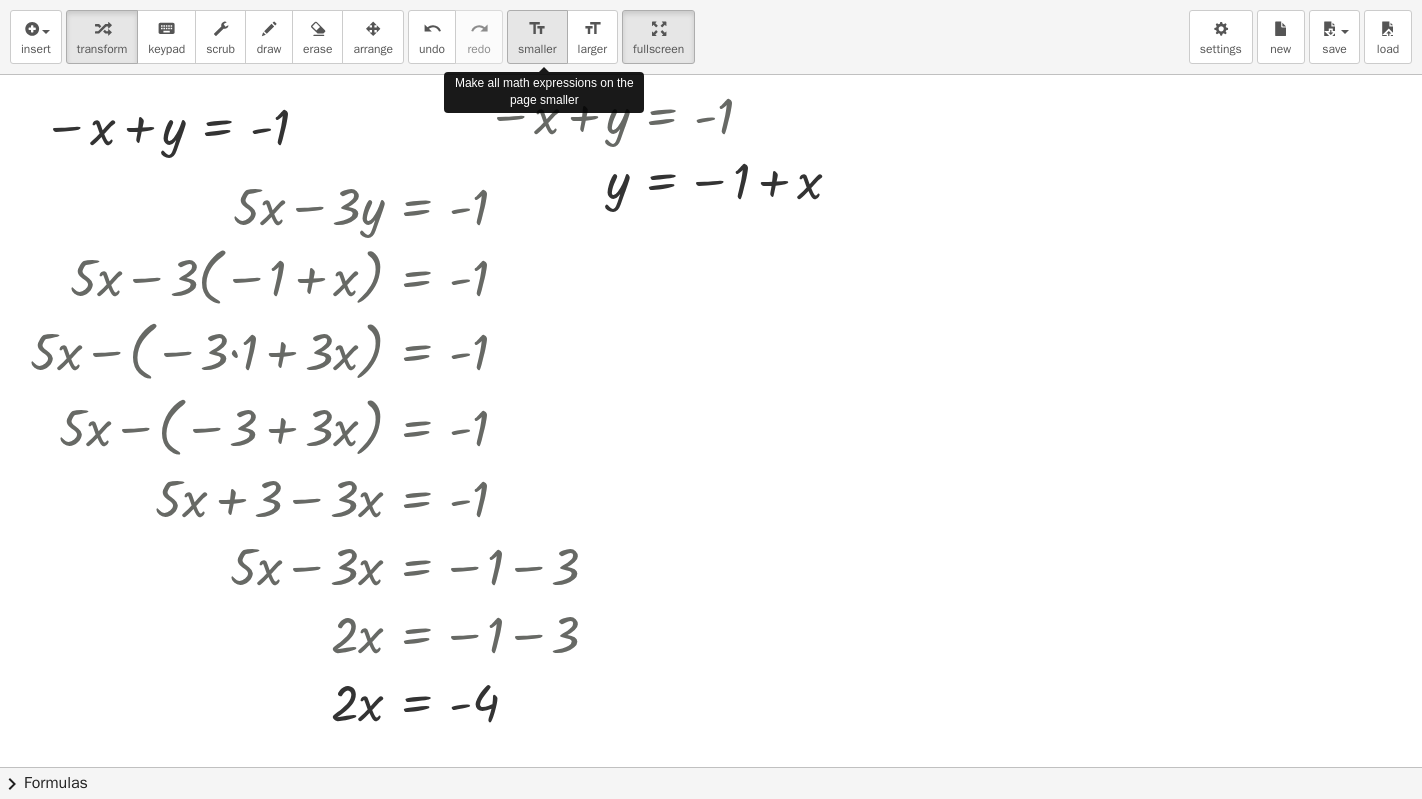 click on "smaller" at bounding box center (537, 49) 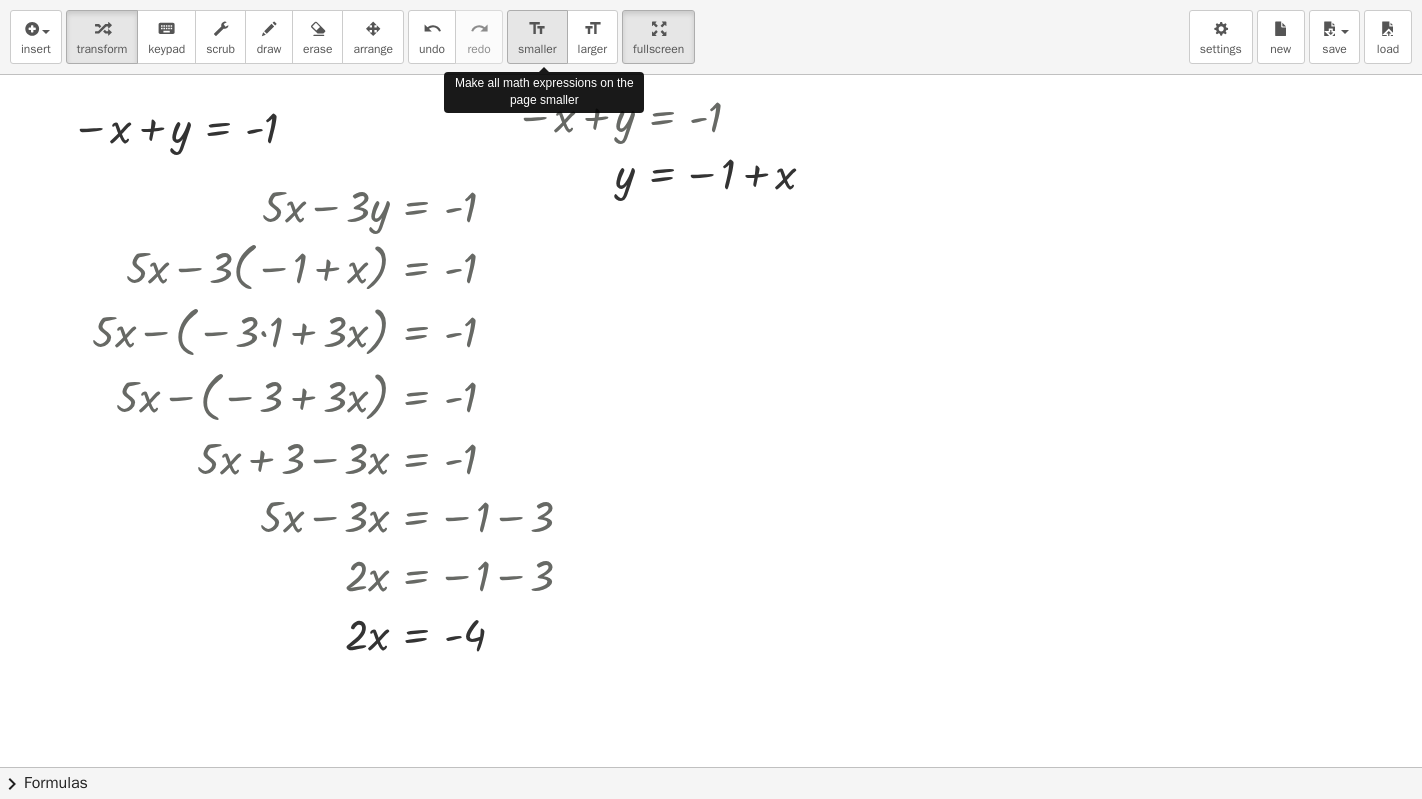 click on "smaller" at bounding box center (537, 49) 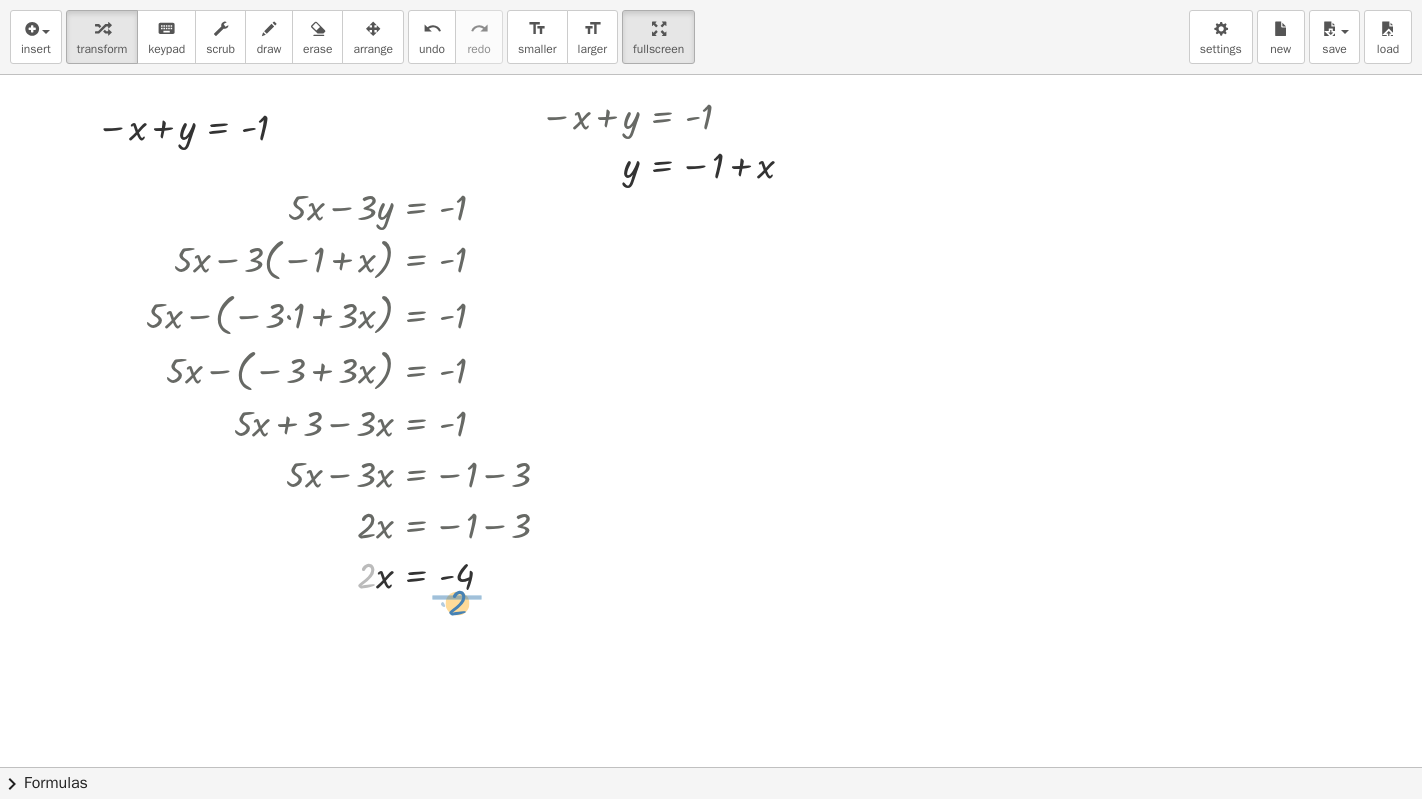drag, startPoint x: 366, startPoint y: 584, endPoint x: 457, endPoint y: 611, distance: 94.92102 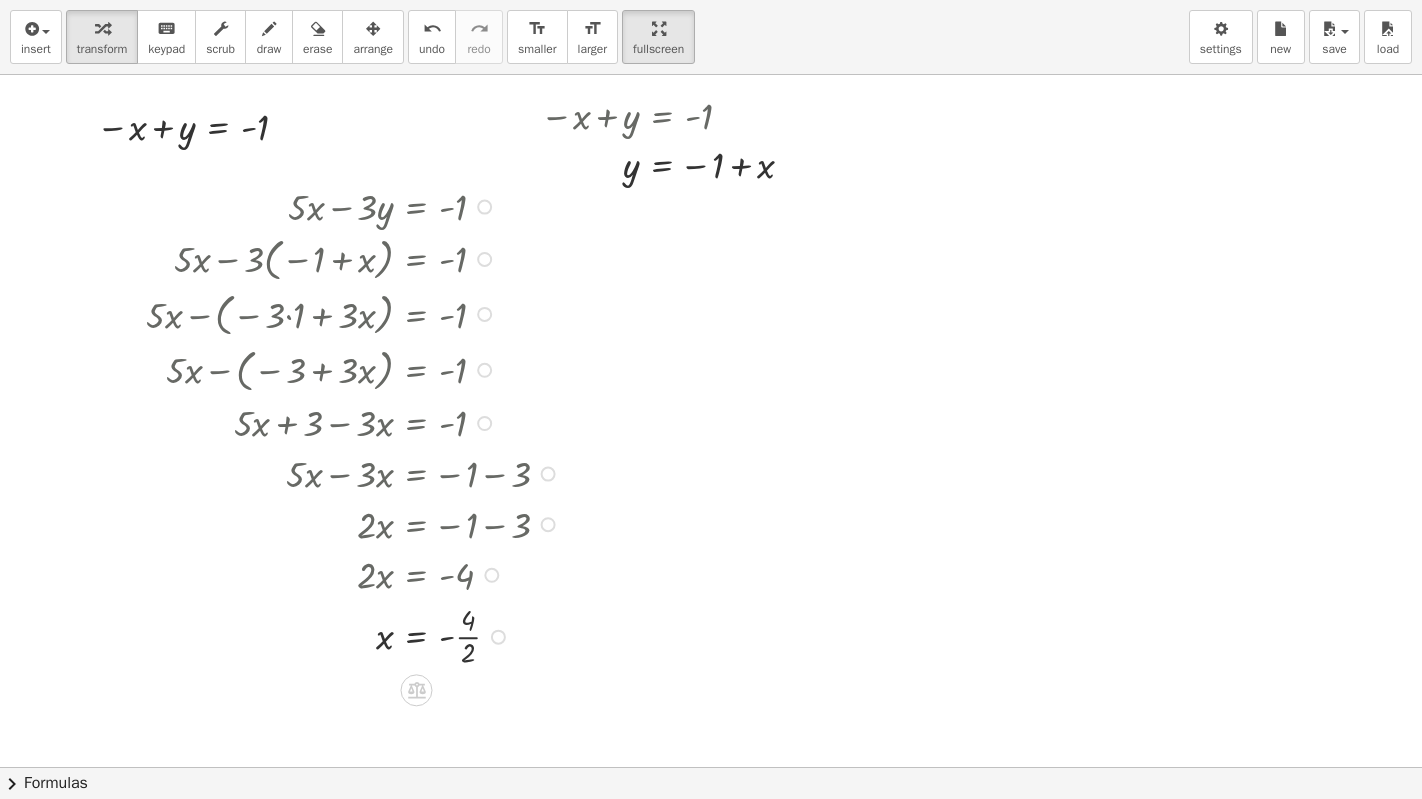 click at bounding box center [356, 635] 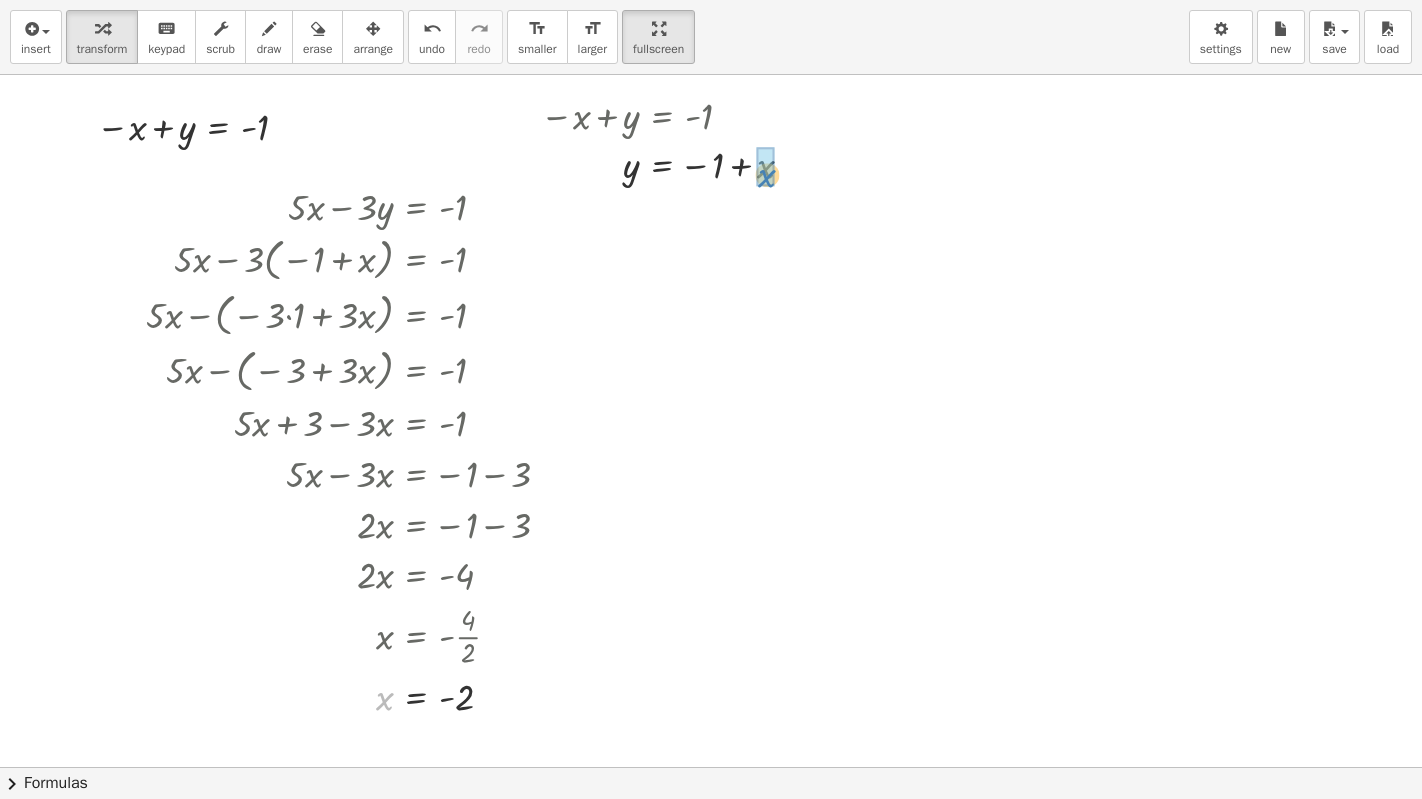 drag, startPoint x: 386, startPoint y: 700, endPoint x: 768, endPoint y: 176, distance: 648.4597 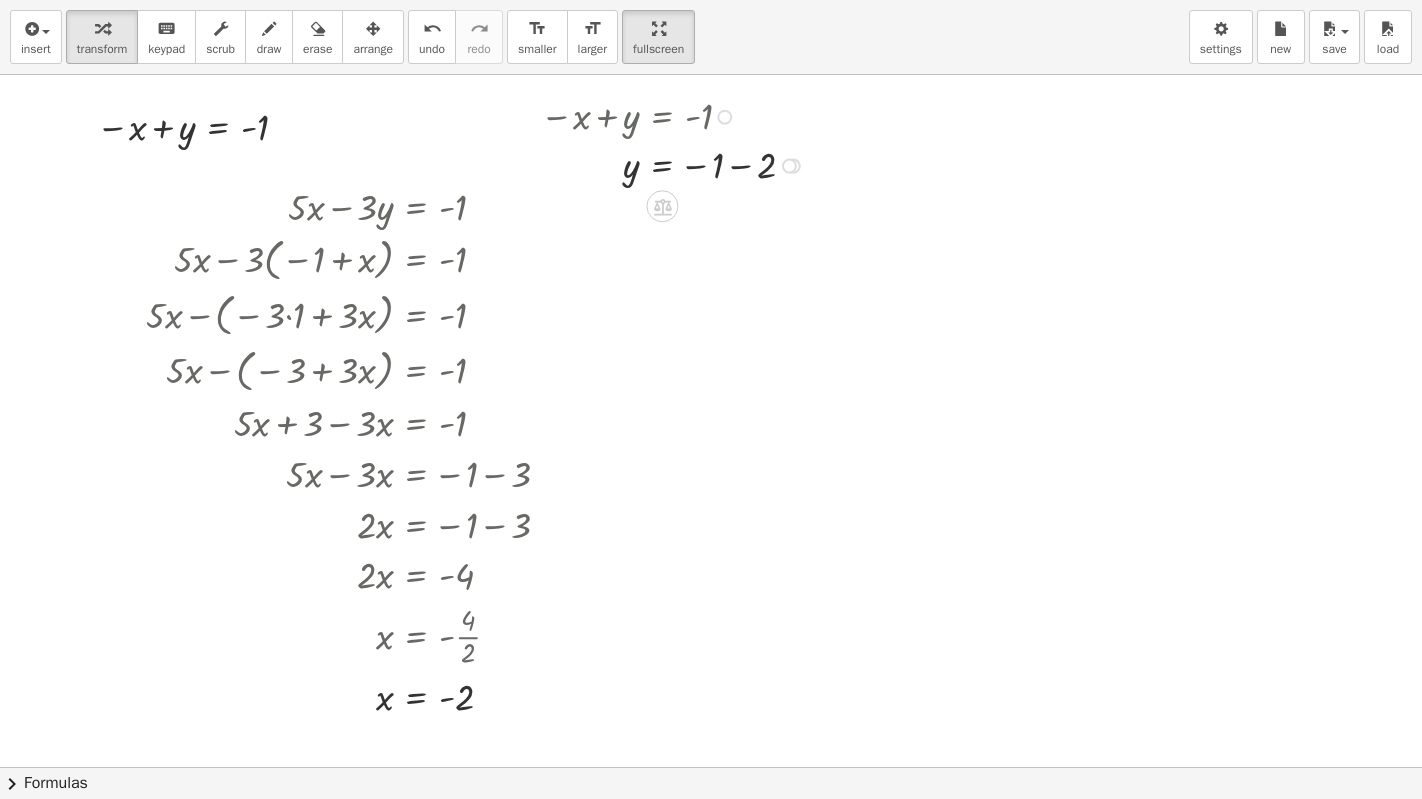 click at bounding box center [675, 164] 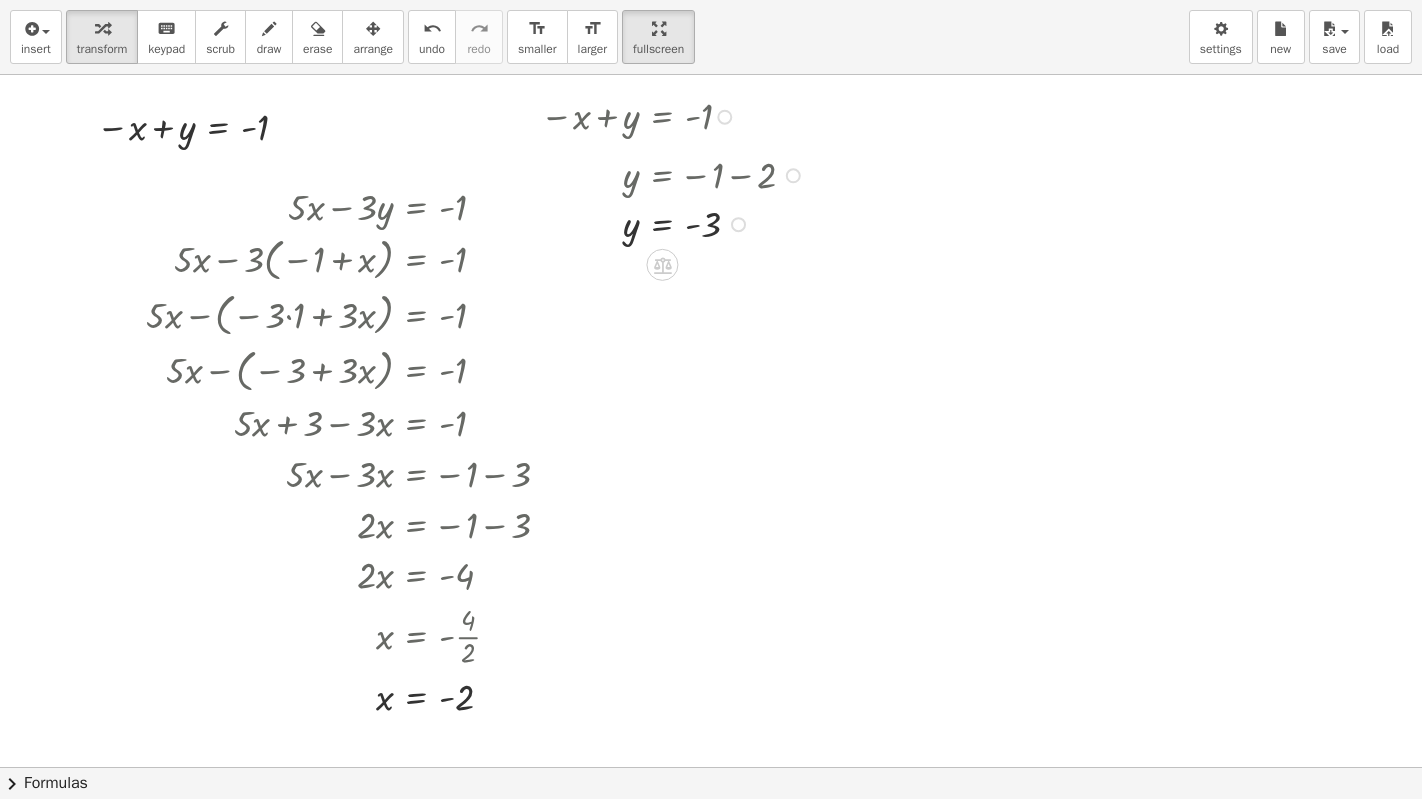 drag, startPoint x: 732, startPoint y: 166, endPoint x: 726, endPoint y: 238, distance: 72.249565 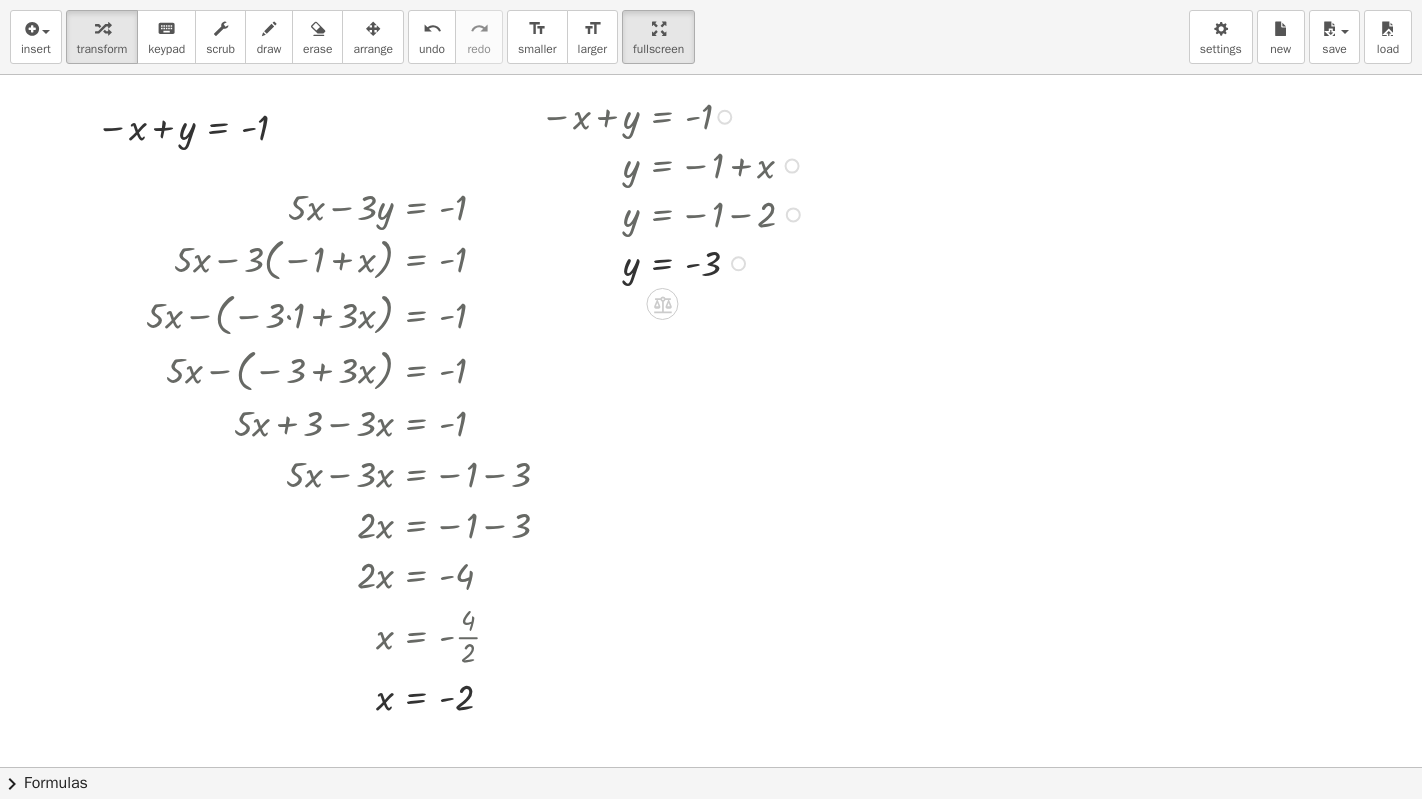 drag, startPoint x: 737, startPoint y: 214, endPoint x: 728, endPoint y: 283, distance: 69.58448 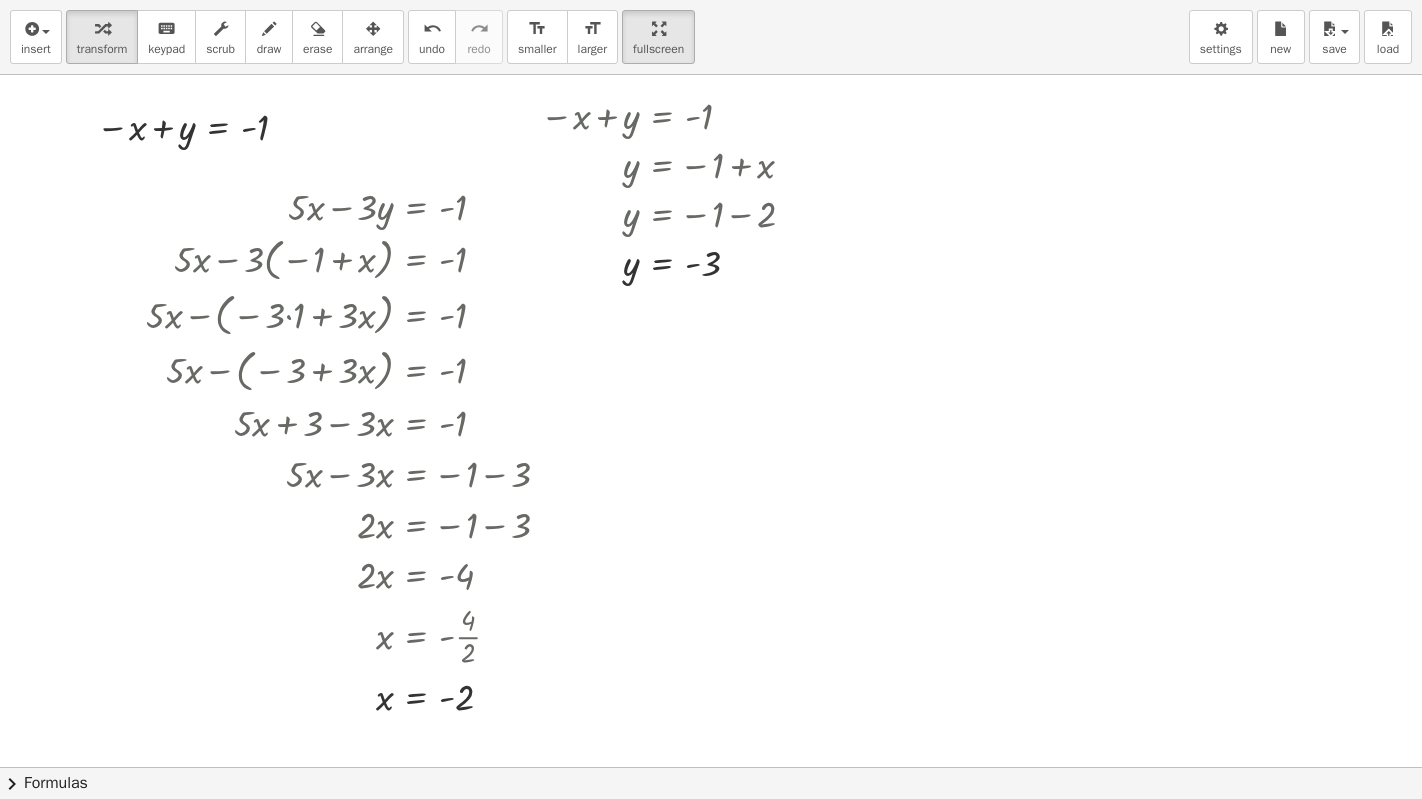 click at bounding box center (711, 767) 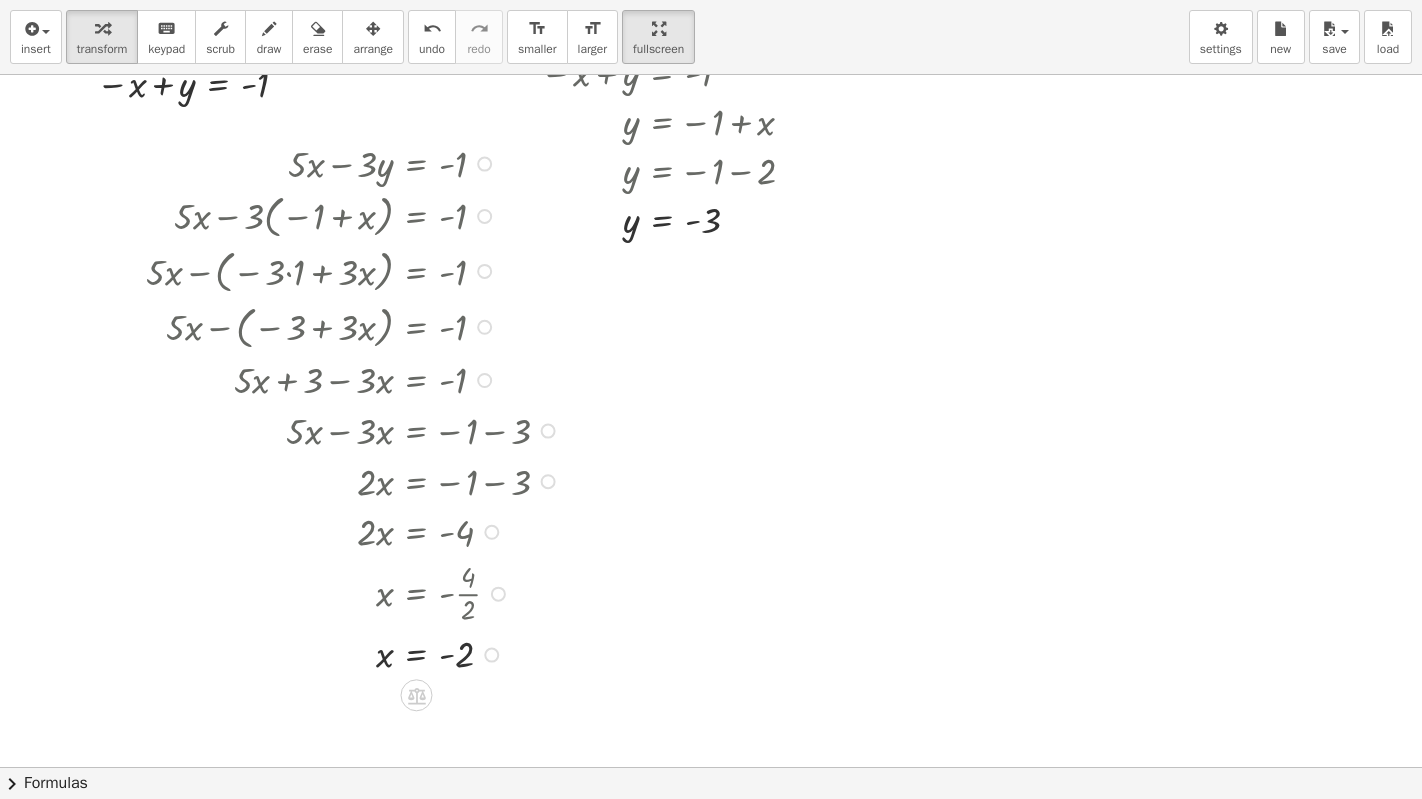 scroll, scrollTop: 41, scrollLeft: 0, axis: vertical 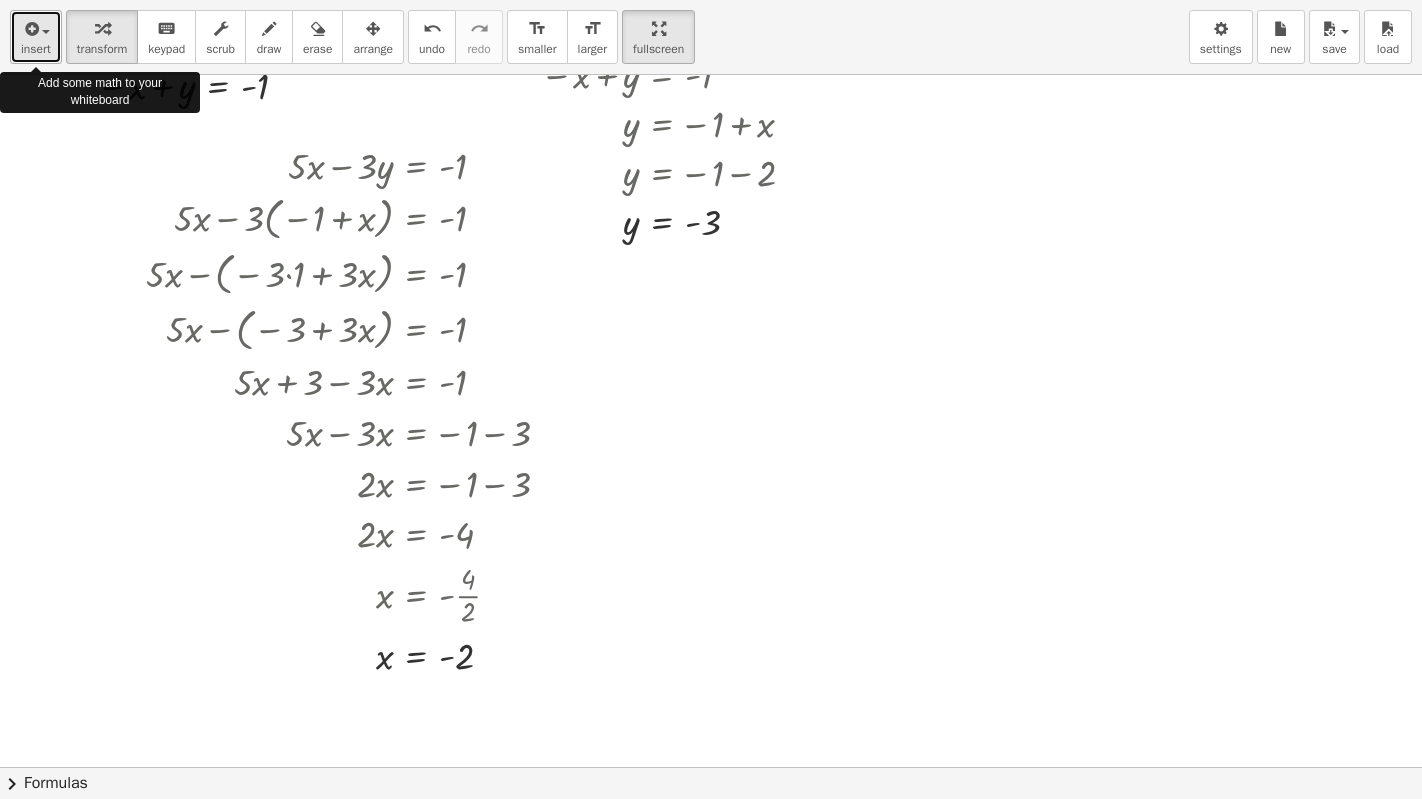 click at bounding box center [46, 32] 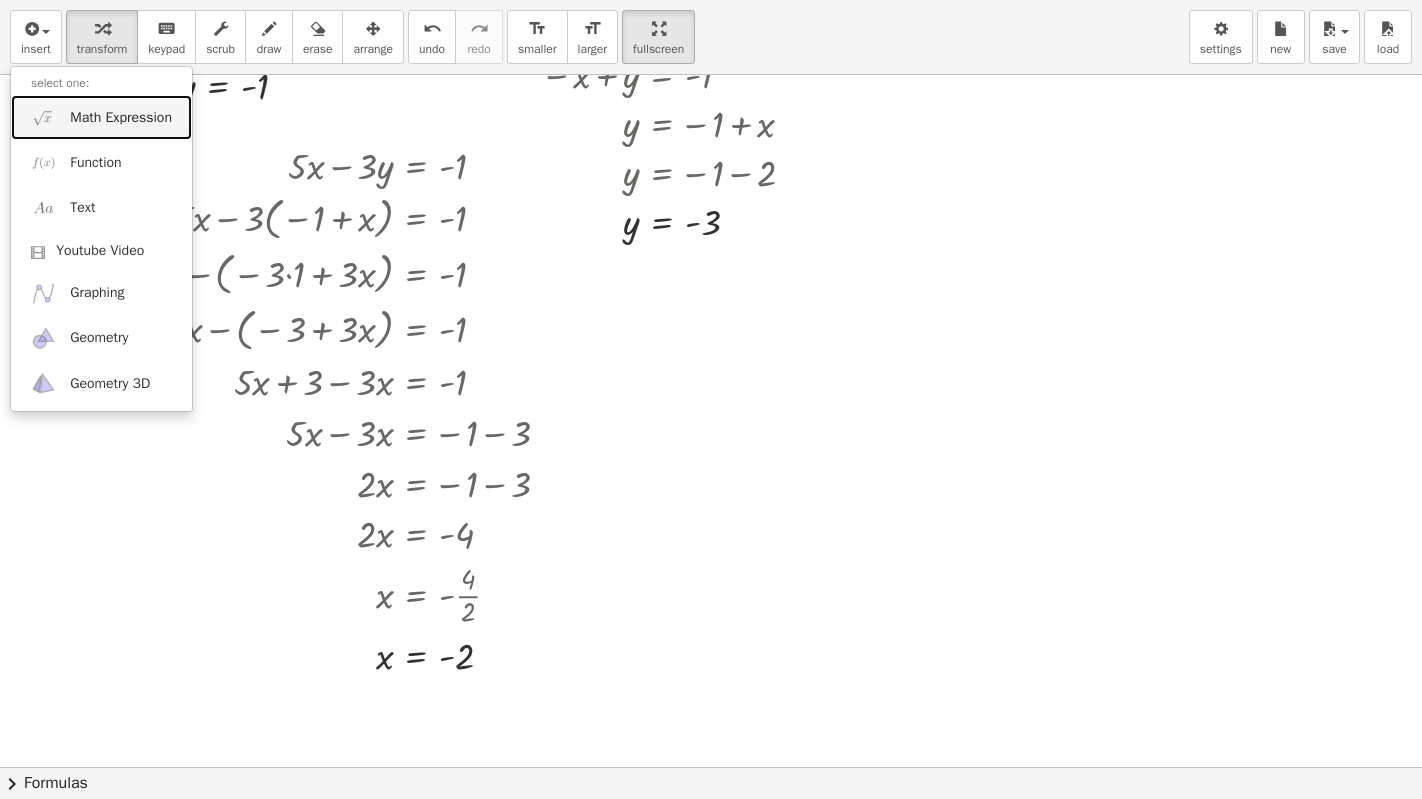 click on "Math Expression" at bounding box center [101, 117] 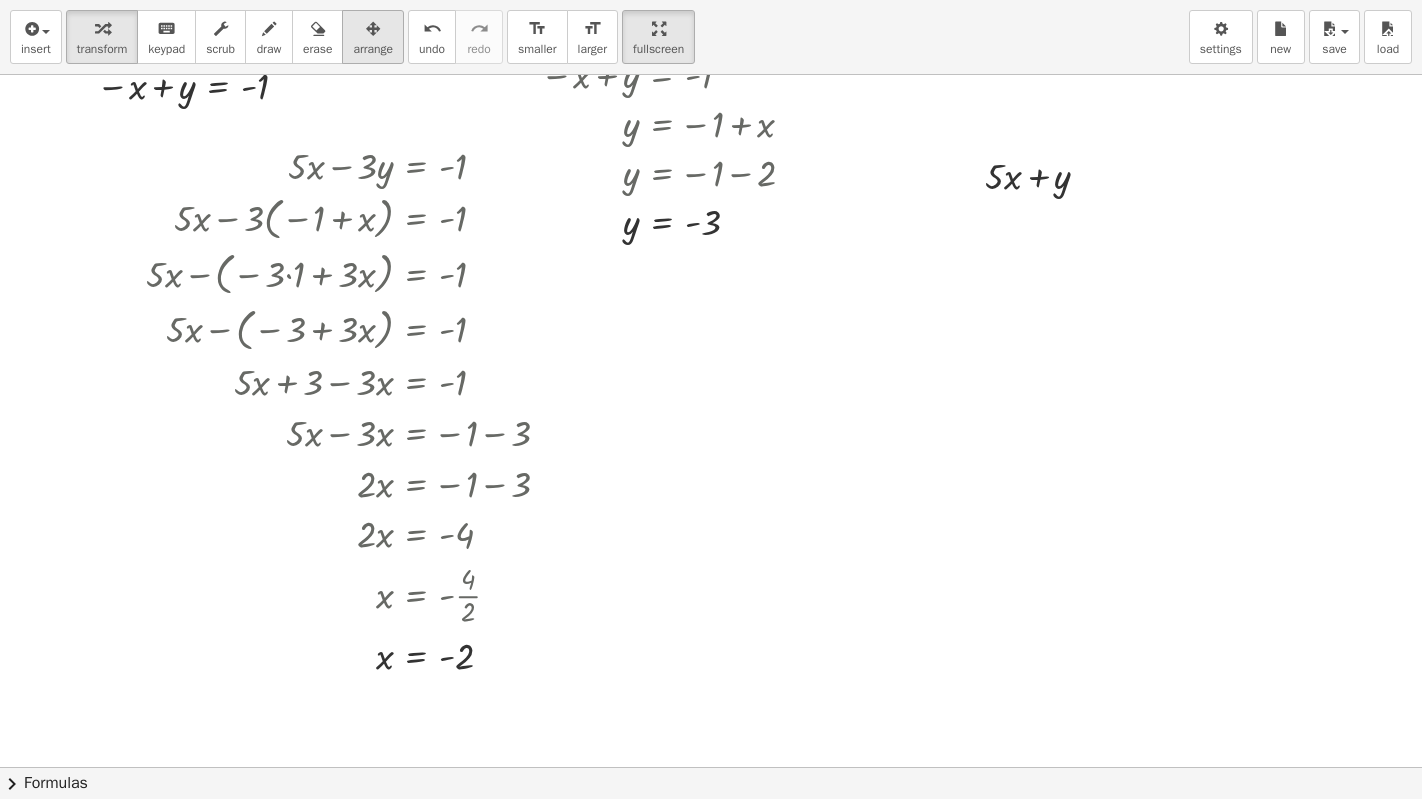 click at bounding box center [373, 28] 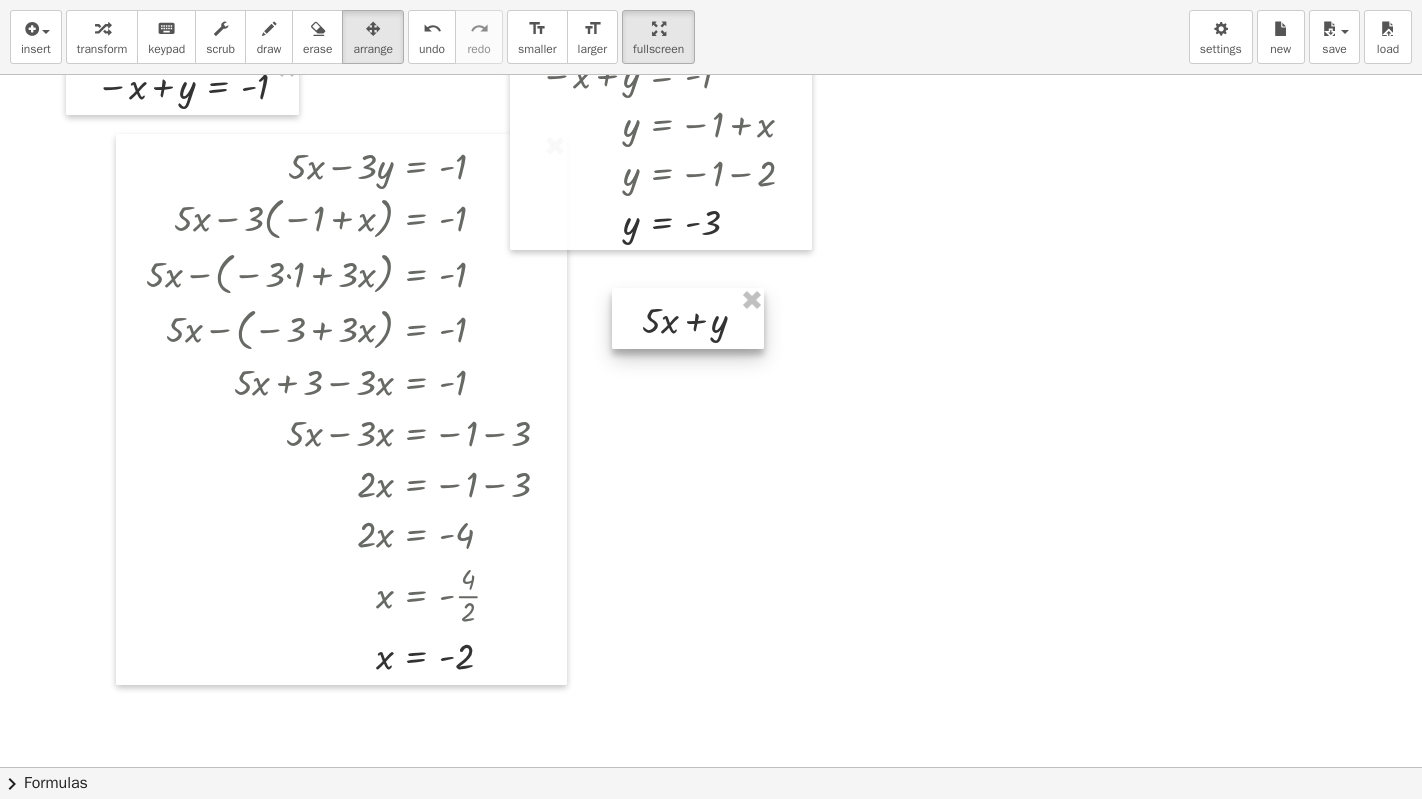 drag, startPoint x: 1023, startPoint y: 197, endPoint x: 681, endPoint y: 340, distance: 370.6926 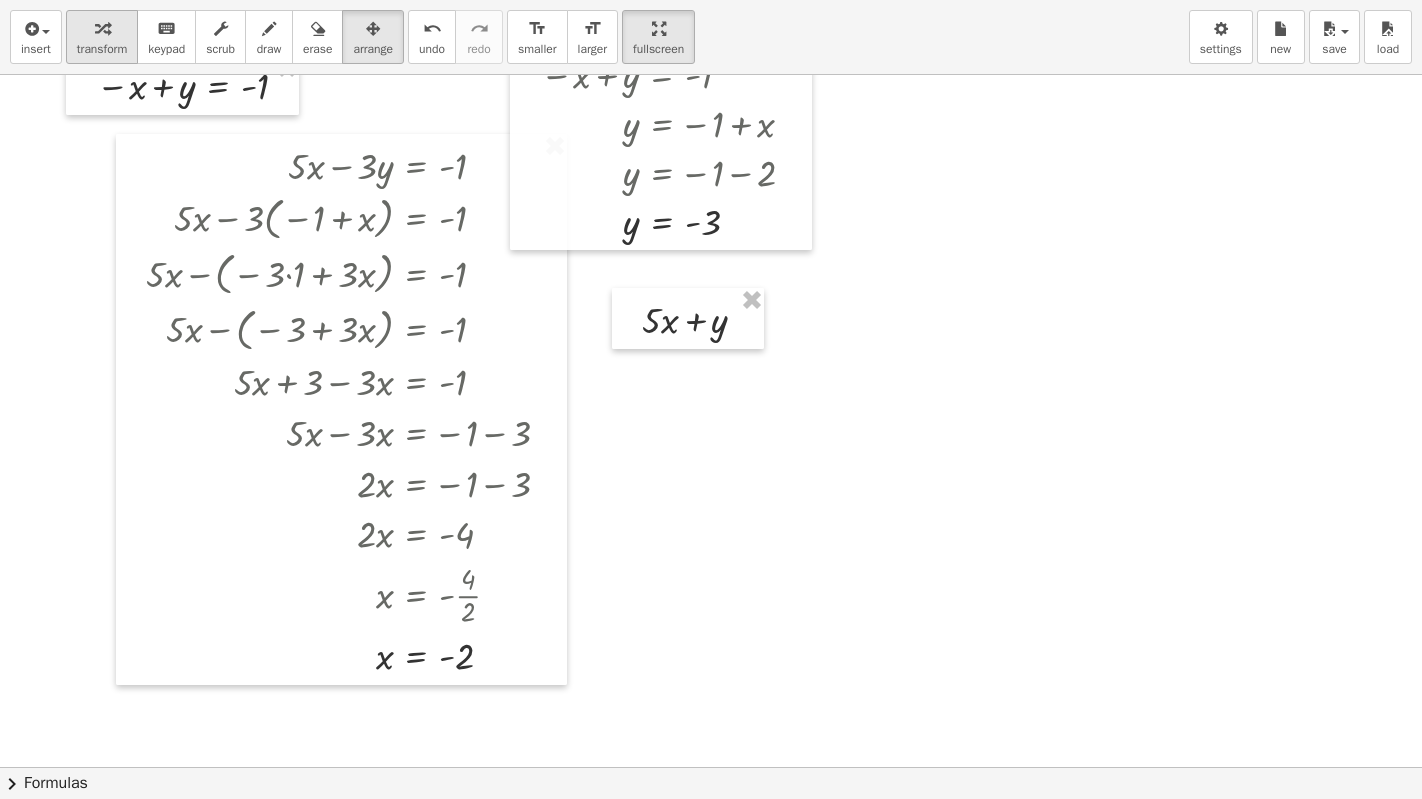 click at bounding box center [102, 29] 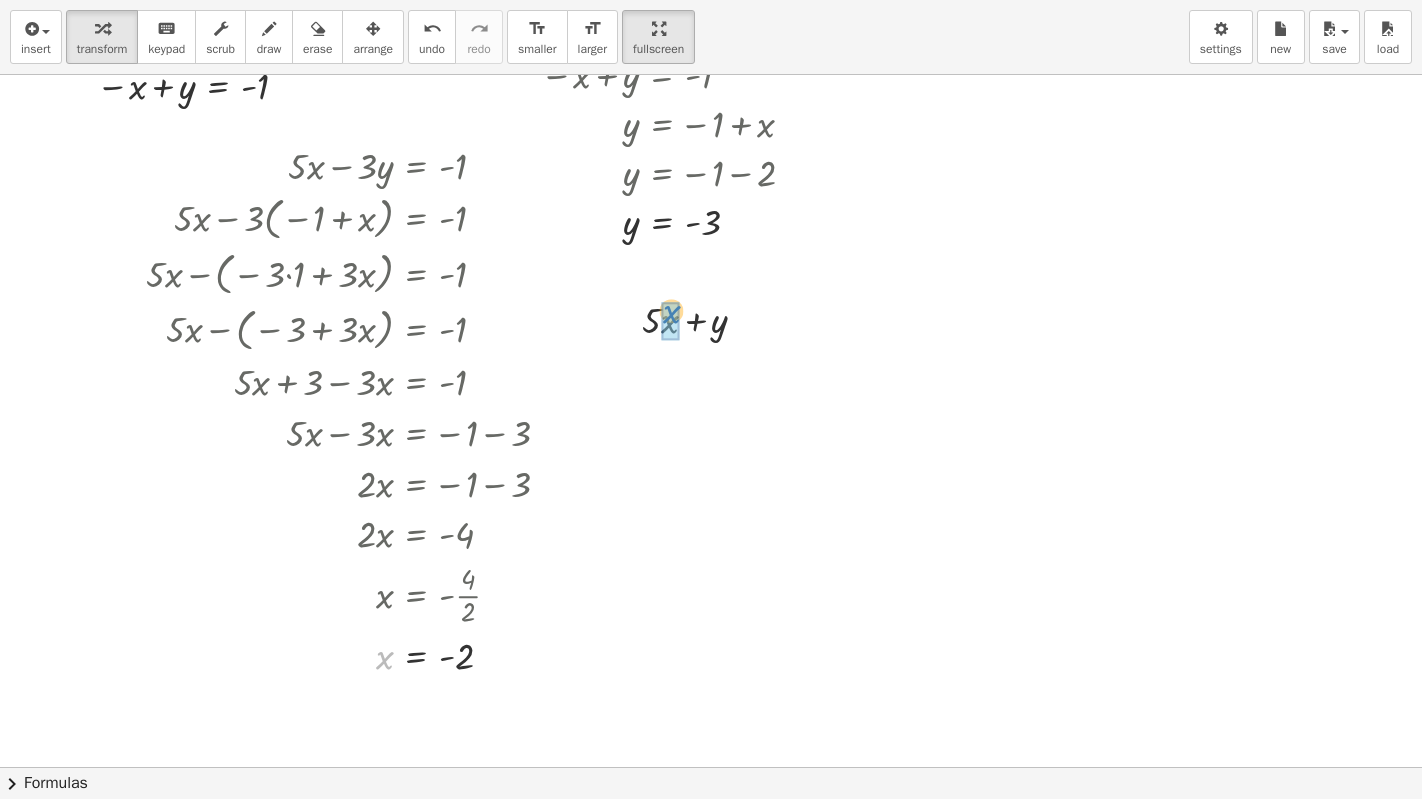 drag, startPoint x: 383, startPoint y: 666, endPoint x: 670, endPoint y: 321, distance: 448.76944 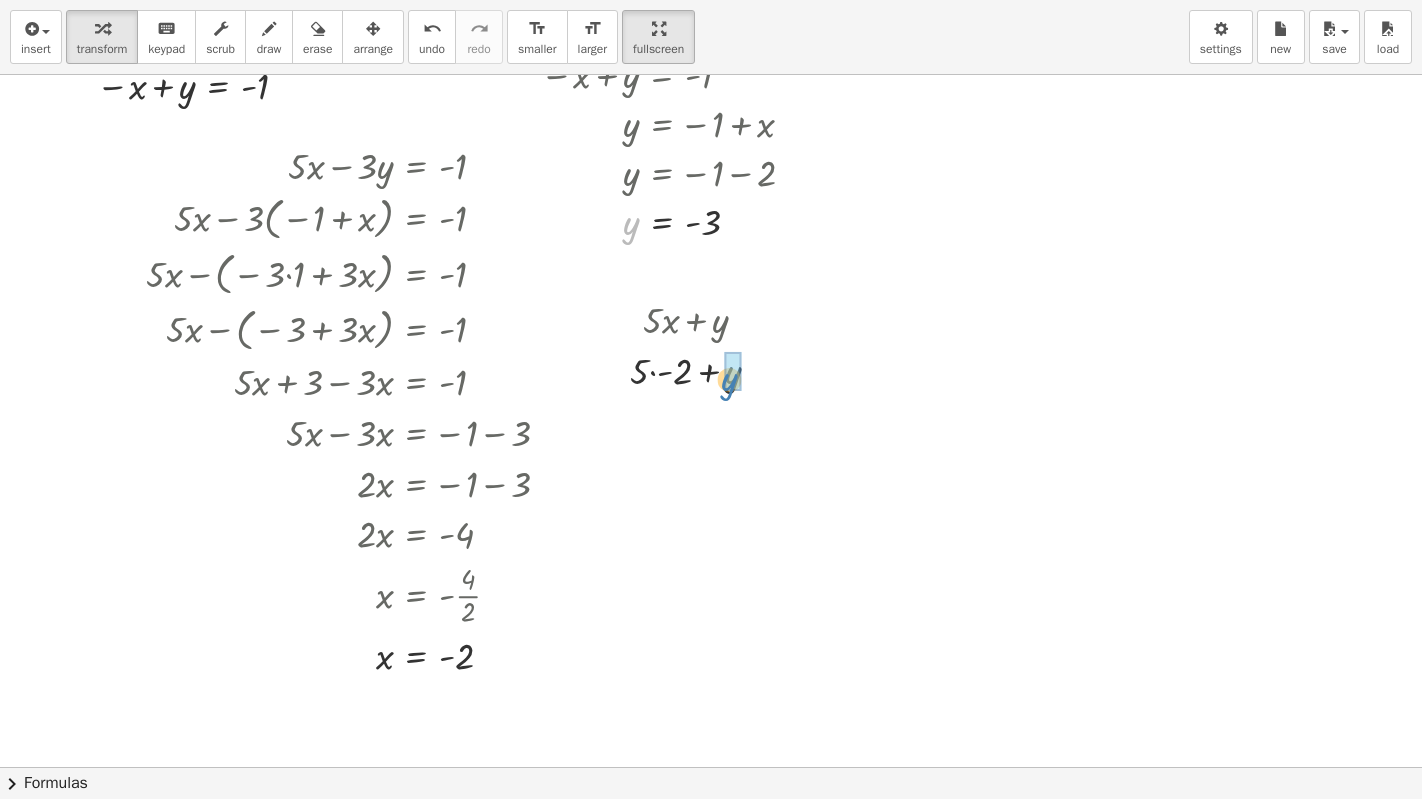 drag, startPoint x: 634, startPoint y: 224, endPoint x: 732, endPoint y: 380, distance: 184.22812 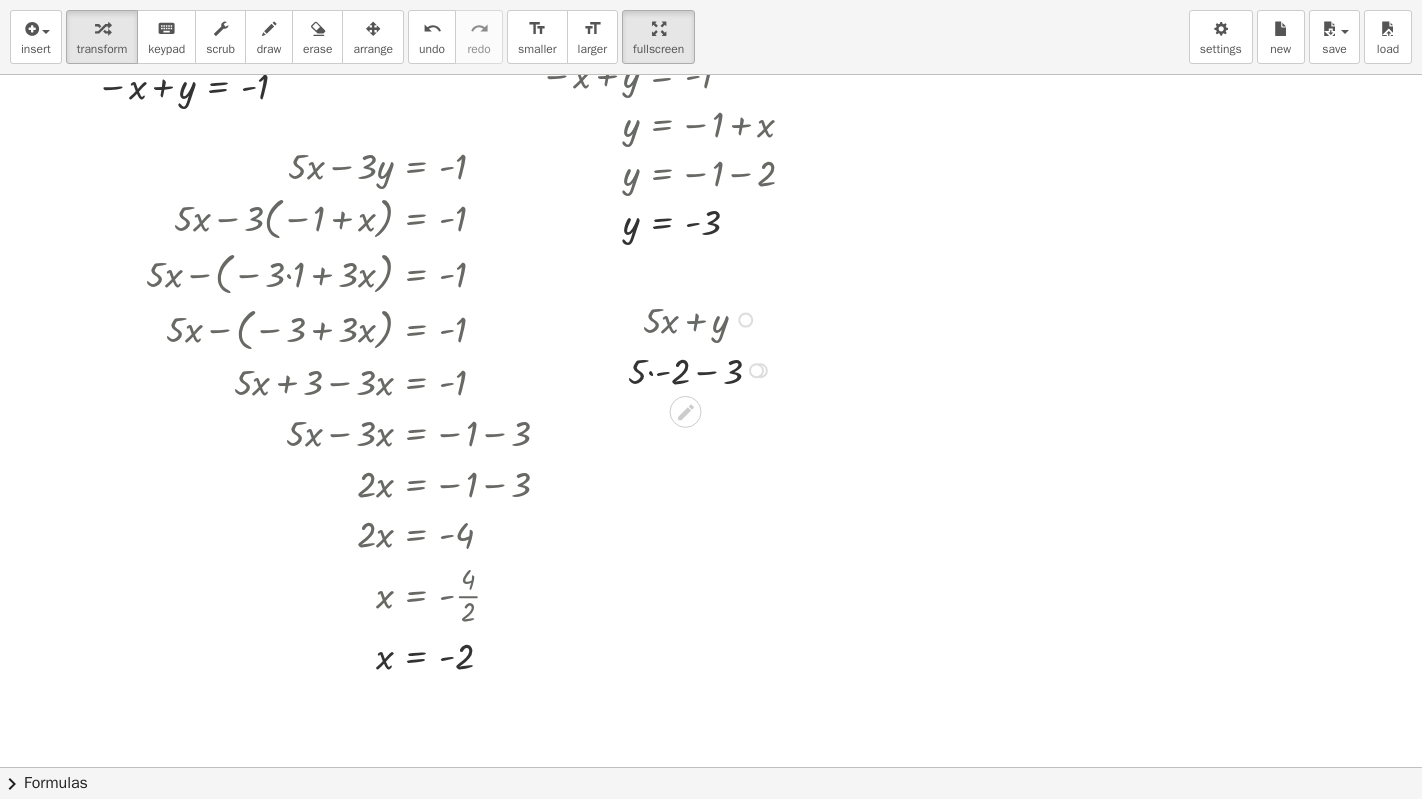 click at bounding box center [703, 369] 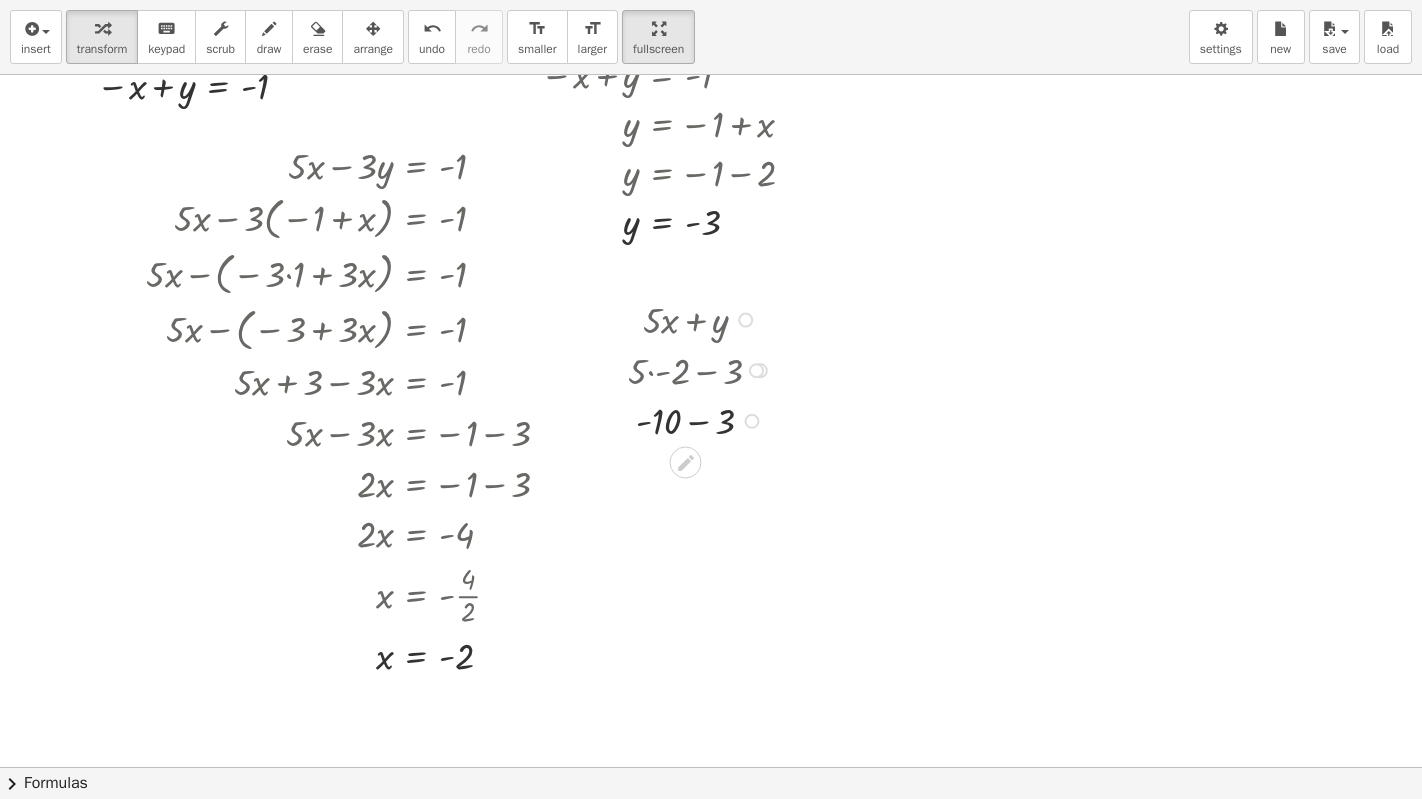 click at bounding box center (703, 419) 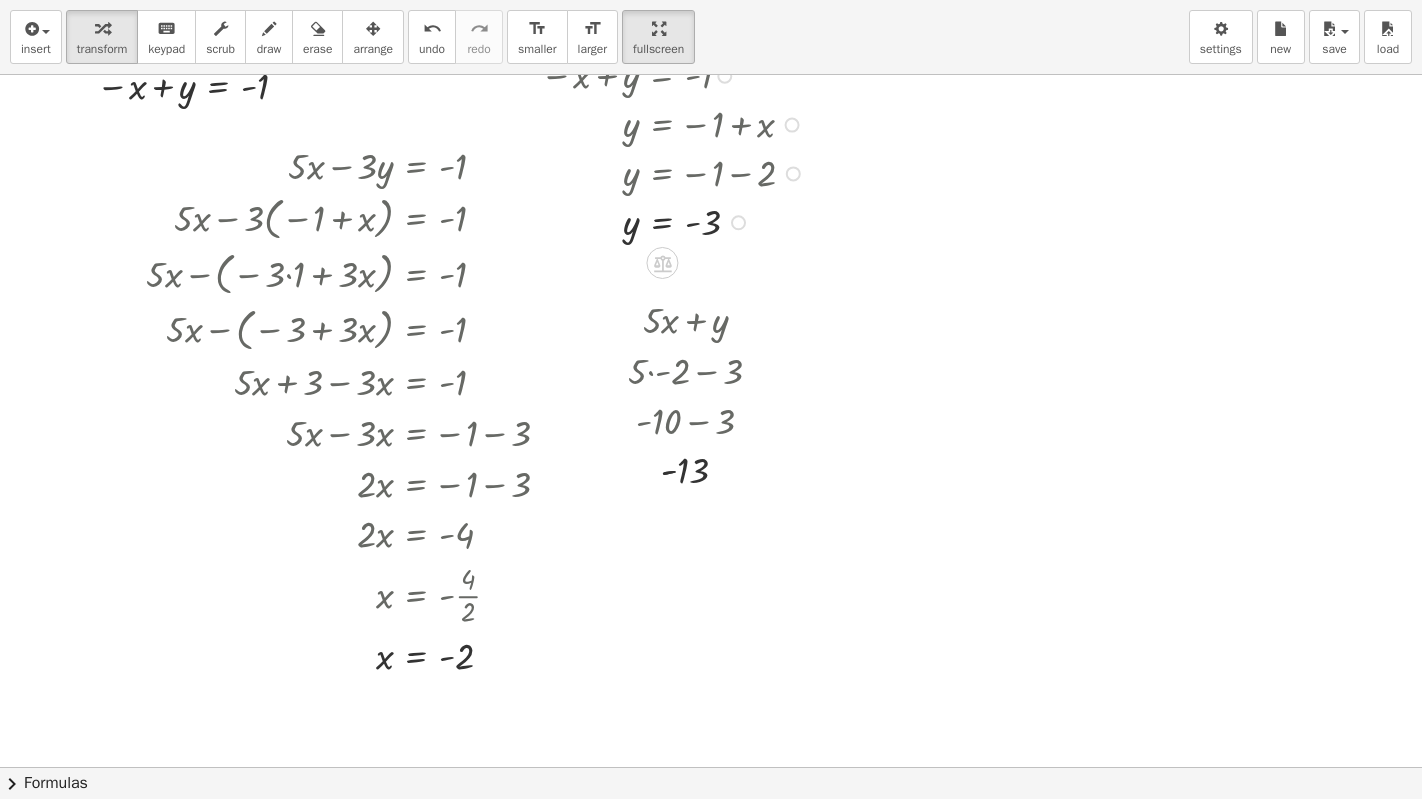 scroll, scrollTop: 0, scrollLeft: 0, axis: both 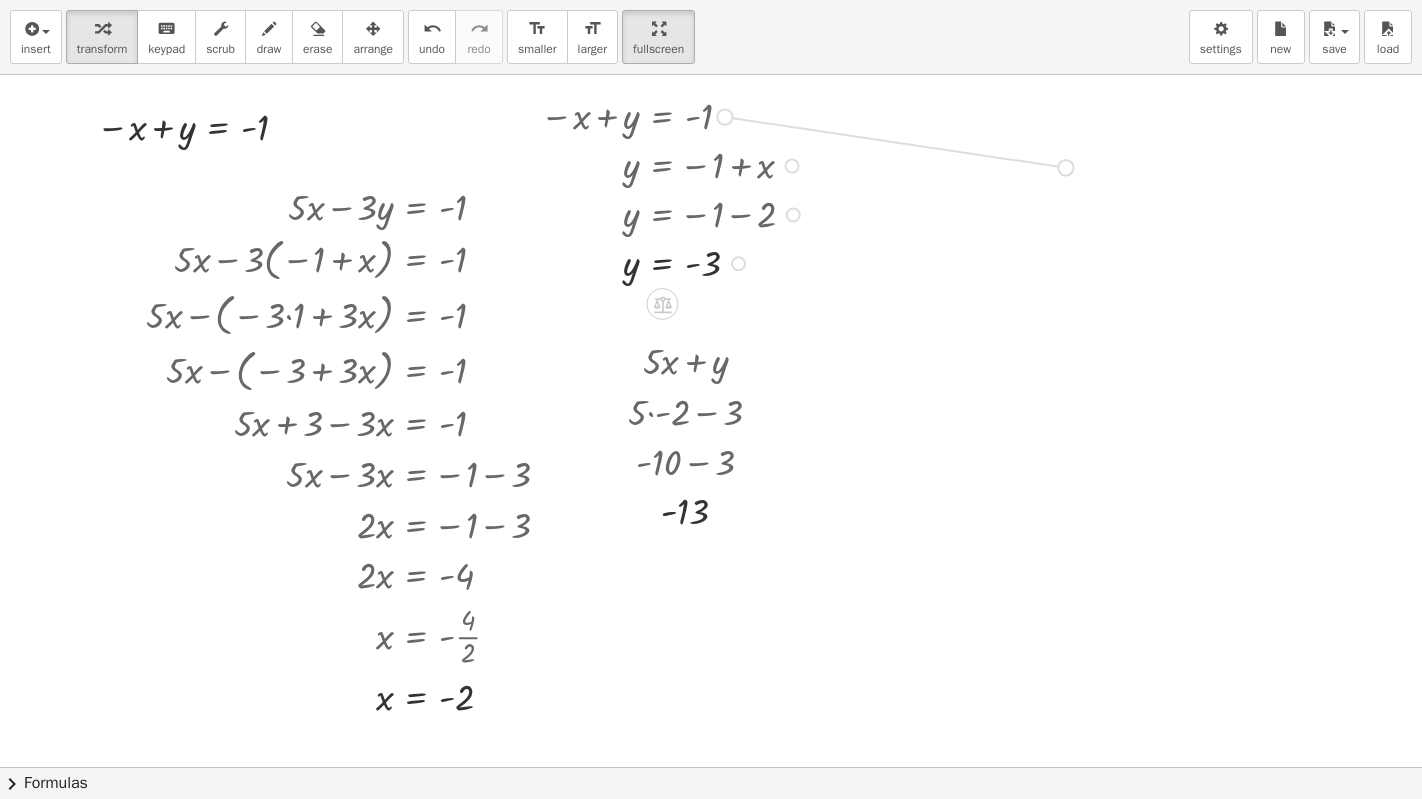 drag, startPoint x: 732, startPoint y: 116, endPoint x: 1091, endPoint y: 168, distance: 362.74646 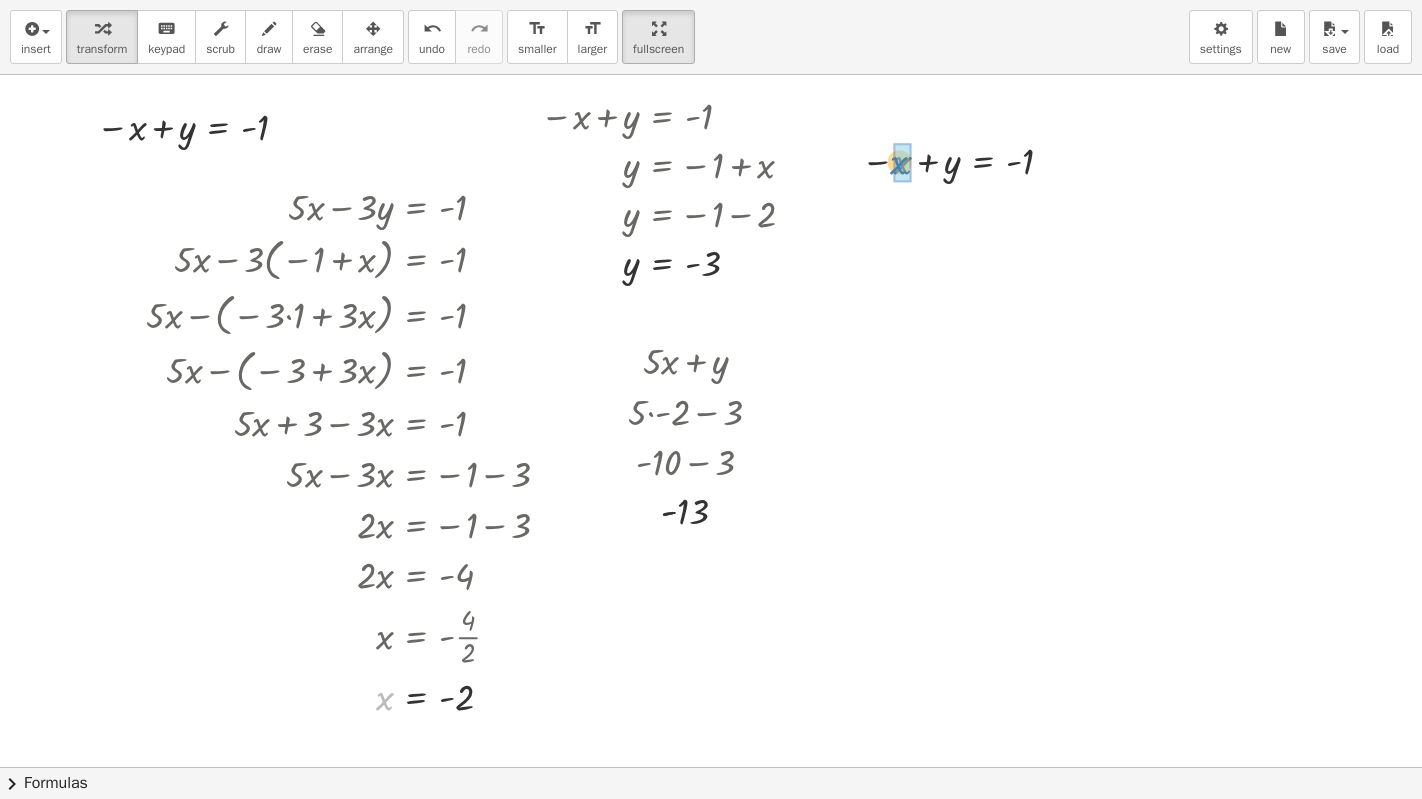 drag, startPoint x: 388, startPoint y: 702, endPoint x: 902, endPoint y: 166, distance: 742.62506 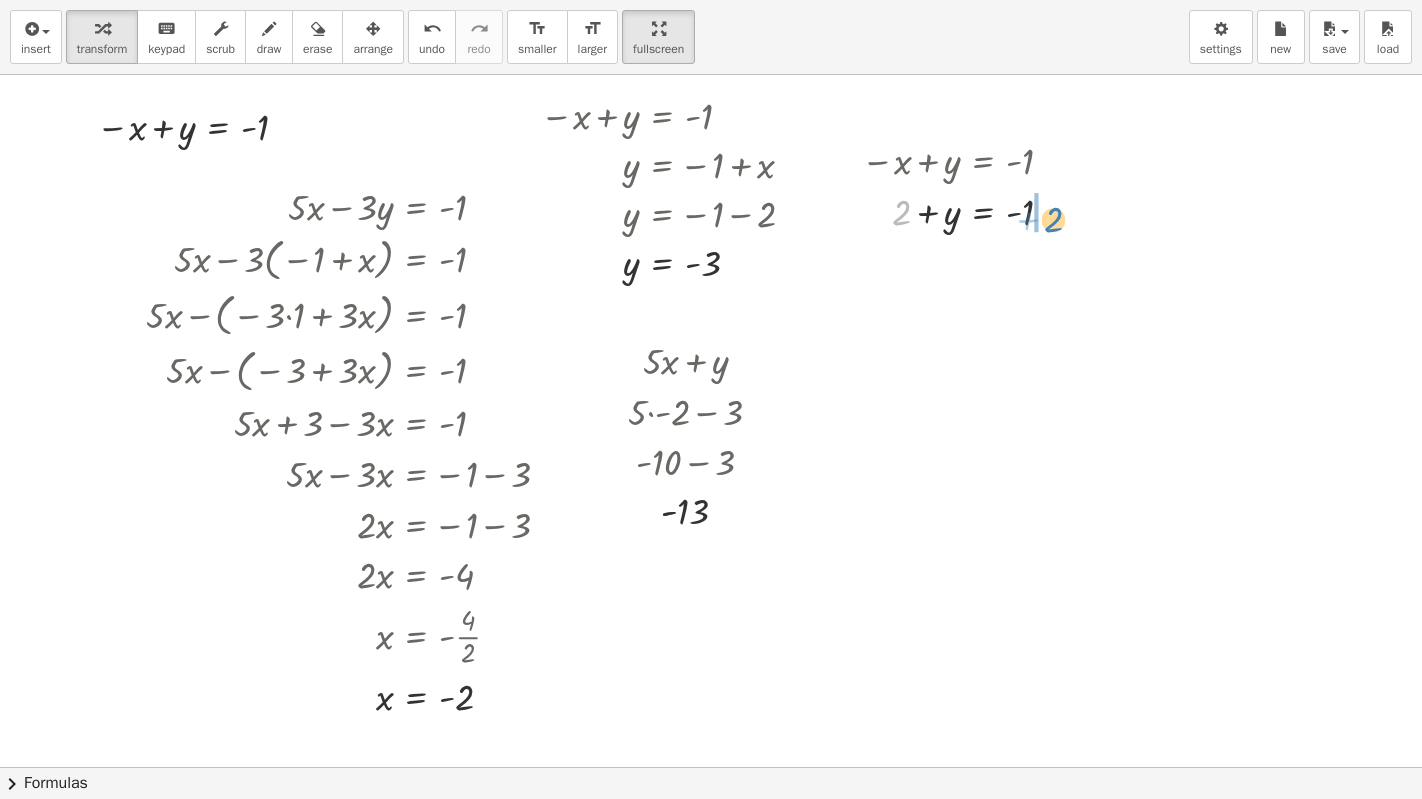 drag, startPoint x: 902, startPoint y: 215, endPoint x: 1055, endPoint y: 222, distance: 153.16005 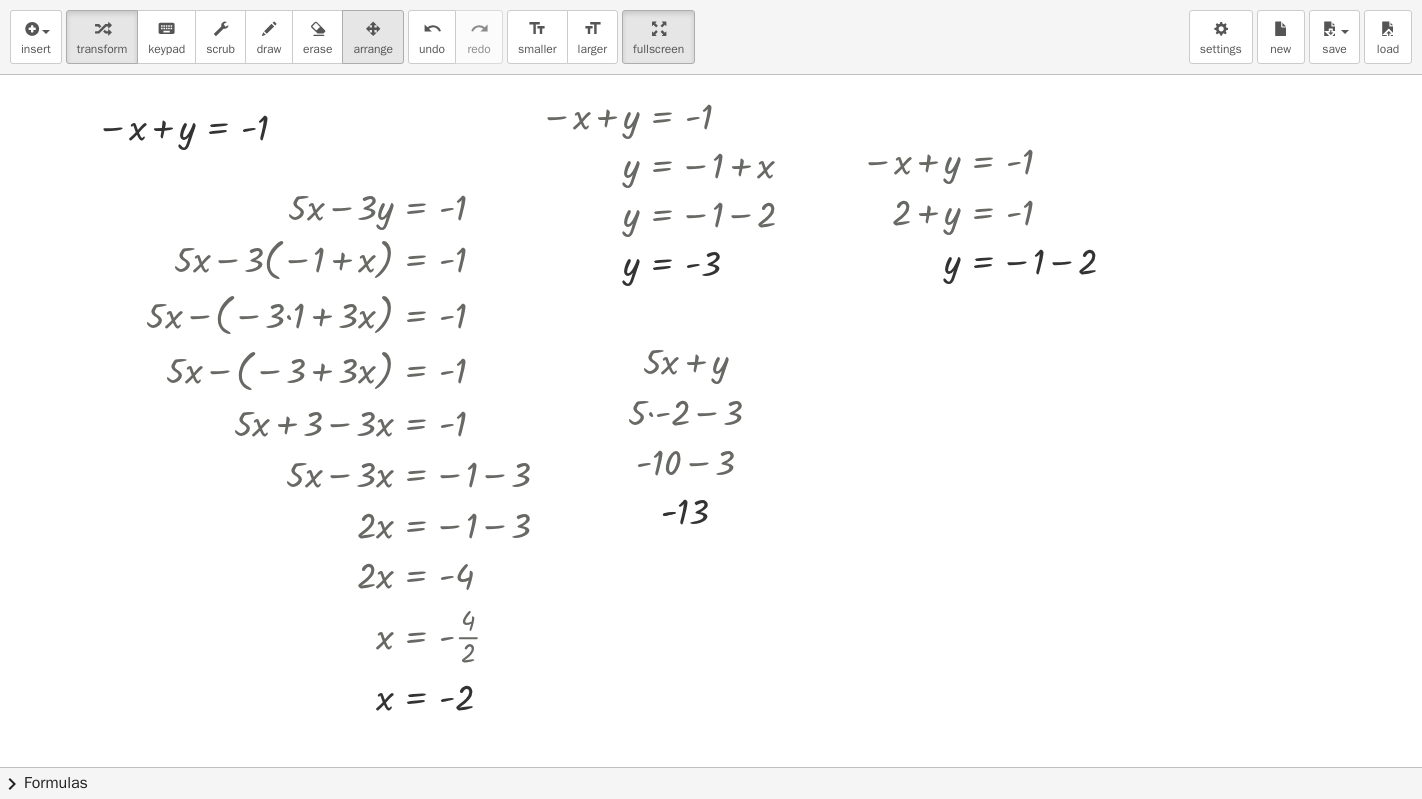 click at bounding box center (373, 29) 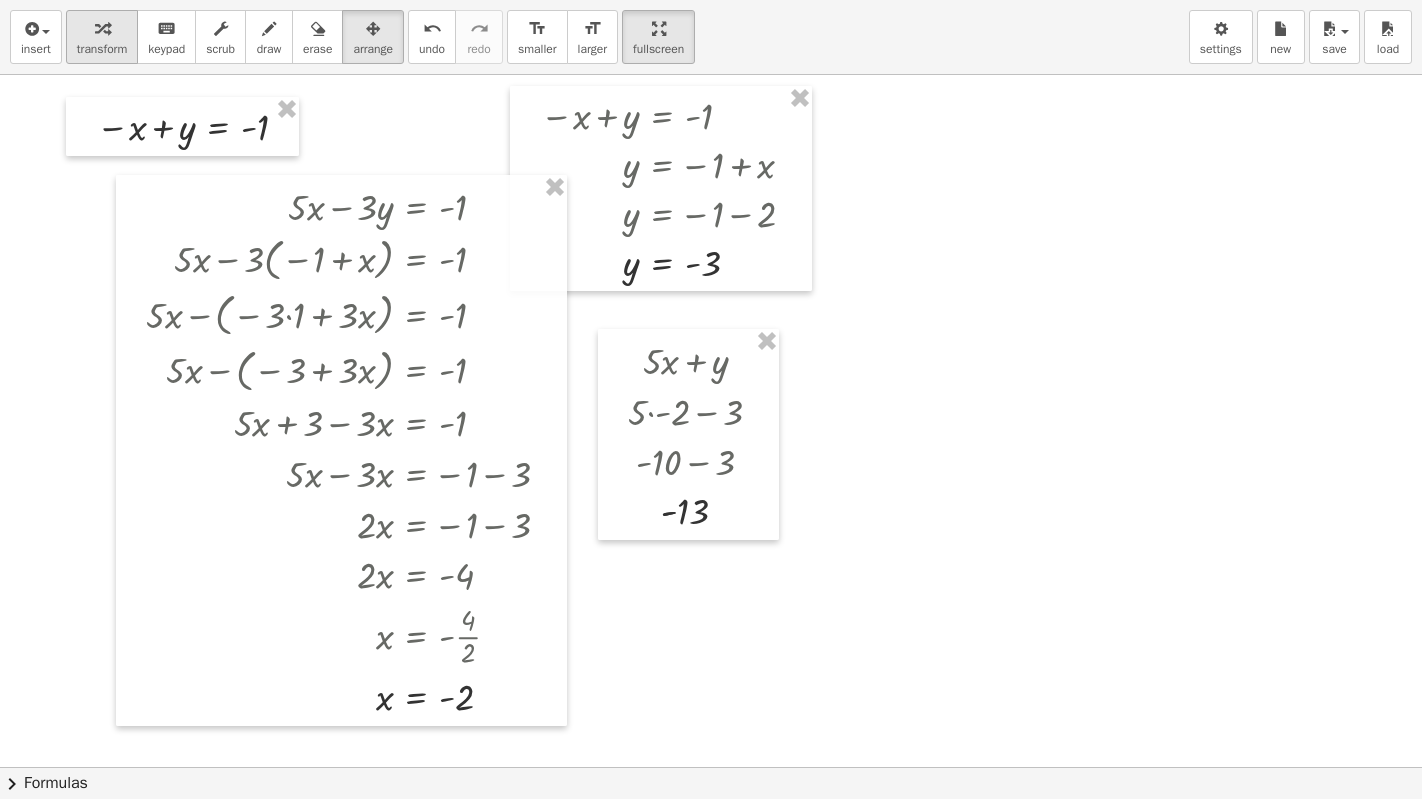 click on "transform" at bounding box center [102, 37] 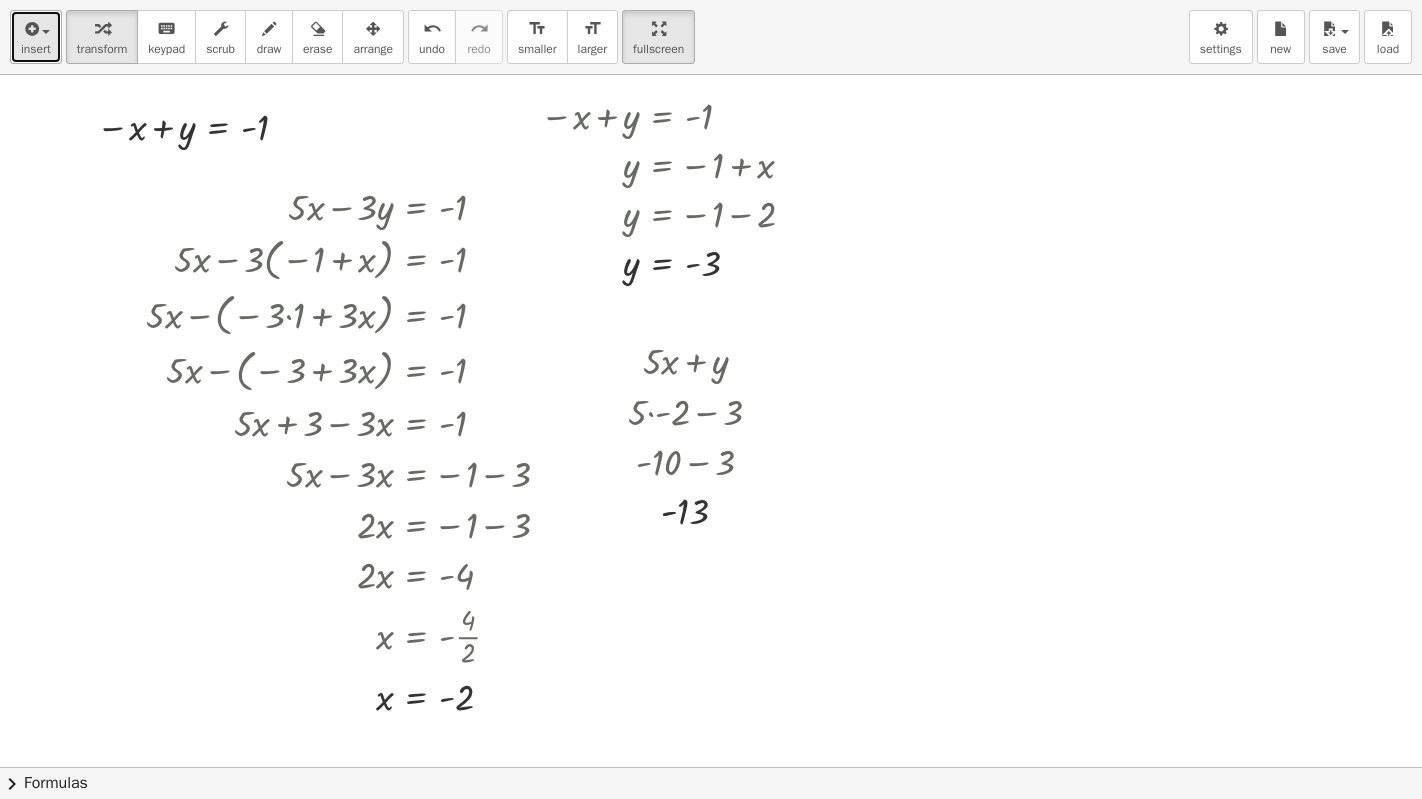 click on "insert" at bounding box center (36, 37) 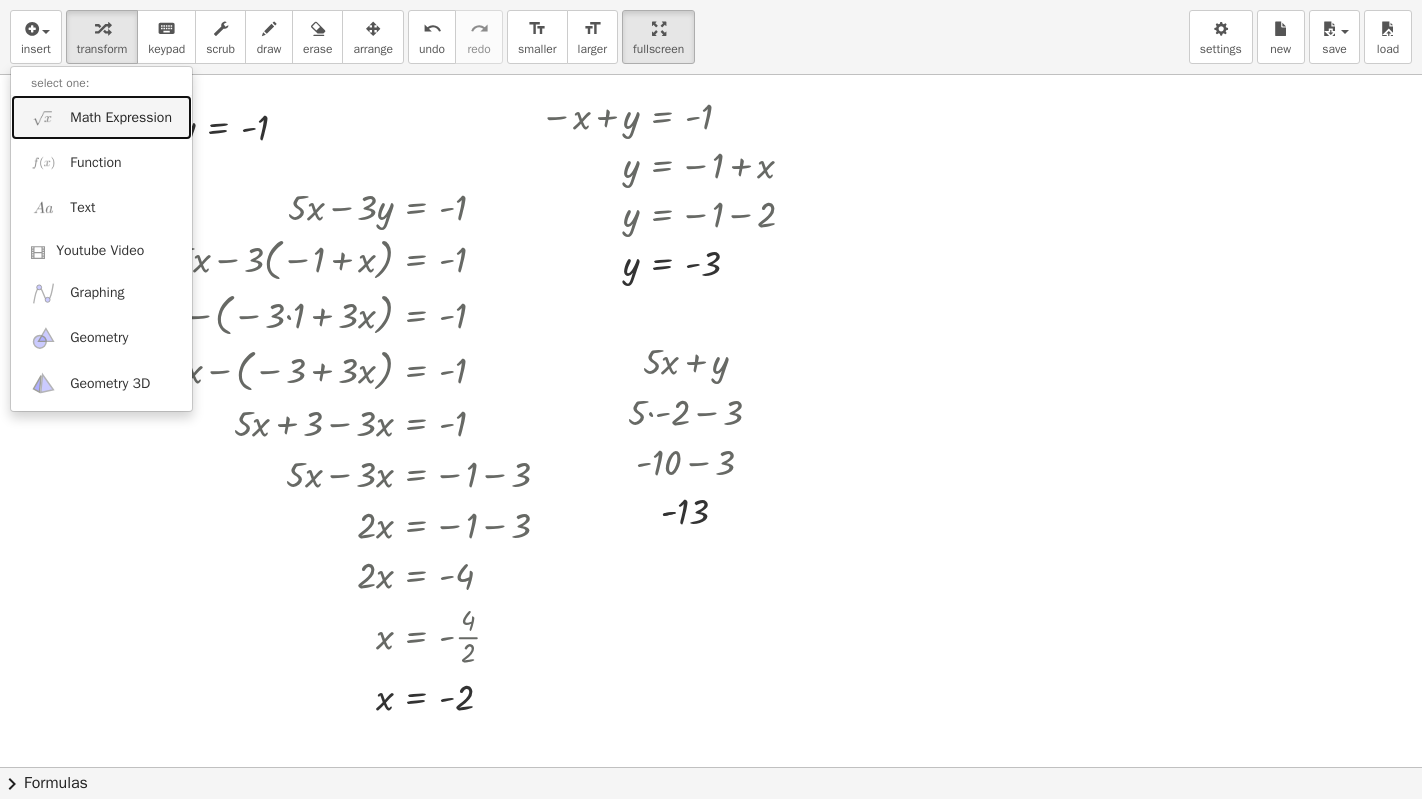 click at bounding box center [43, 117] 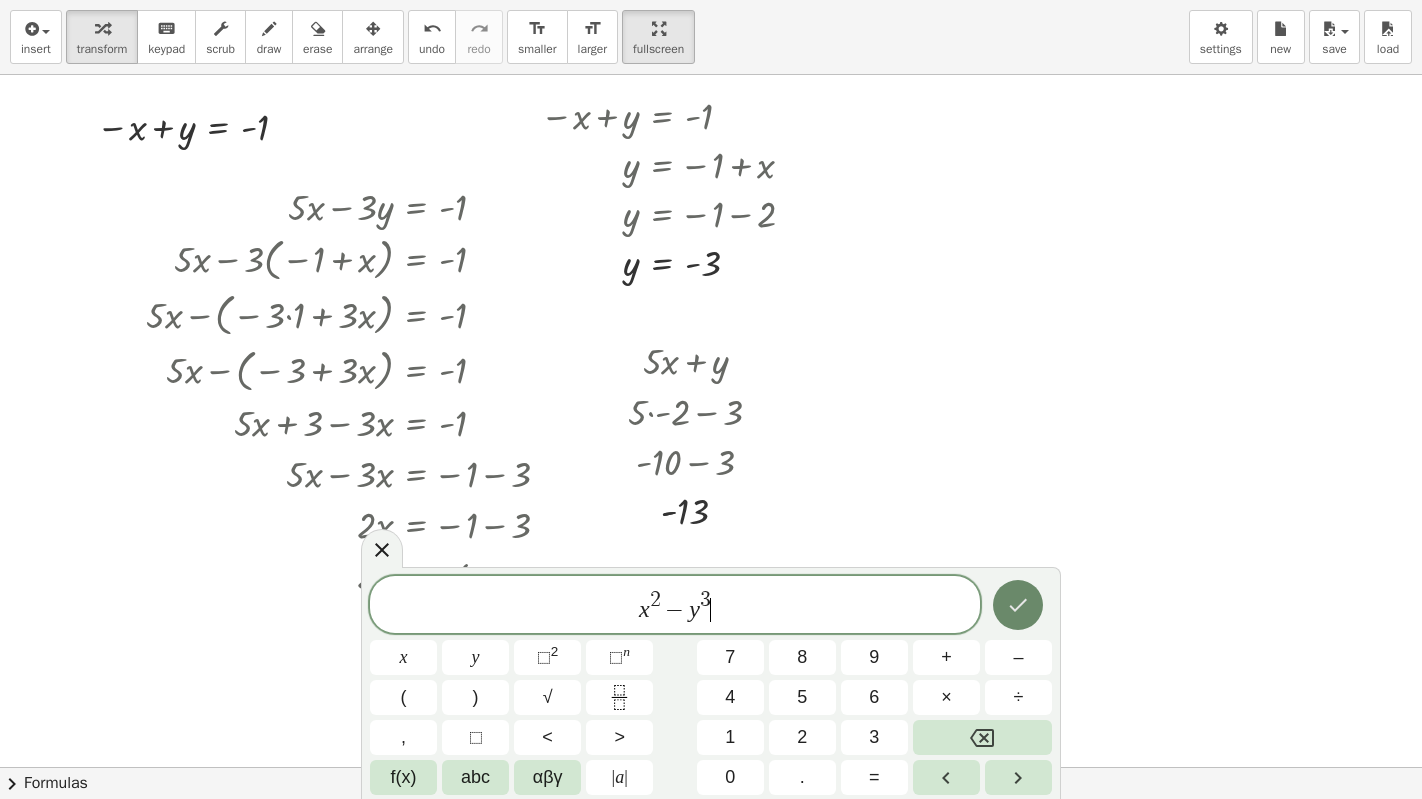 click at bounding box center (1018, 605) 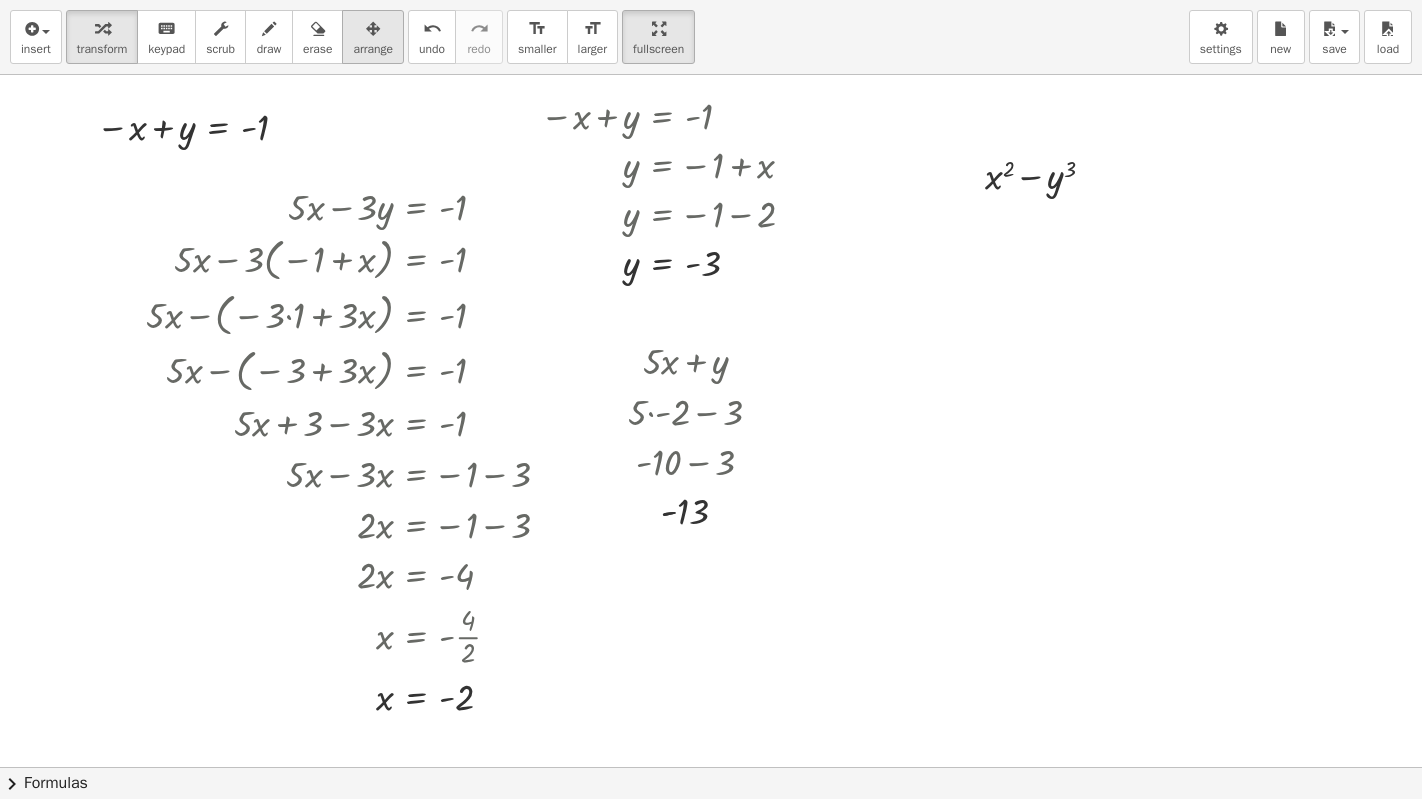 click on "arrange" at bounding box center (373, 49) 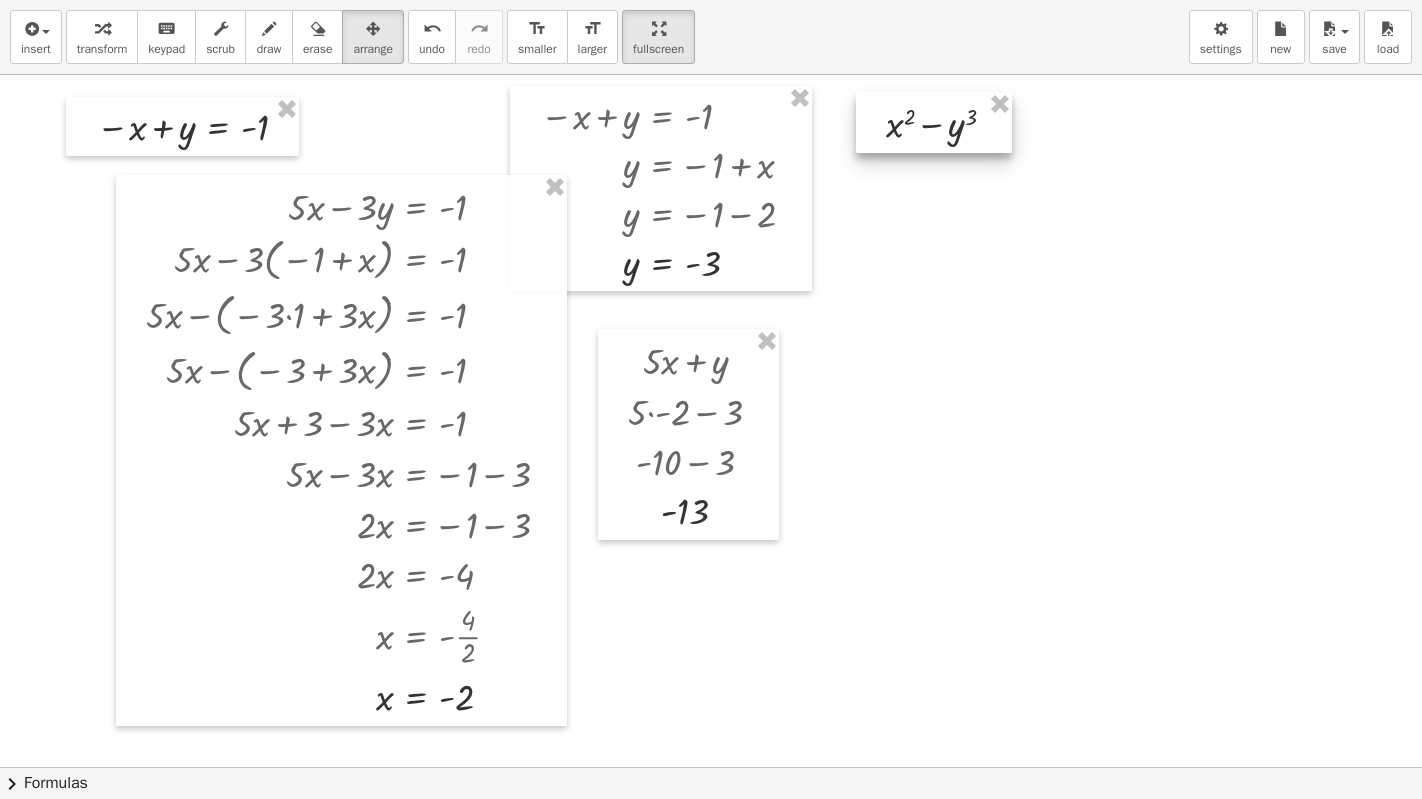 drag, startPoint x: 1000, startPoint y: 178, endPoint x: 901, endPoint y: 123, distance: 113.25193 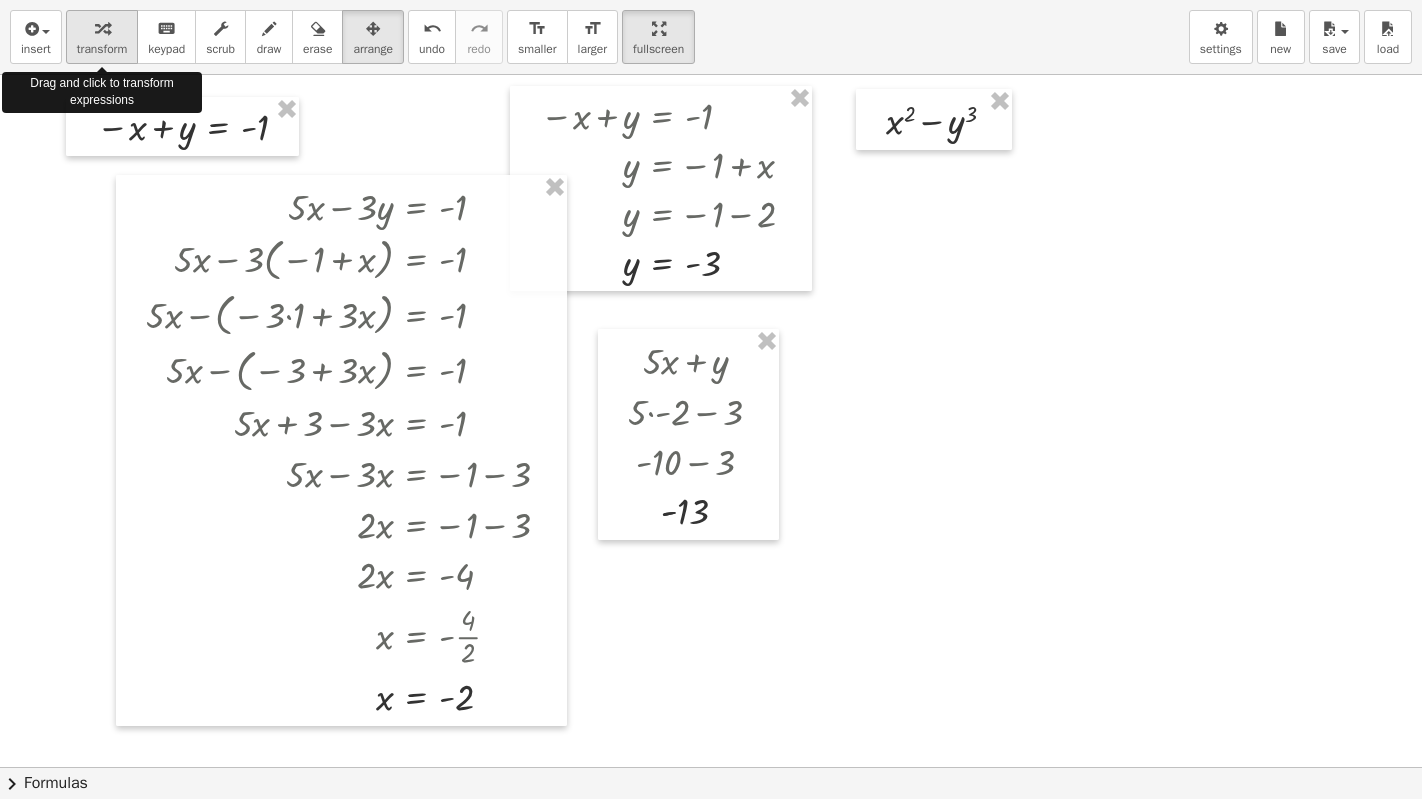 click on "transform" at bounding box center [102, 49] 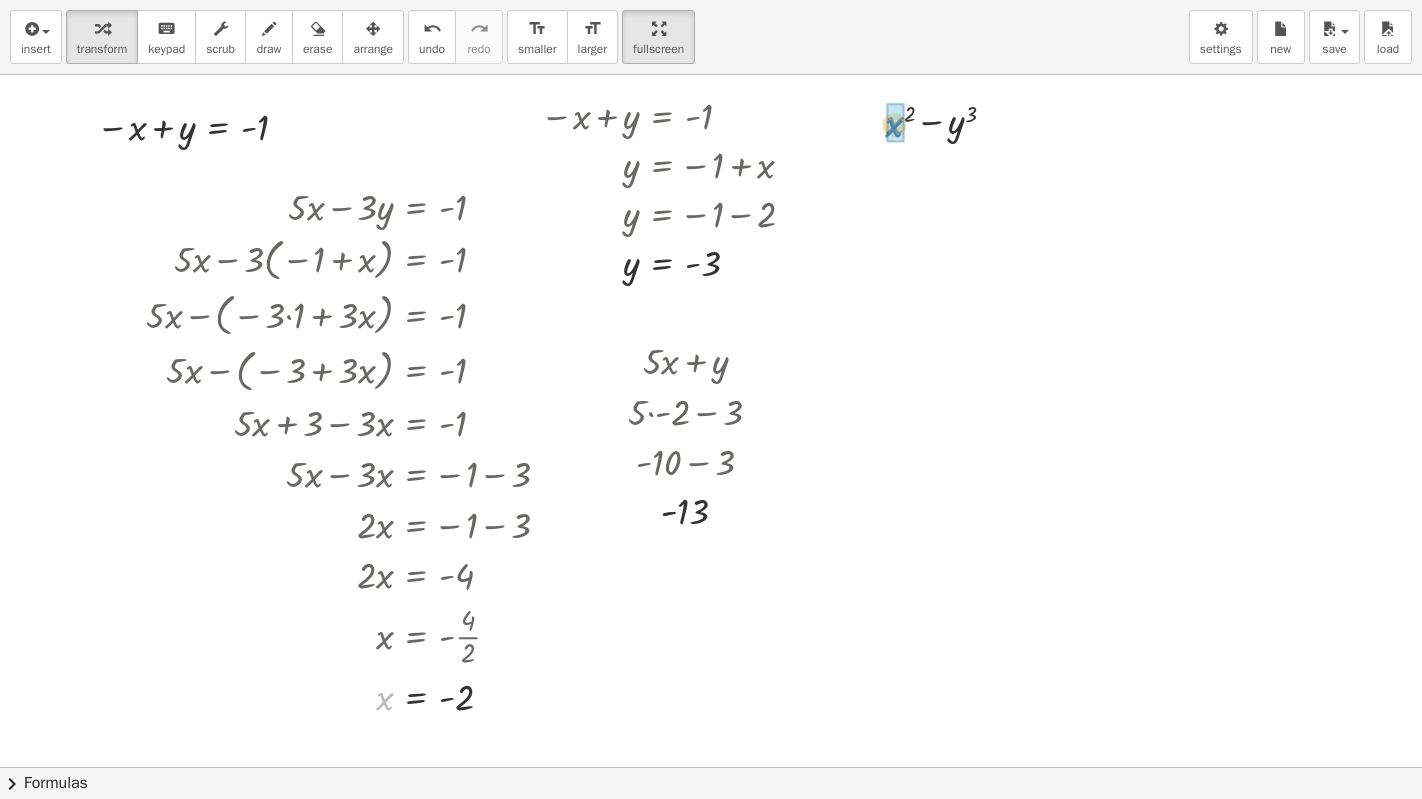 drag, startPoint x: 385, startPoint y: 702, endPoint x: 893, endPoint y: 129, distance: 765.763 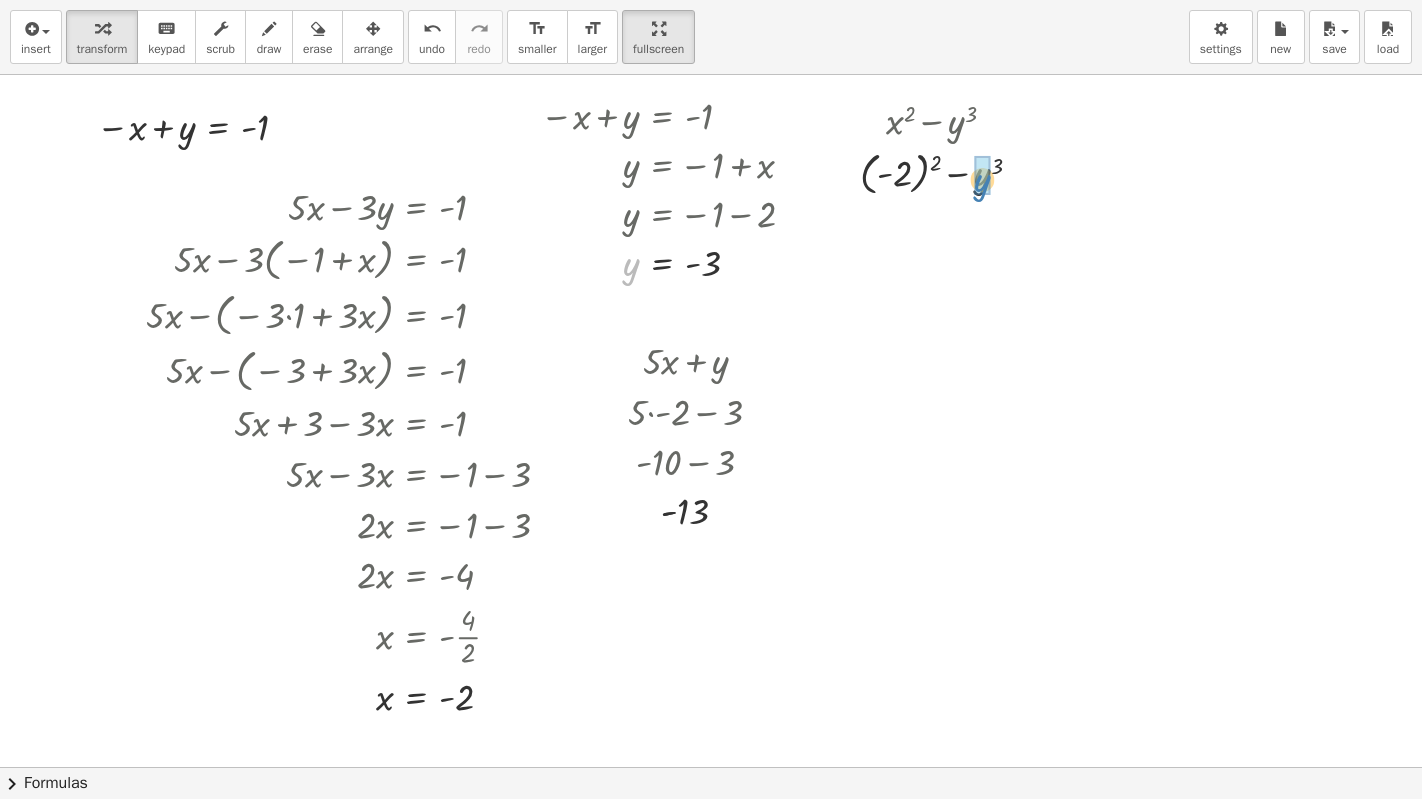drag, startPoint x: 634, startPoint y: 271, endPoint x: 985, endPoint y: 187, distance: 360.91135 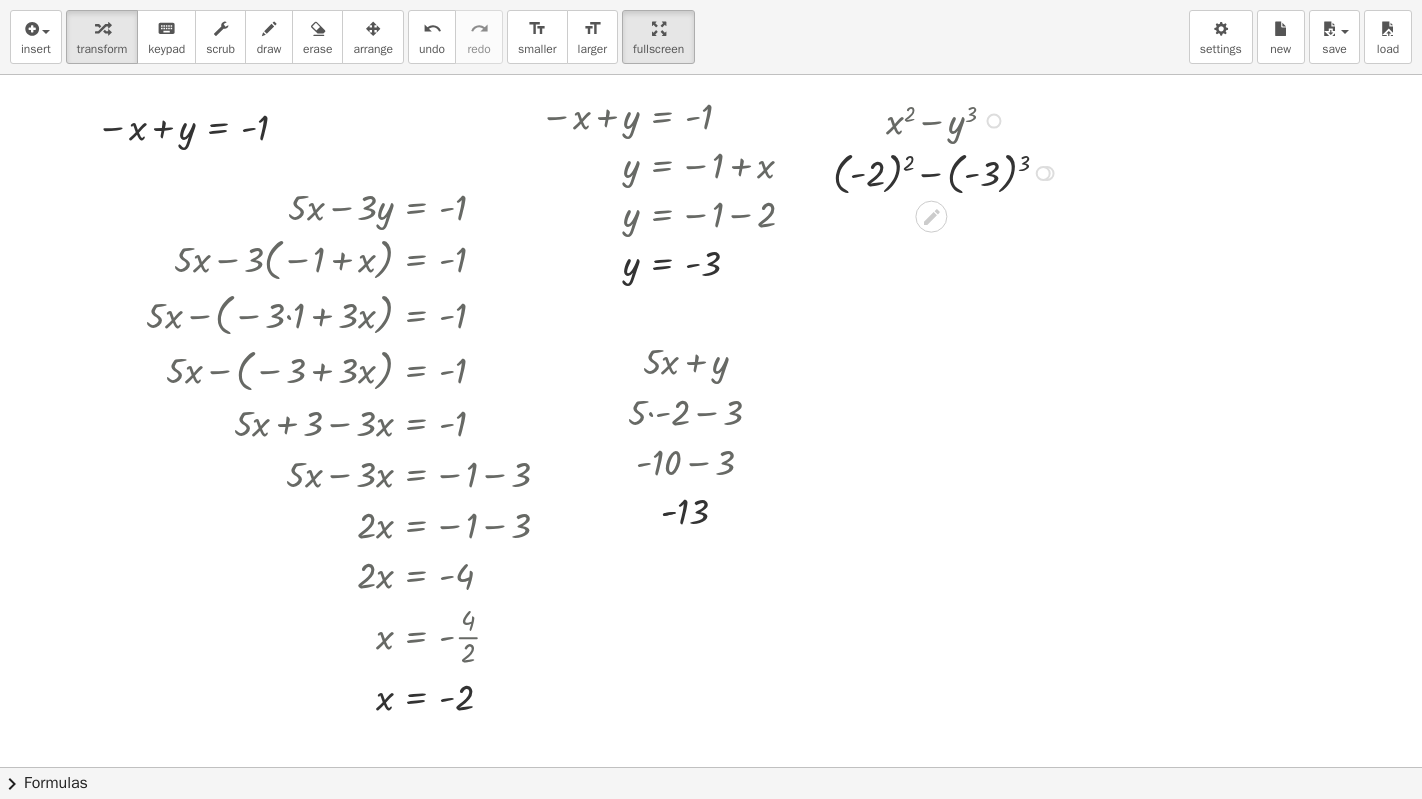 click at bounding box center [949, 172] 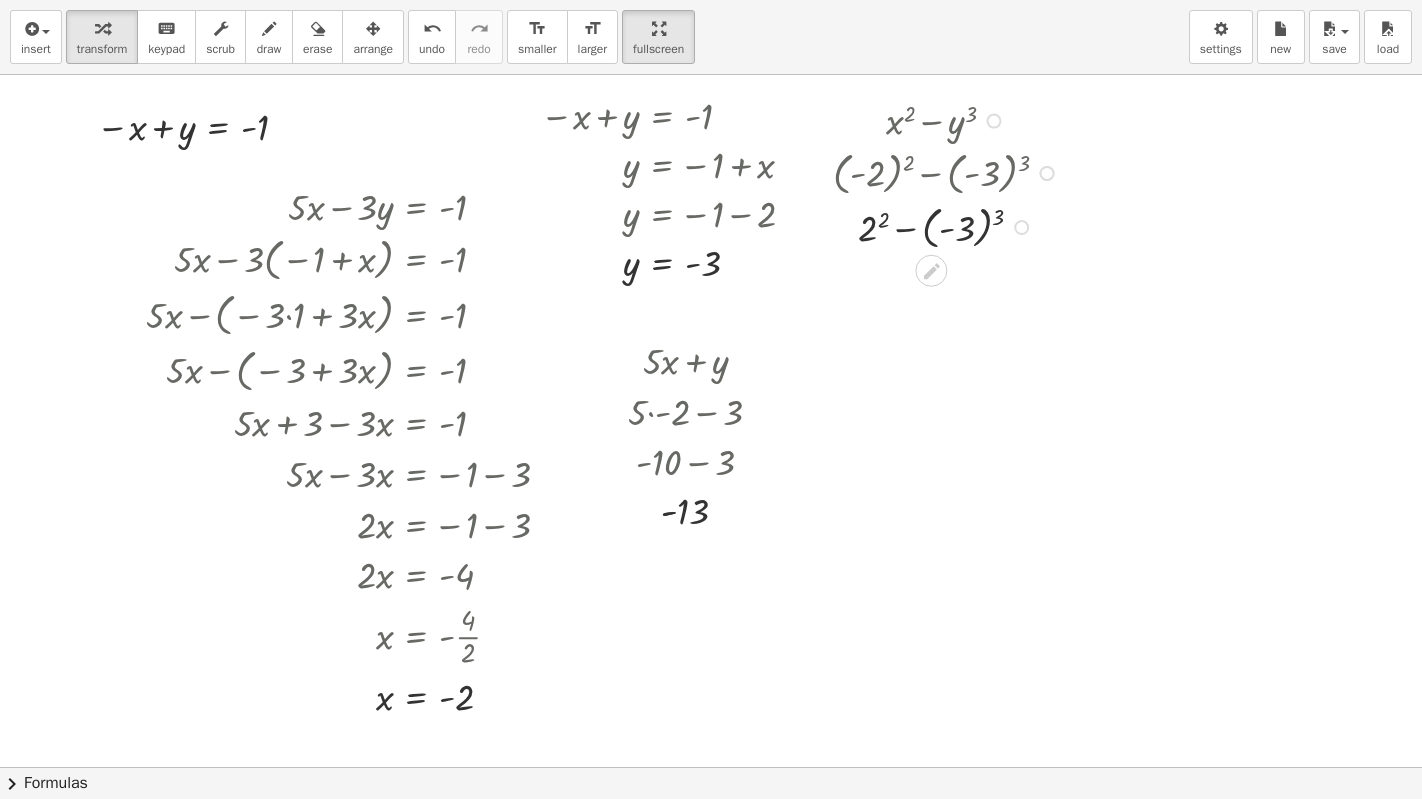 click at bounding box center (949, 226) 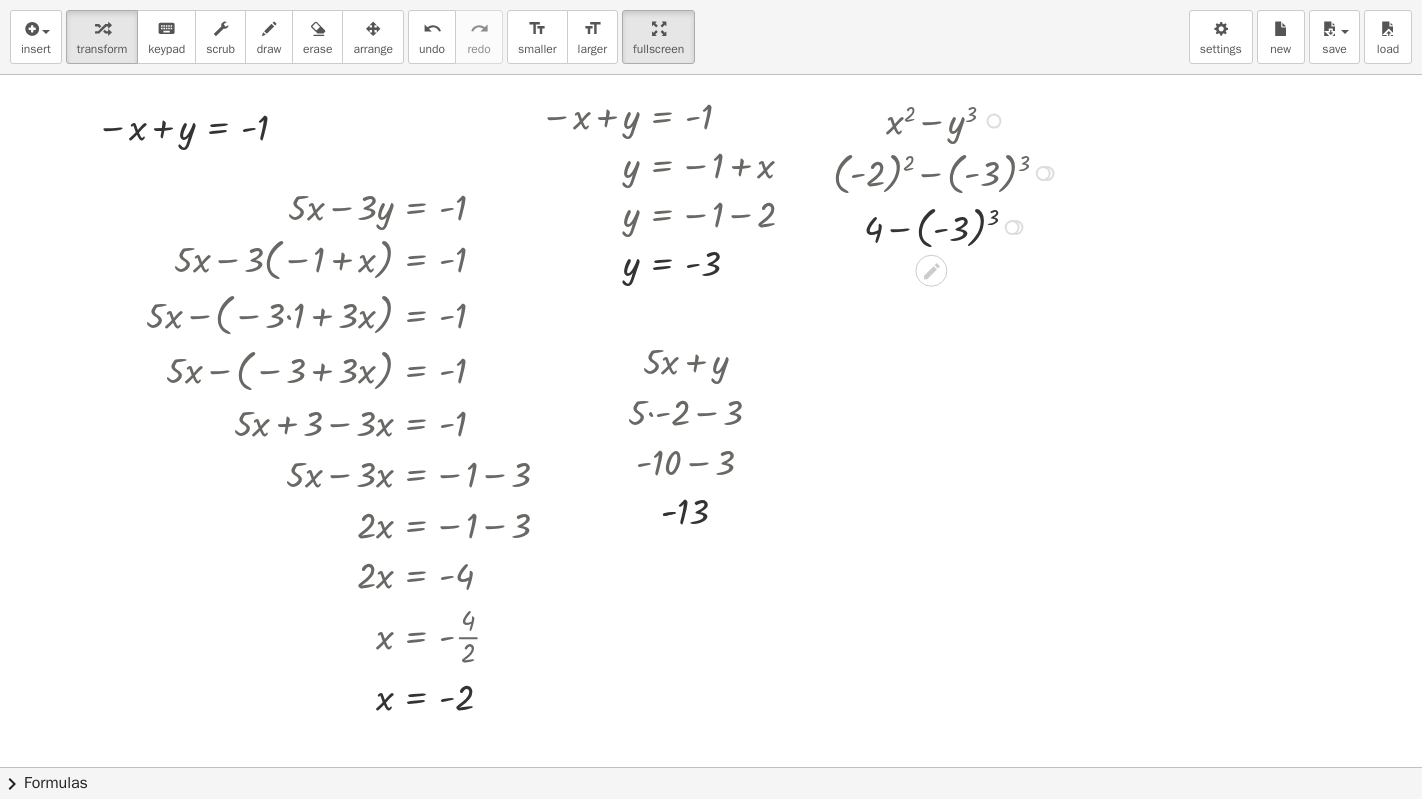 click at bounding box center [949, 226] 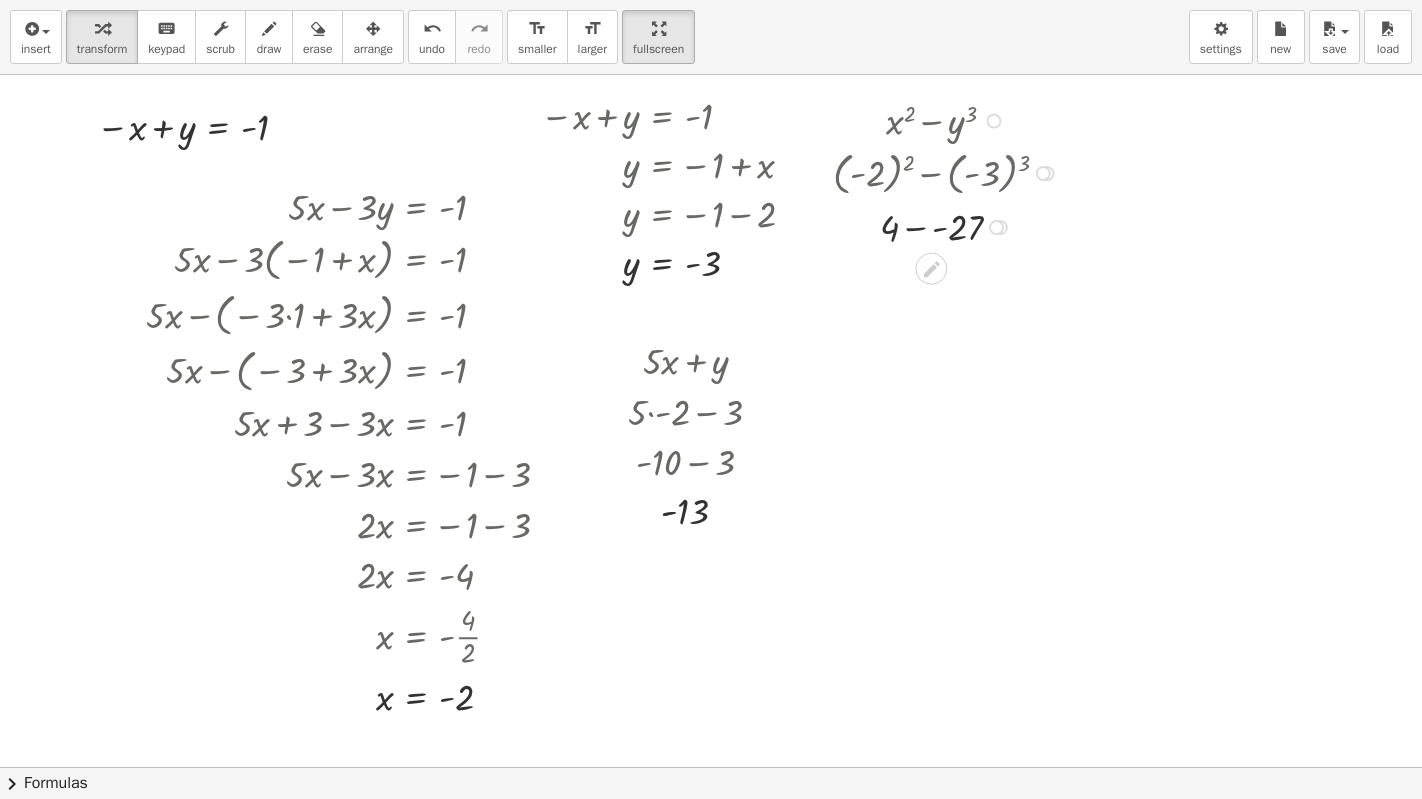 click at bounding box center [949, 225] 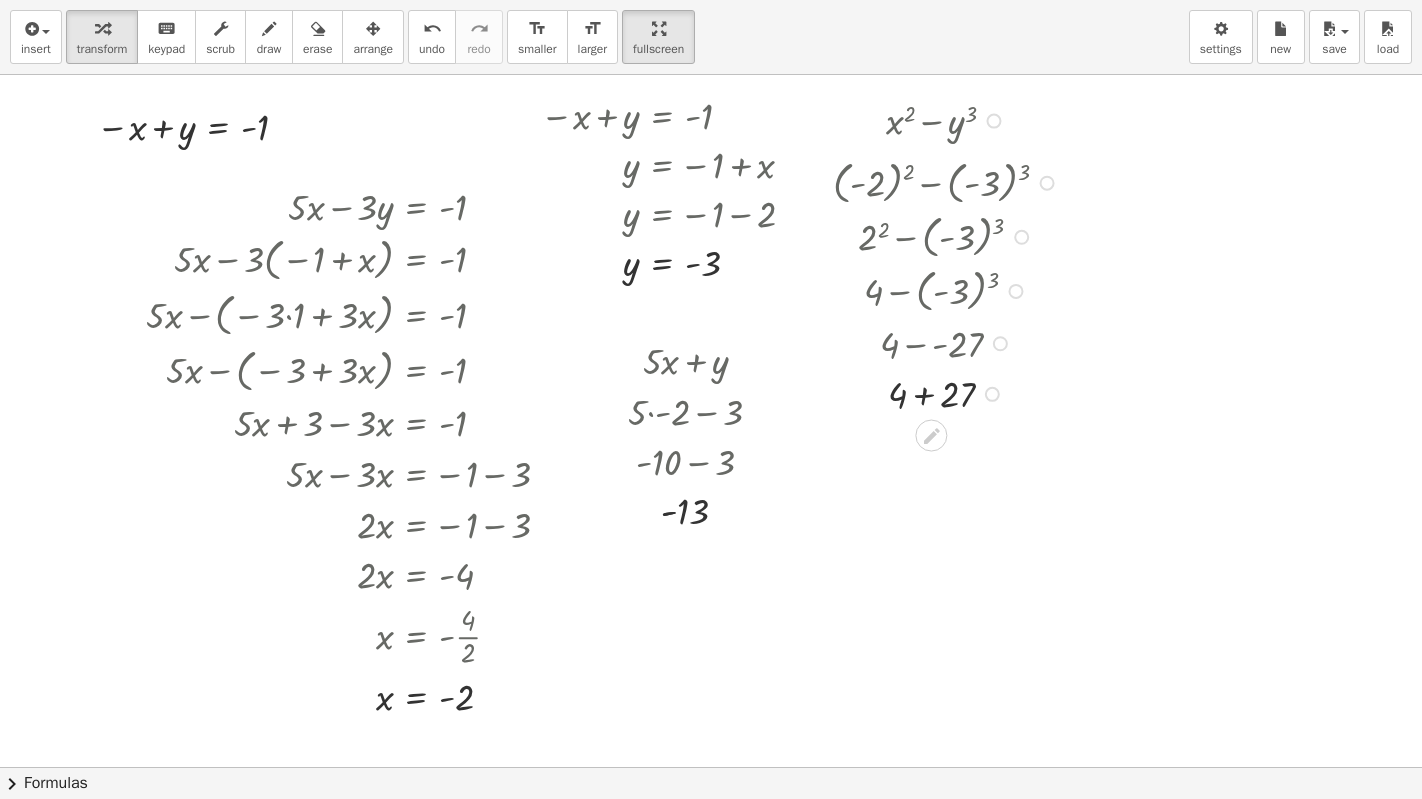 drag, startPoint x: 983, startPoint y: 232, endPoint x: 968, endPoint y: 411, distance: 179.6274 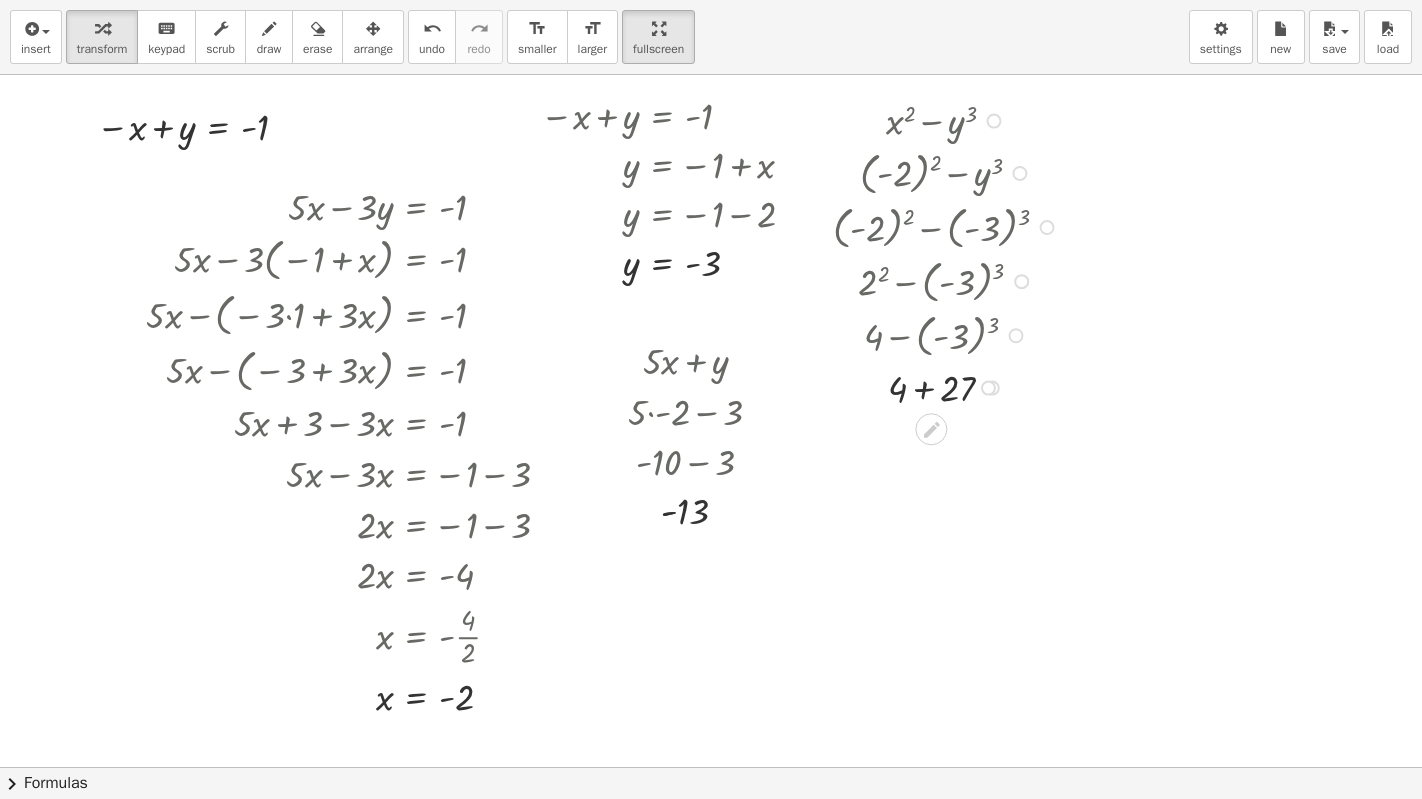 click at bounding box center [949, 386] 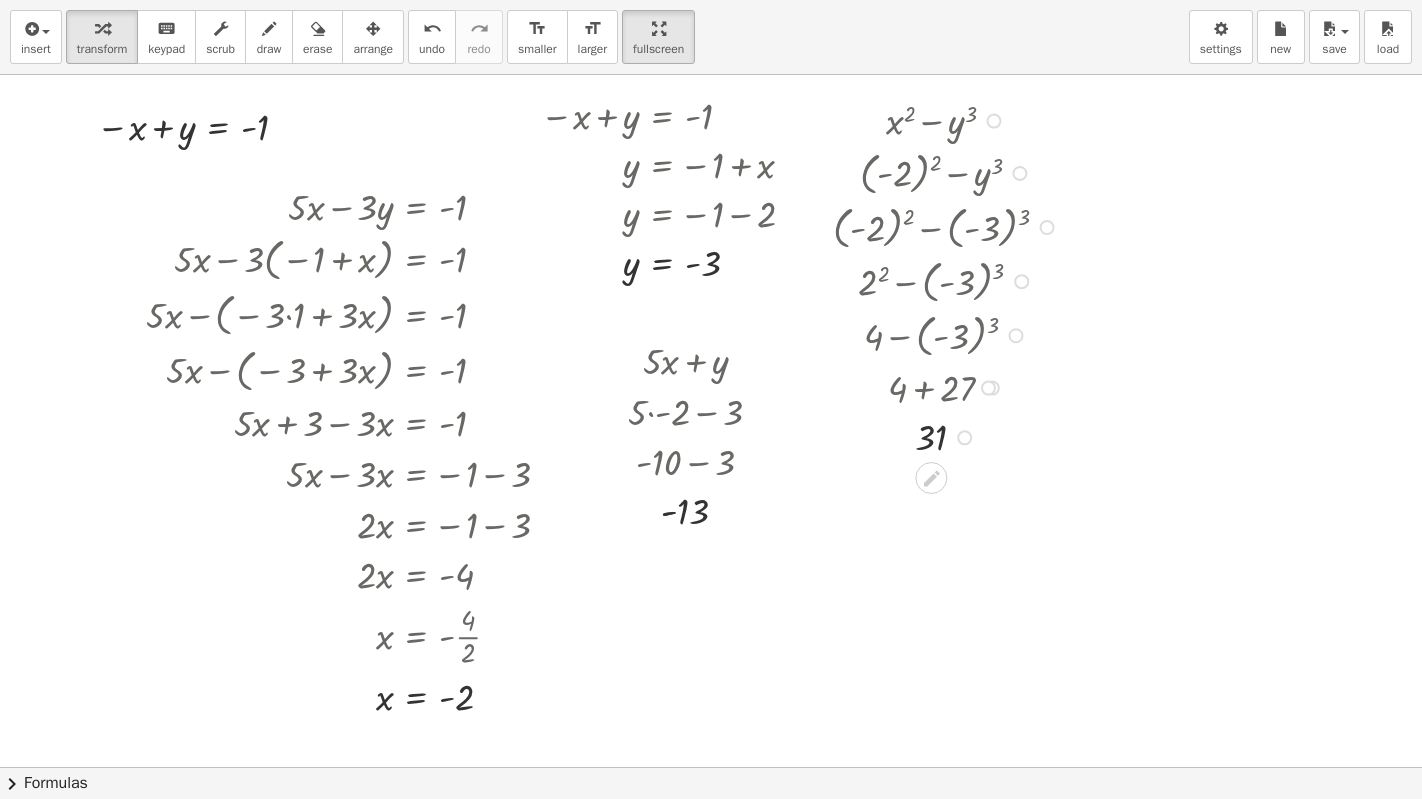 drag, startPoint x: 910, startPoint y: 210, endPoint x: 911, endPoint y: 174, distance: 36.013885 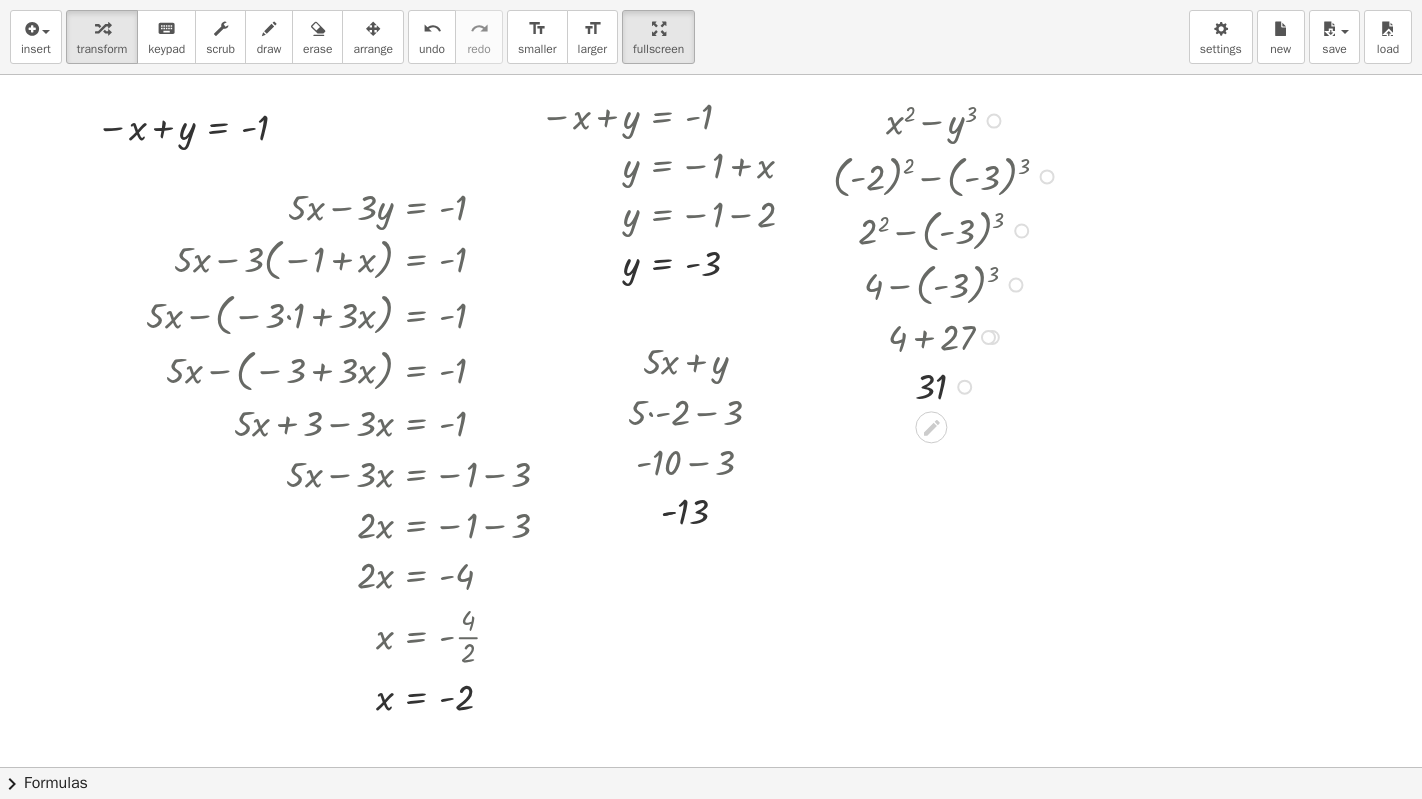 drag, startPoint x: 1043, startPoint y: 234, endPoint x: 1042, endPoint y: 179, distance: 55.00909 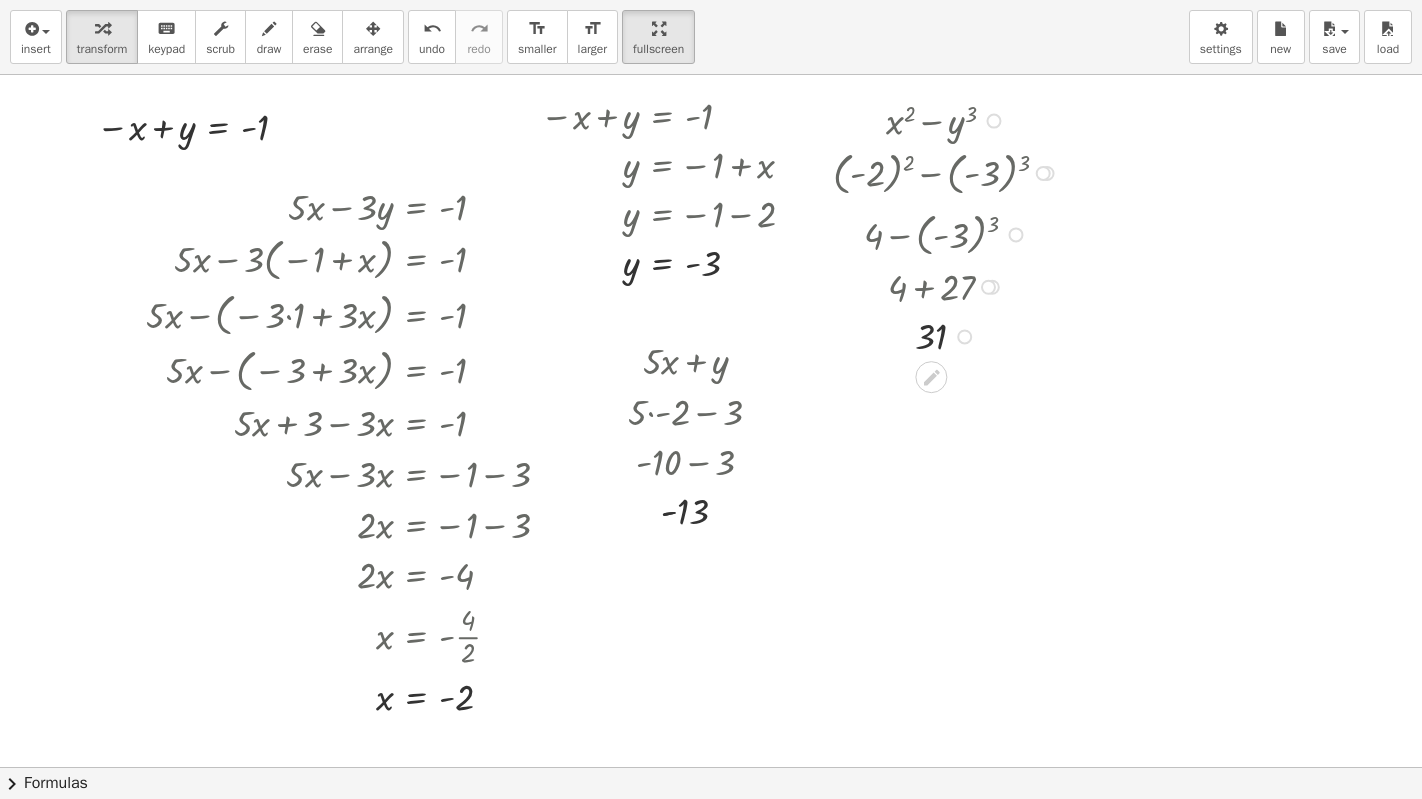 drag, startPoint x: 1015, startPoint y: 277, endPoint x: 1020, endPoint y: 221, distance: 56.22277 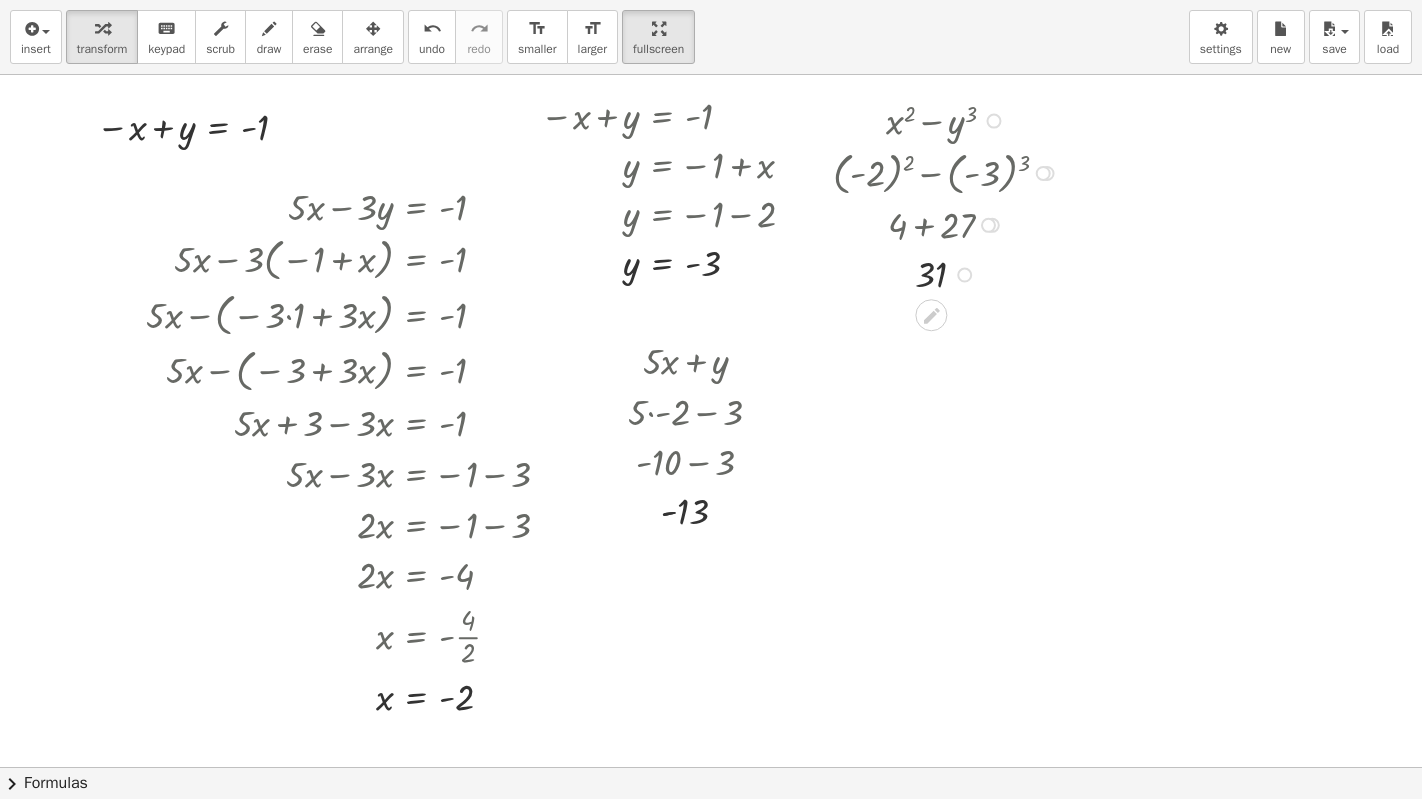 drag, startPoint x: 985, startPoint y: 273, endPoint x: 1014, endPoint y: 207, distance: 72.09022 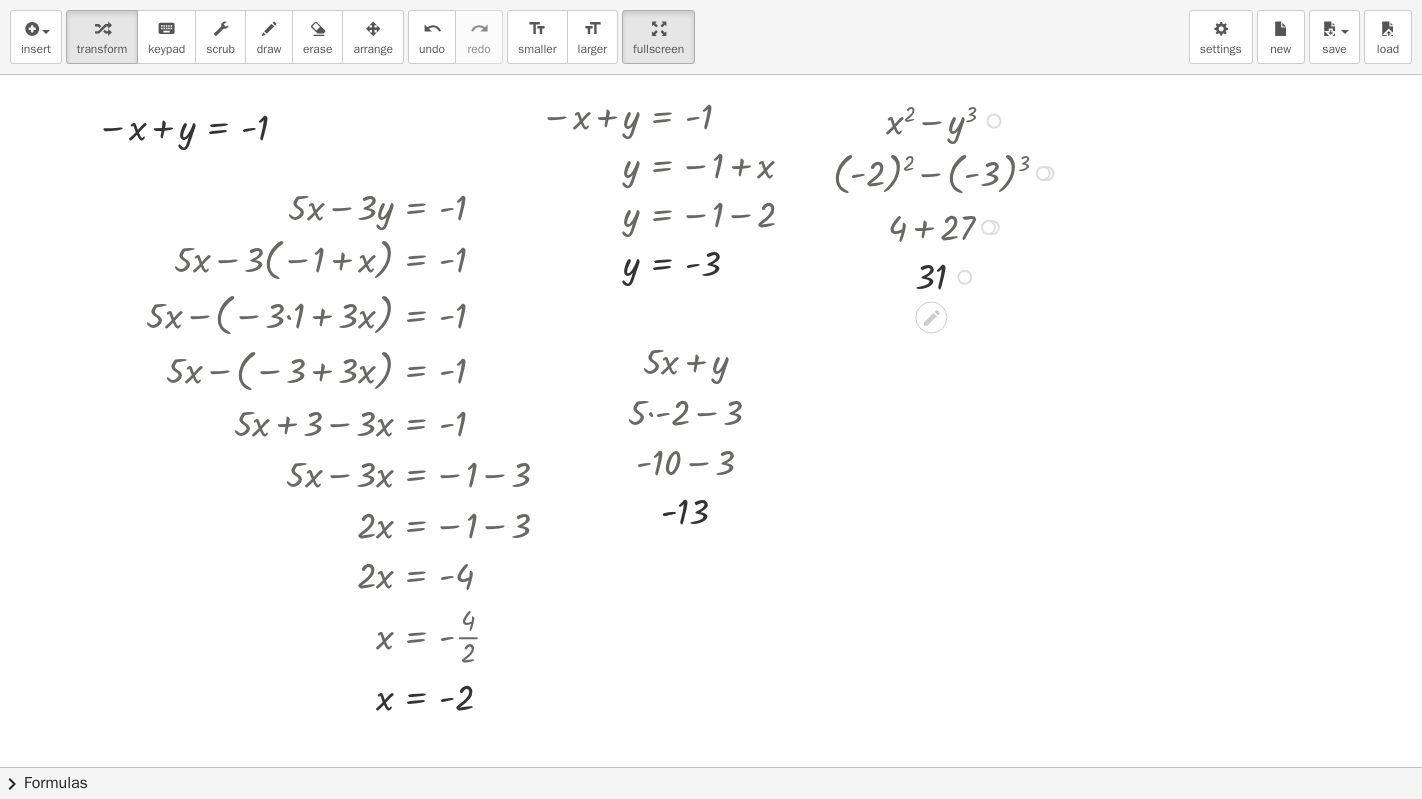 click at bounding box center [949, 225] 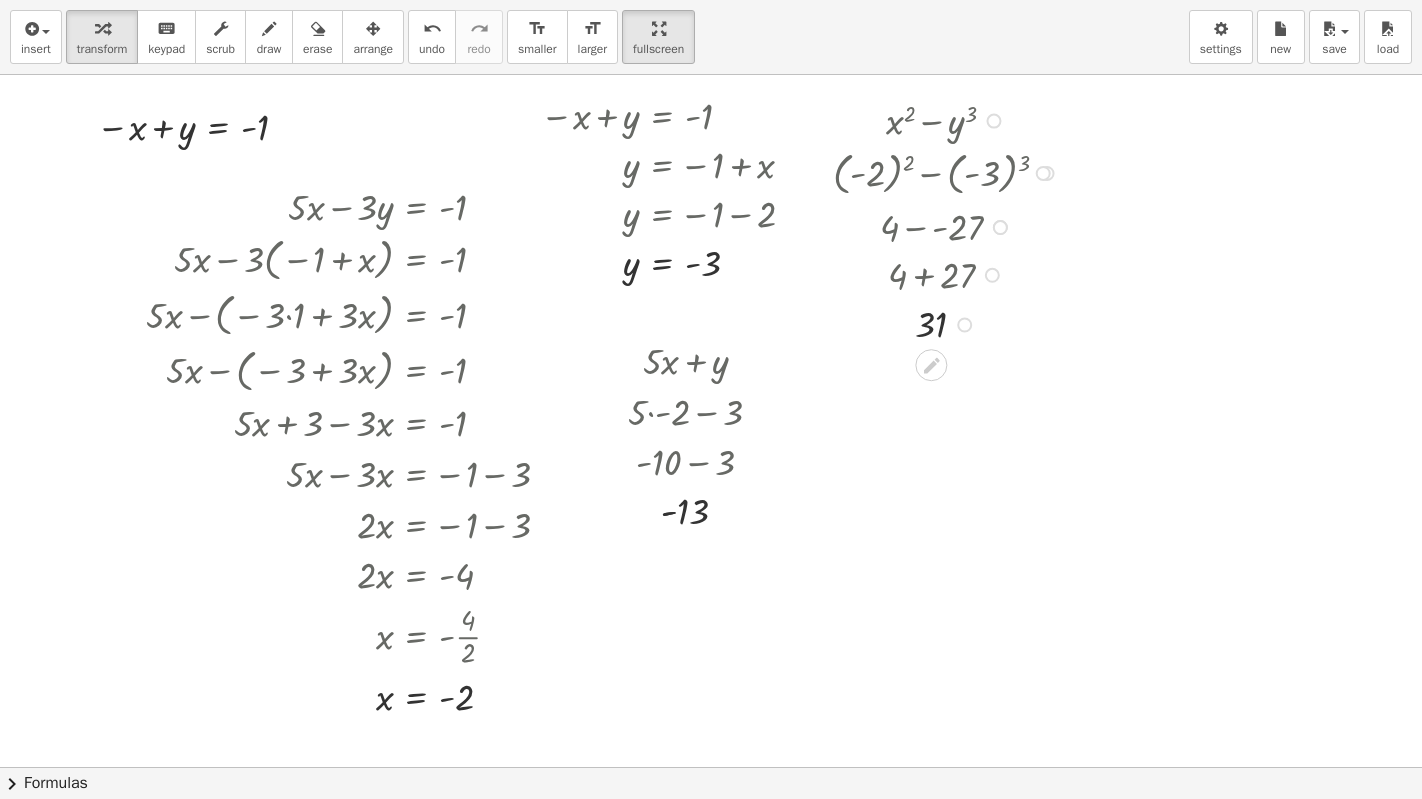 drag, startPoint x: 991, startPoint y: 225, endPoint x: 976, endPoint y: 283, distance: 59.908264 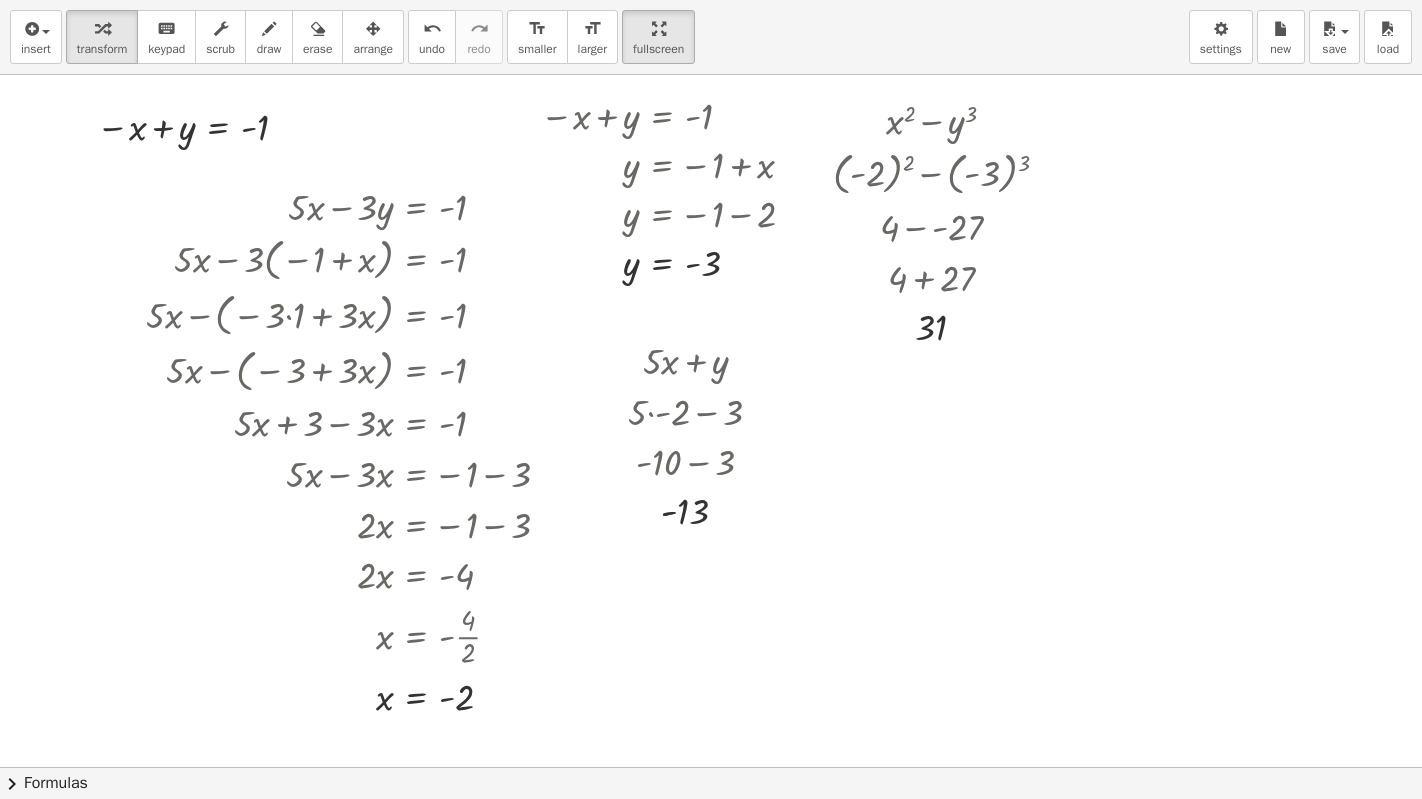 click on "insert select one: Math Expression Function Text Youtube Video Graphing Geometry Geometry 3D transform keyboard keypad scrub draw erase arrange undo undo redo redo format_size smaller format_size larger fullscreen load   save new settings" at bounding box center [711, 37] 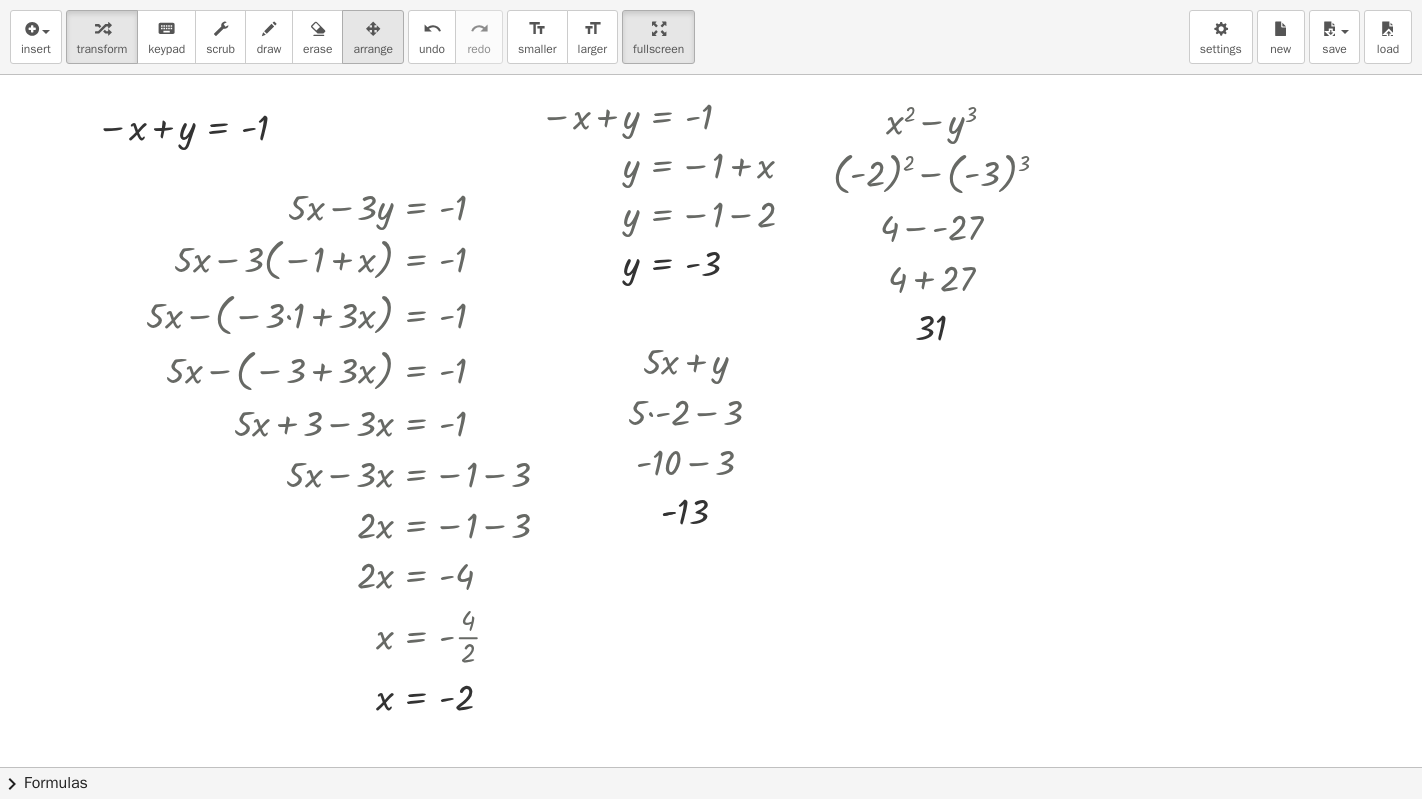 click on "arrange" at bounding box center (373, 49) 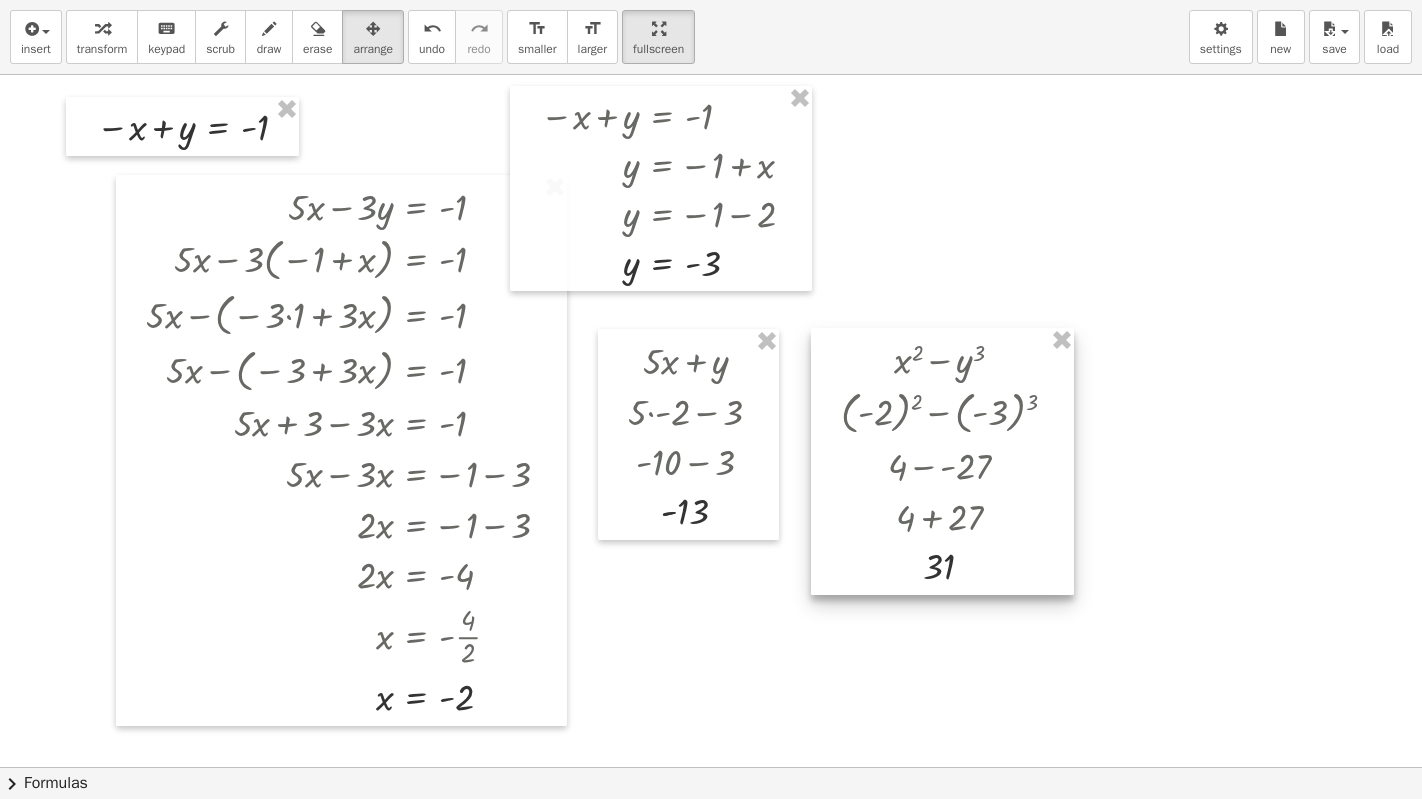 drag, startPoint x: 897, startPoint y: 265, endPoint x: 904, endPoint y: 503, distance: 238.10292 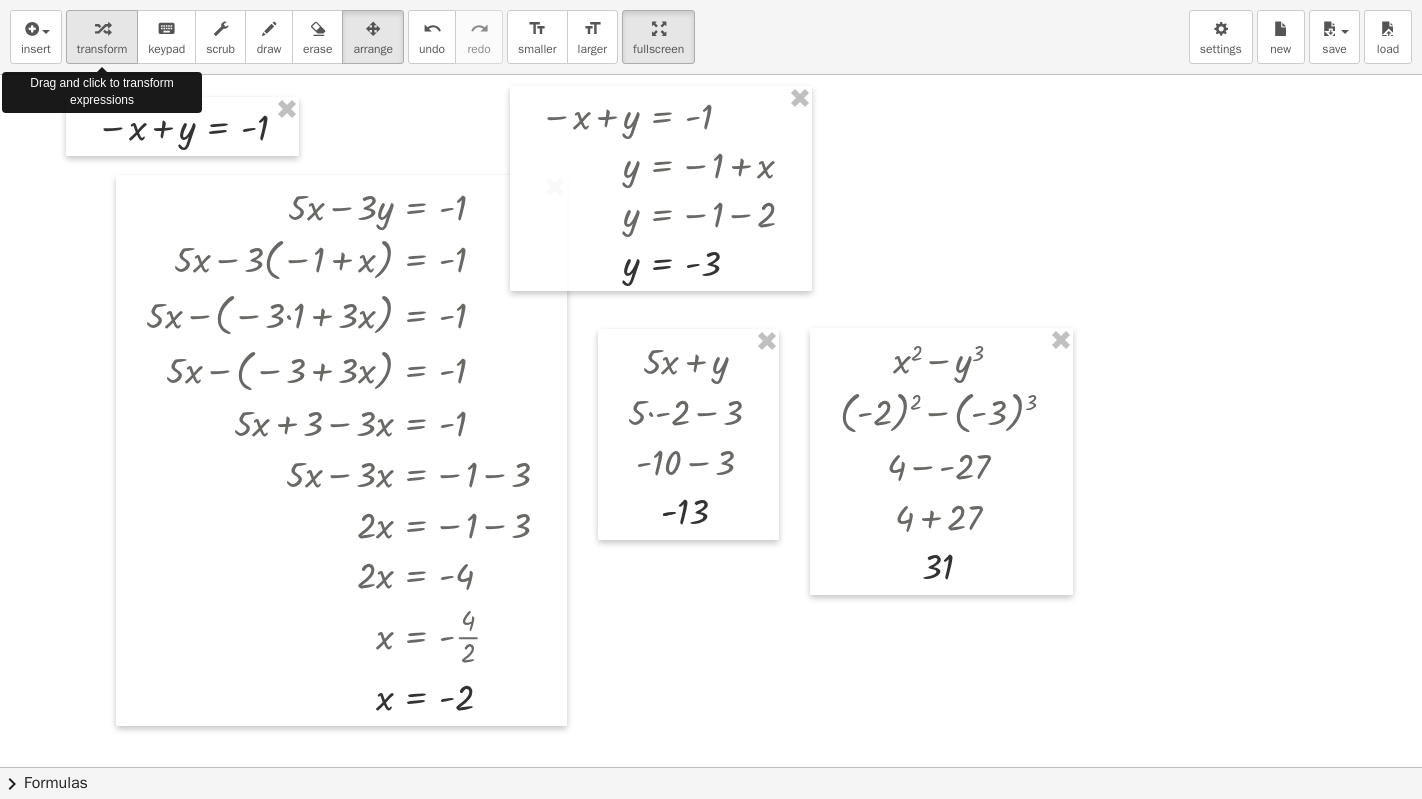 click on "transform" at bounding box center [102, 49] 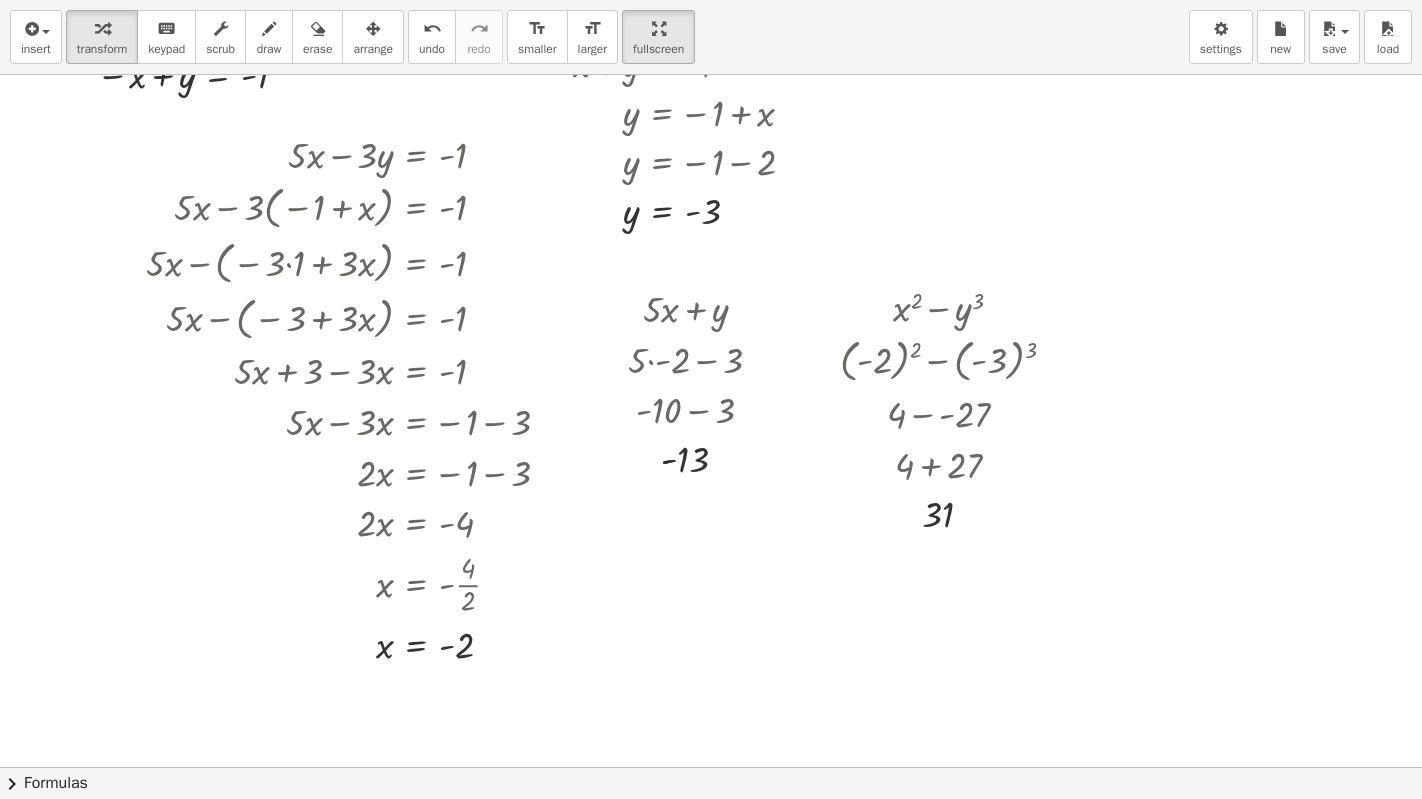 scroll, scrollTop: 0, scrollLeft: 0, axis: both 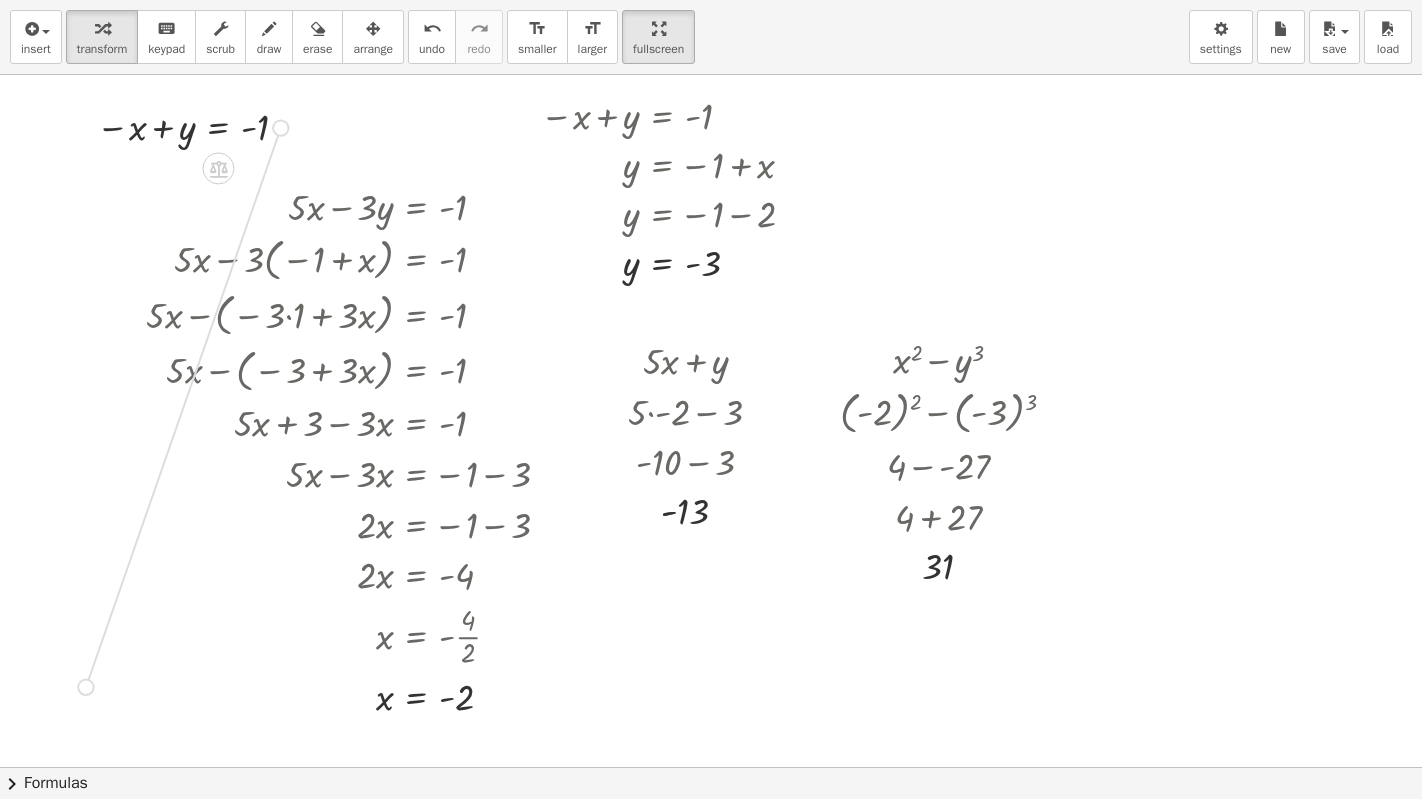 drag, startPoint x: 281, startPoint y: 130, endPoint x: 81, endPoint y: 704, distance: 607.8454 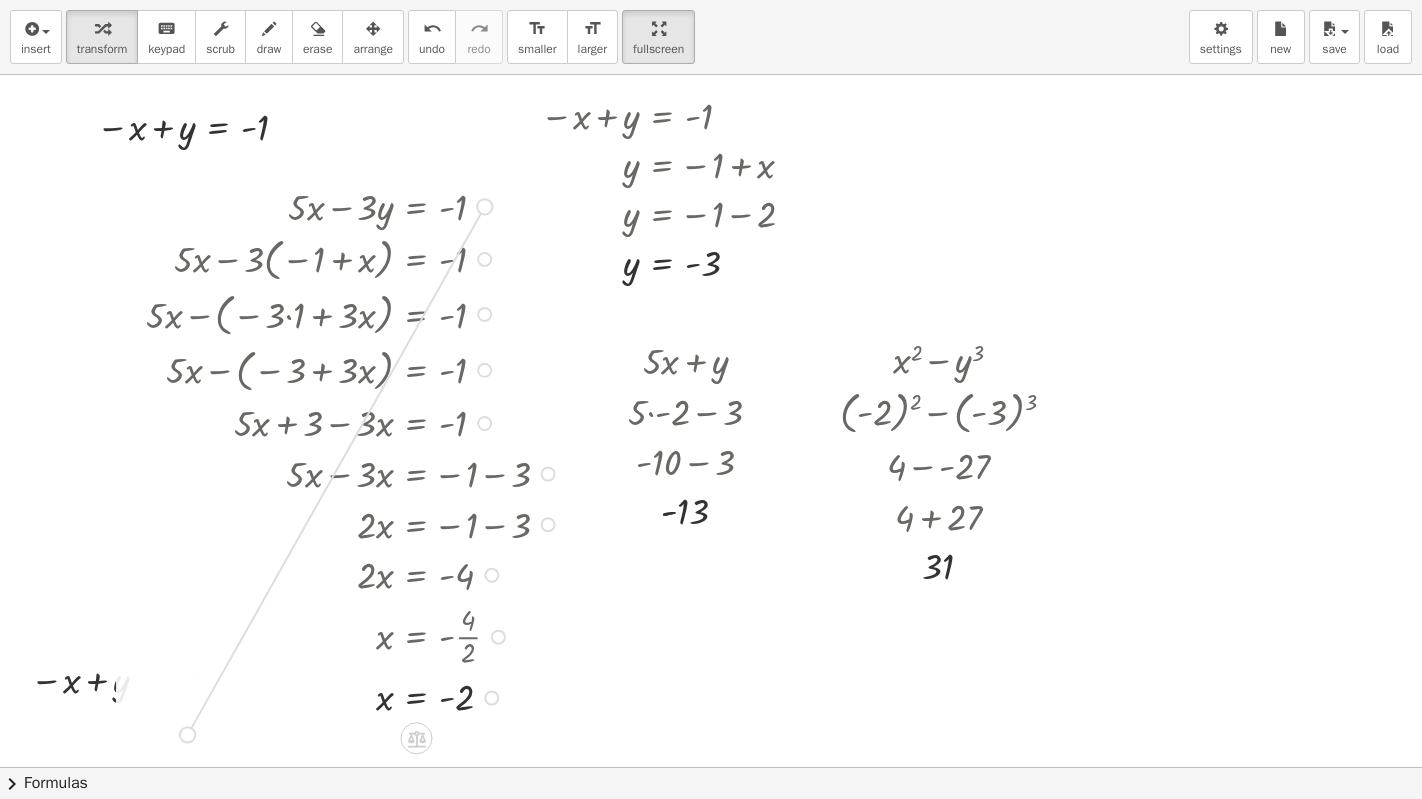 drag, startPoint x: 479, startPoint y: 208, endPoint x: 174, endPoint y: 750, distance: 621.92365 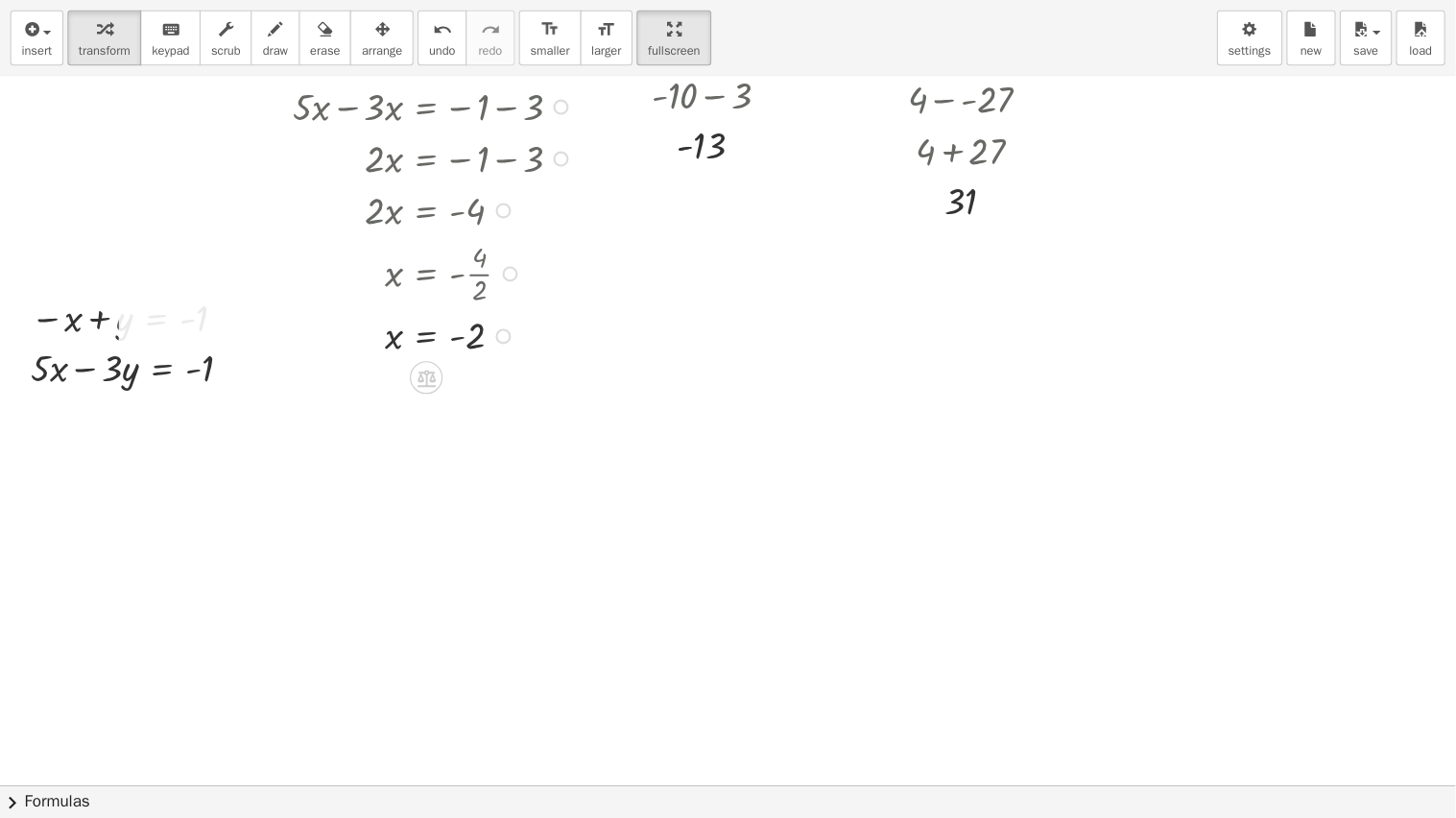 scroll, scrollTop: 409, scrollLeft: 0, axis: vertical 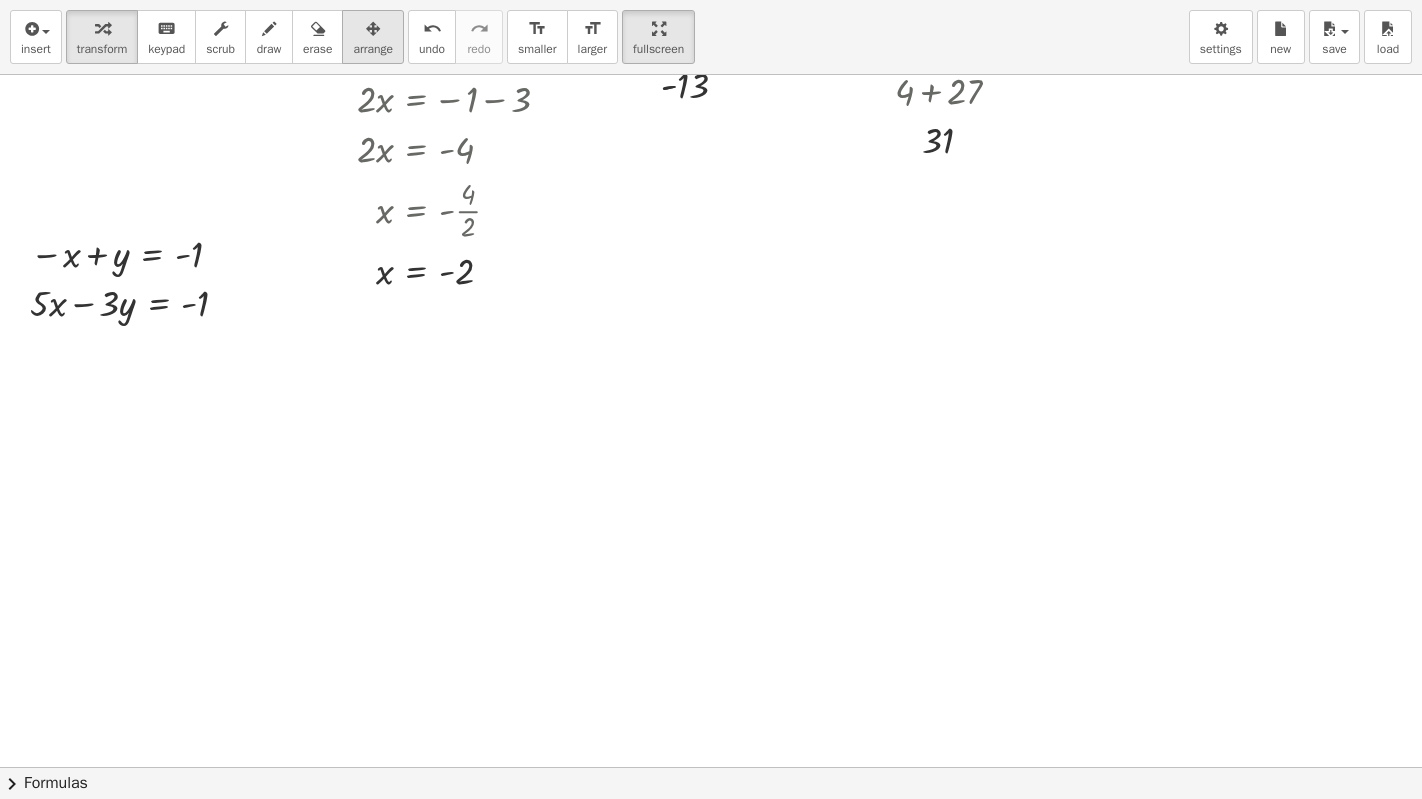 click on "arrange" at bounding box center (373, 49) 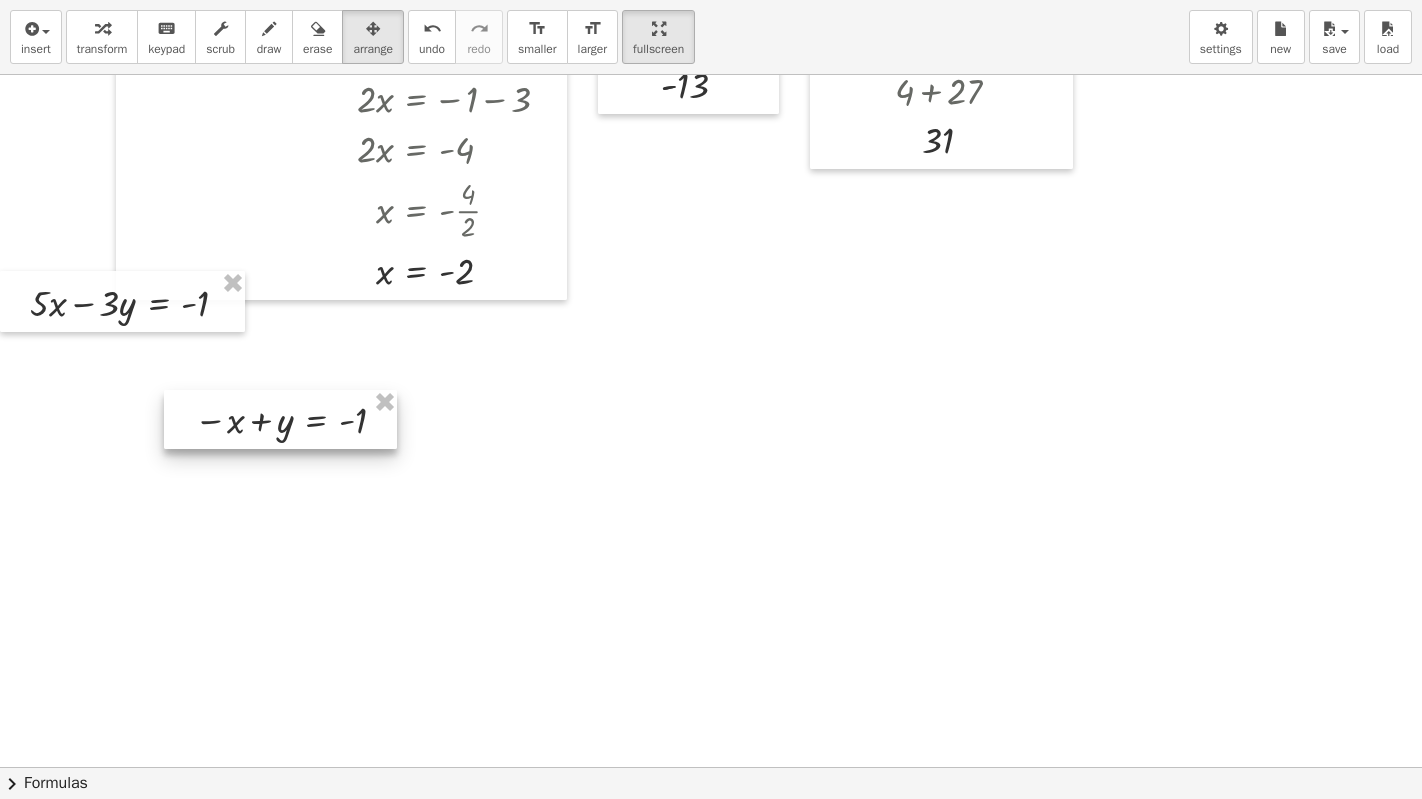 drag, startPoint x: 93, startPoint y: 243, endPoint x: 257, endPoint y: 409, distance: 233.34952 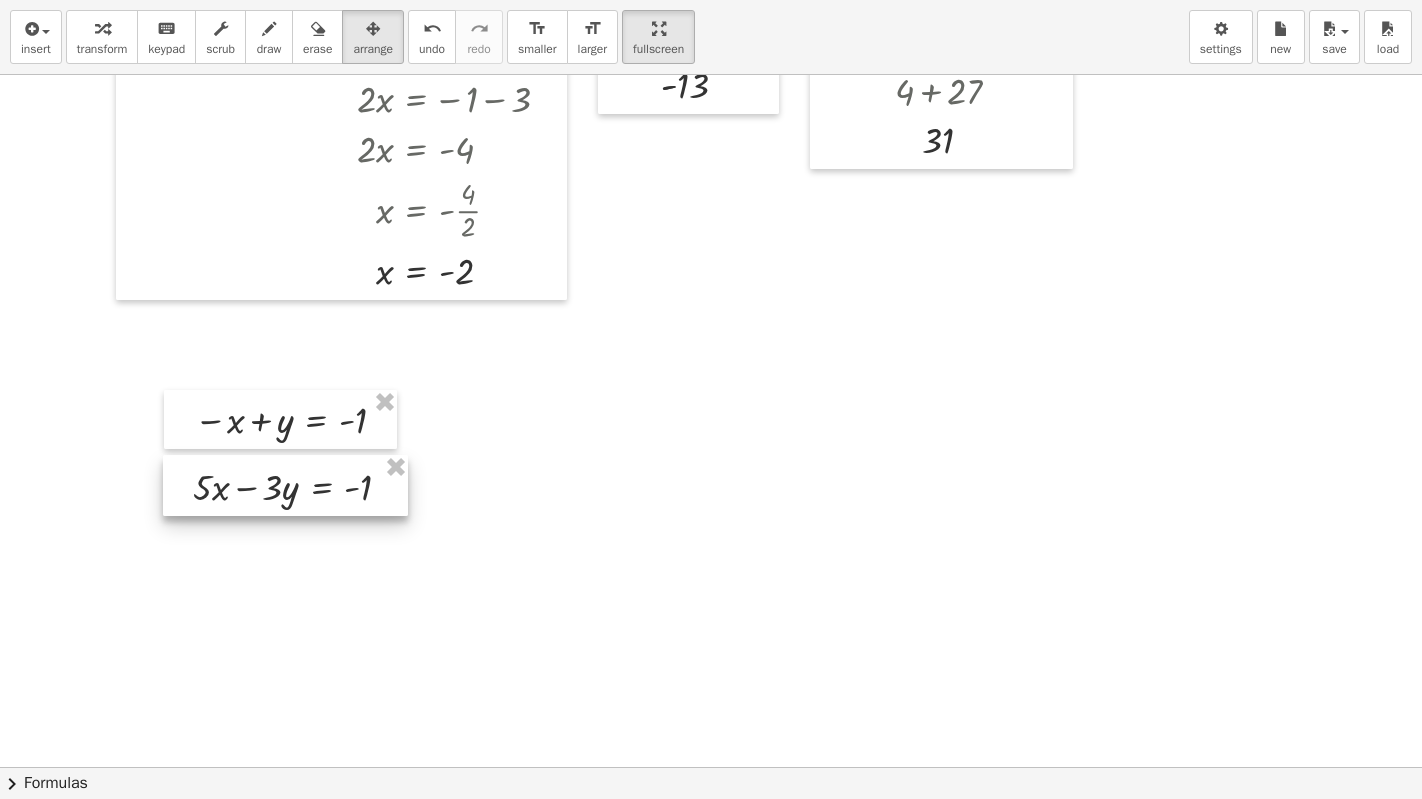 drag, startPoint x: 124, startPoint y: 300, endPoint x: 288, endPoint y: 484, distance: 246.4792 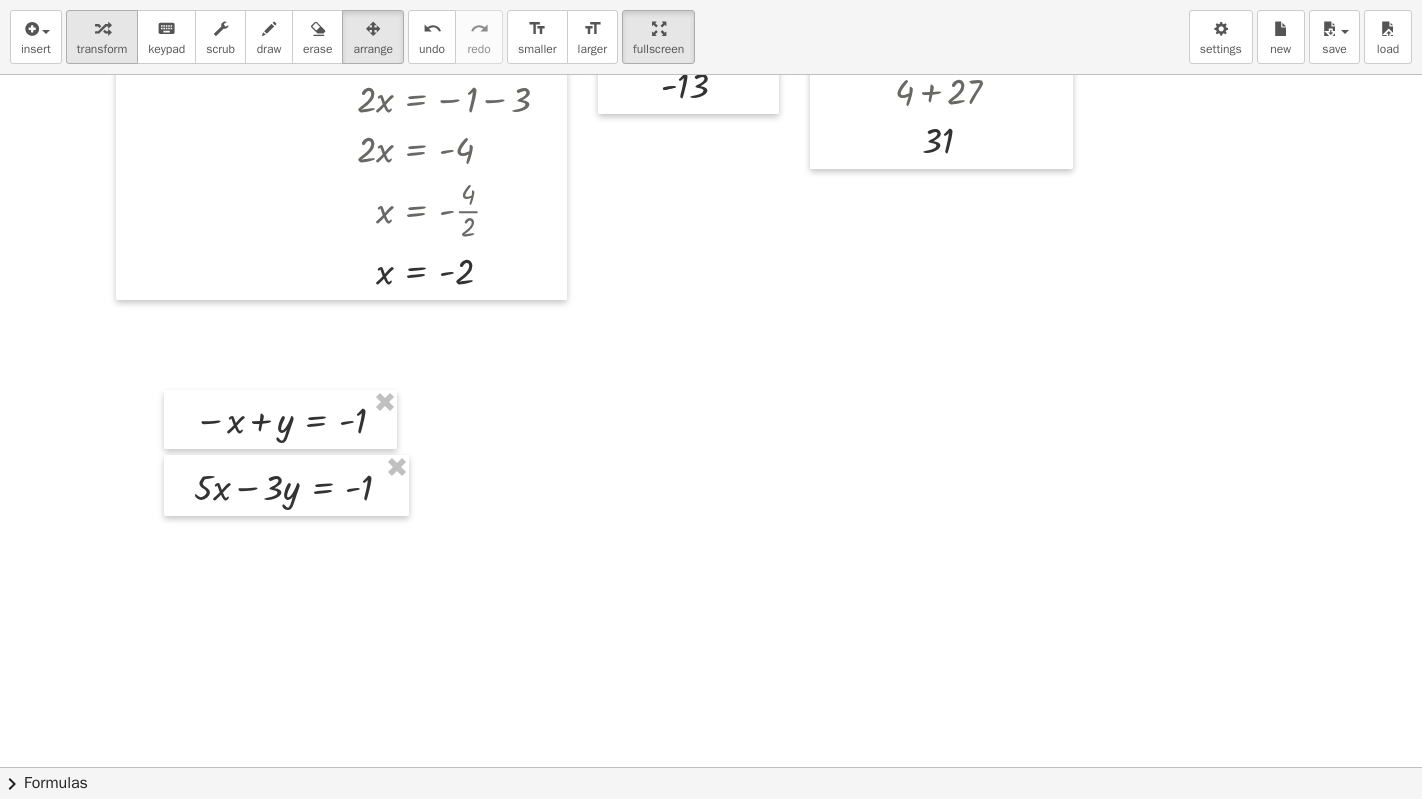 click on "transform" at bounding box center [102, 49] 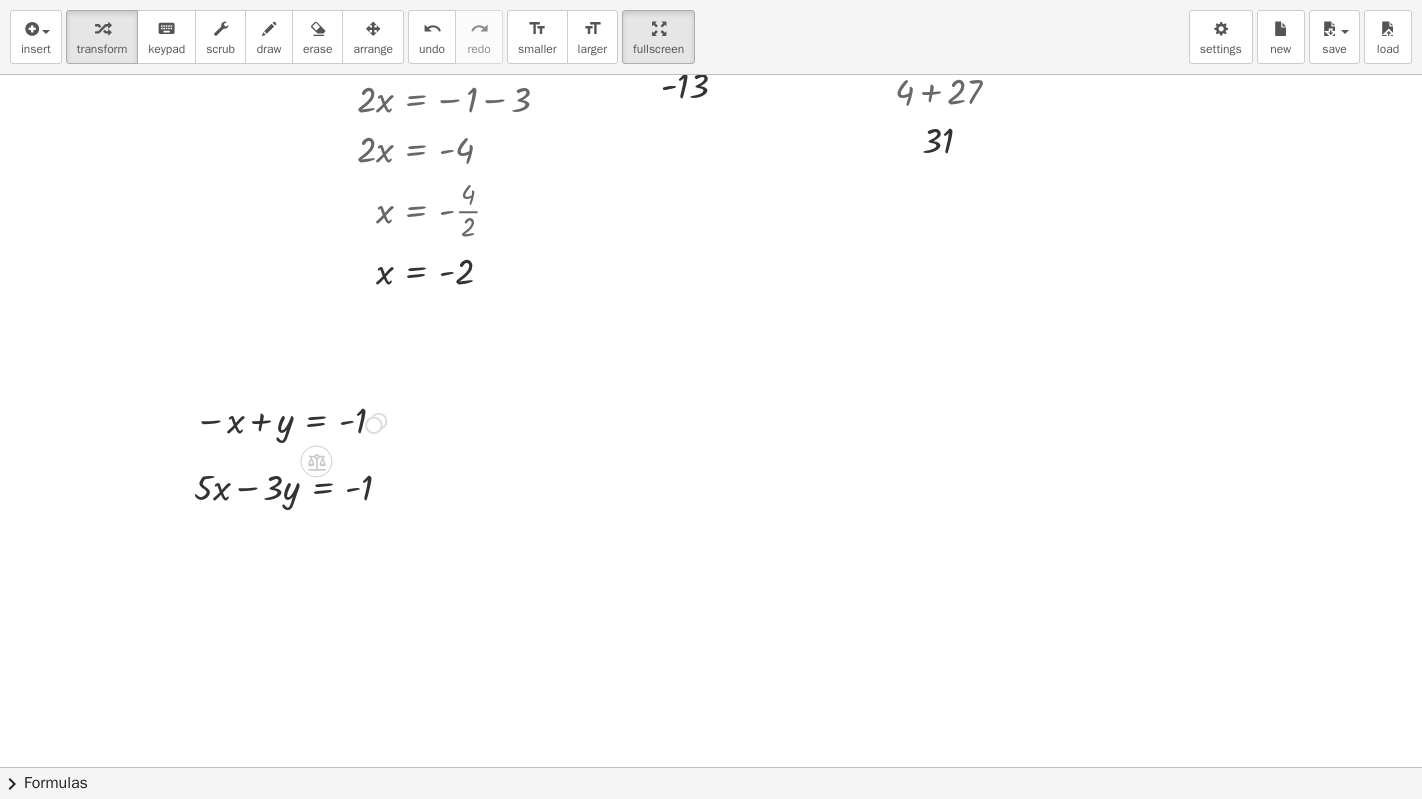 click at bounding box center (378, 421) 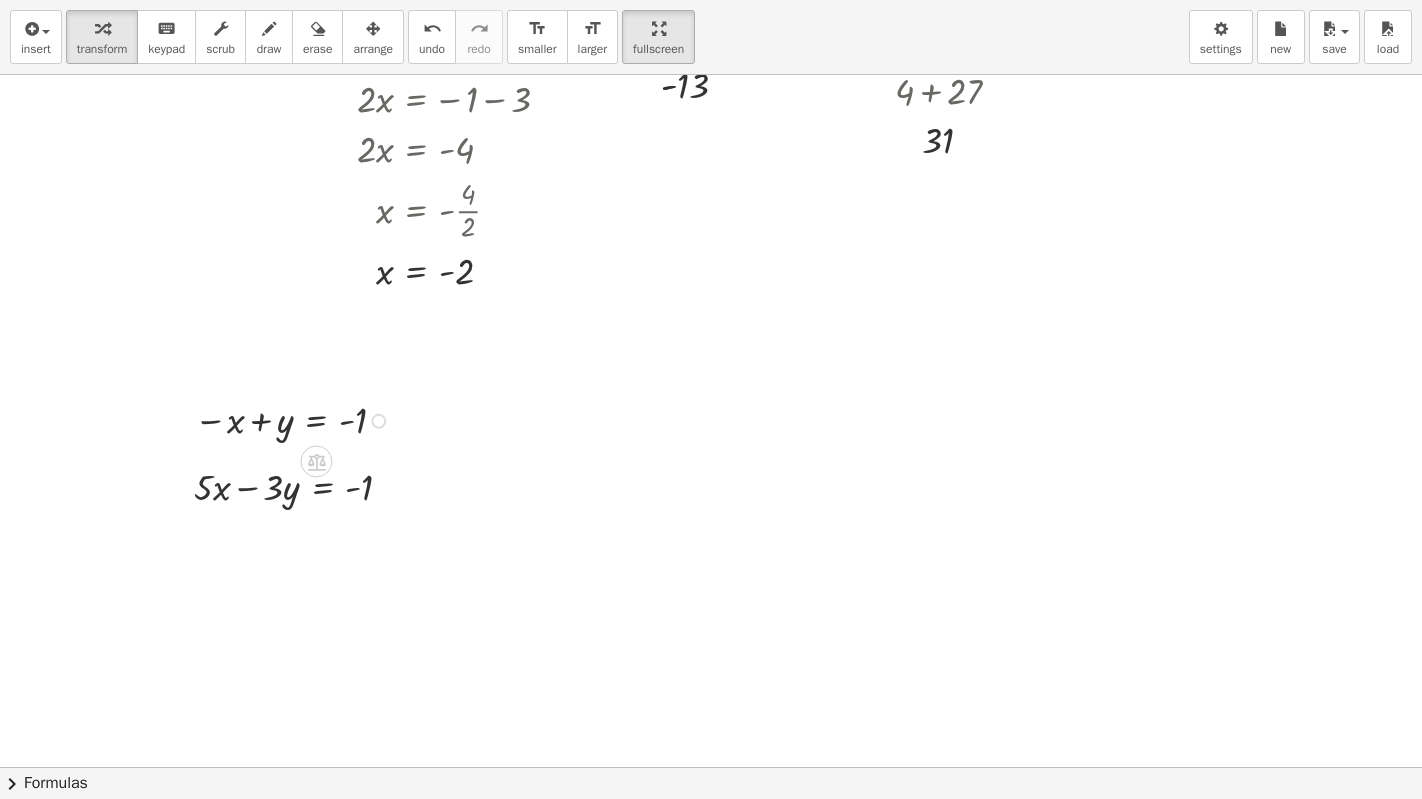 click at bounding box center [378, 421] 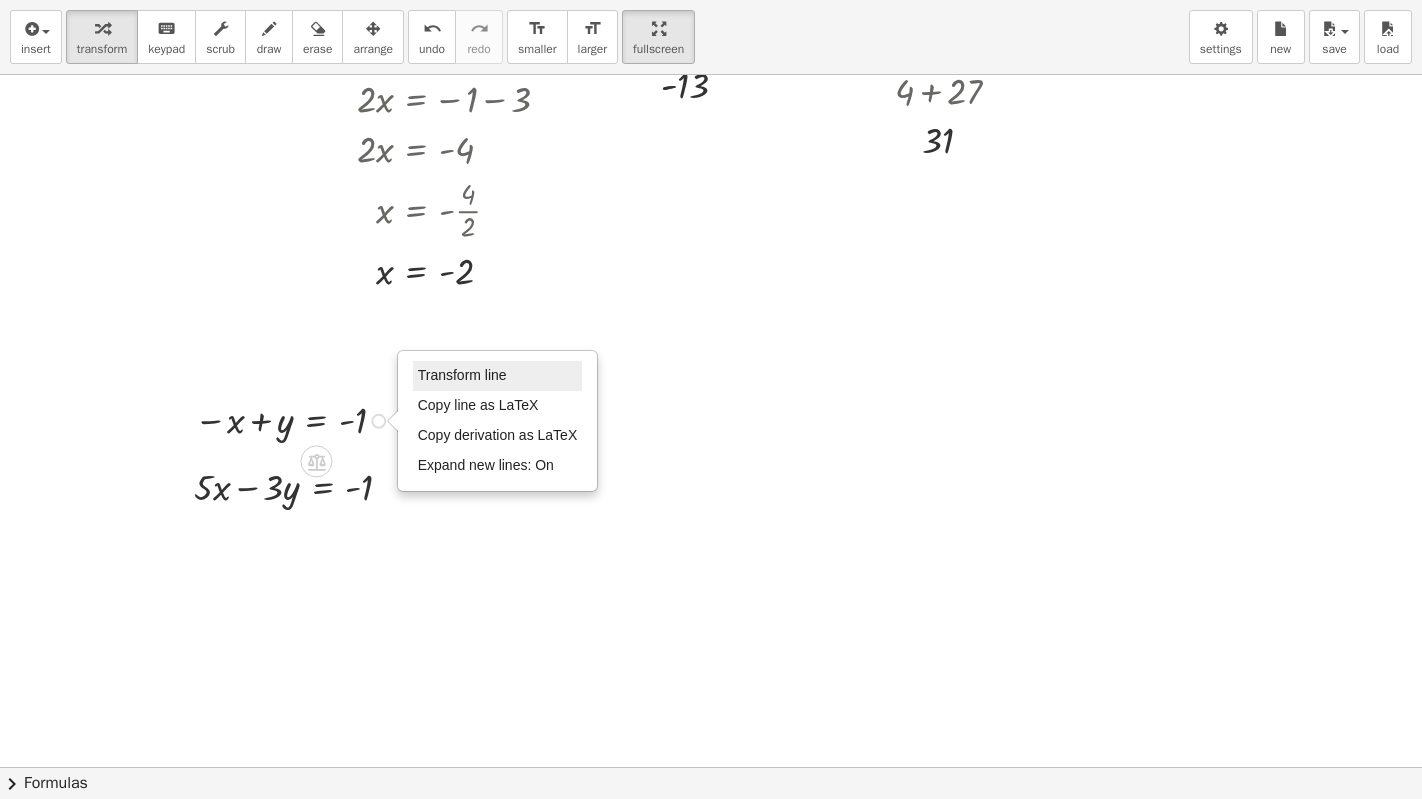 click on "Transform line" at bounding box center [462, 375] 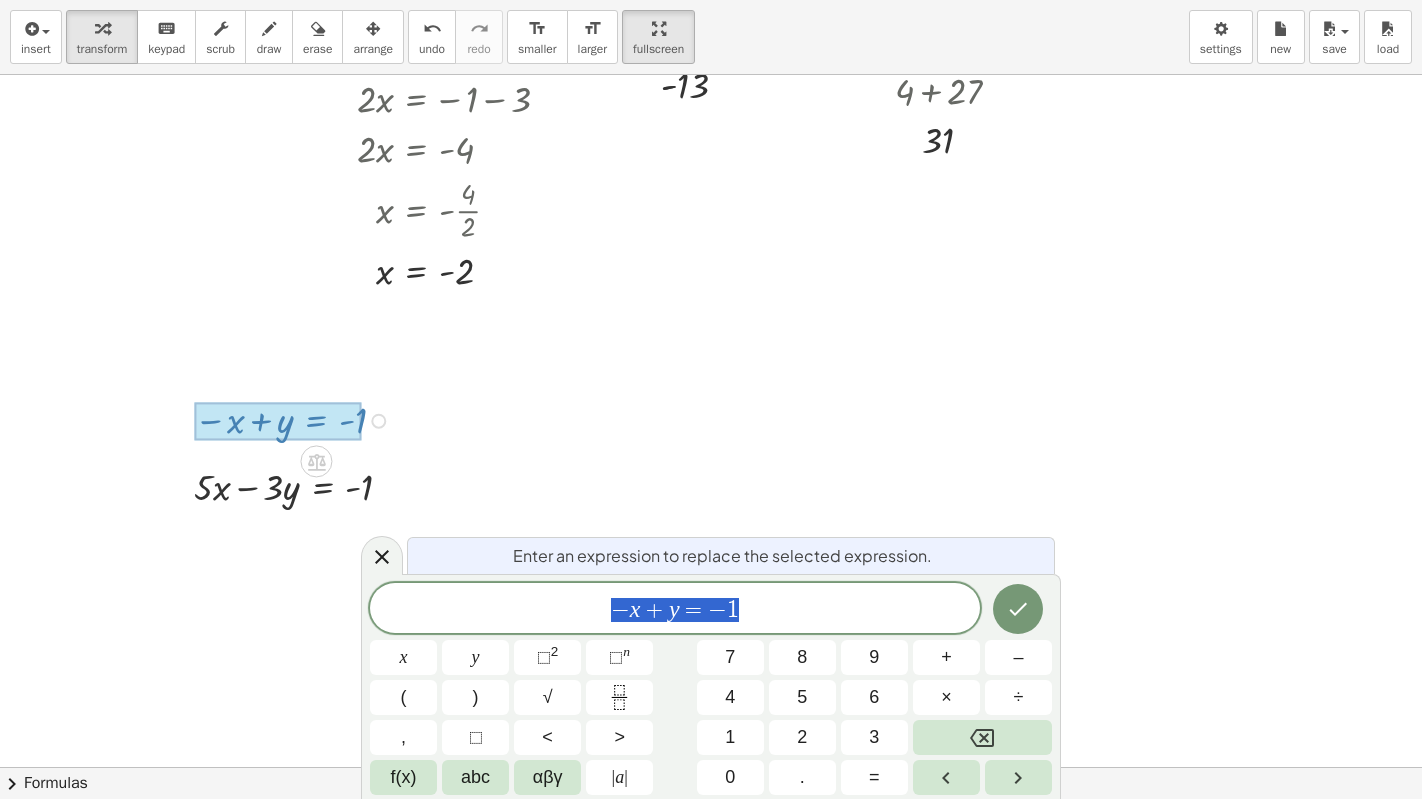 click on "− x + y = − 1" at bounding box center (675, 610) 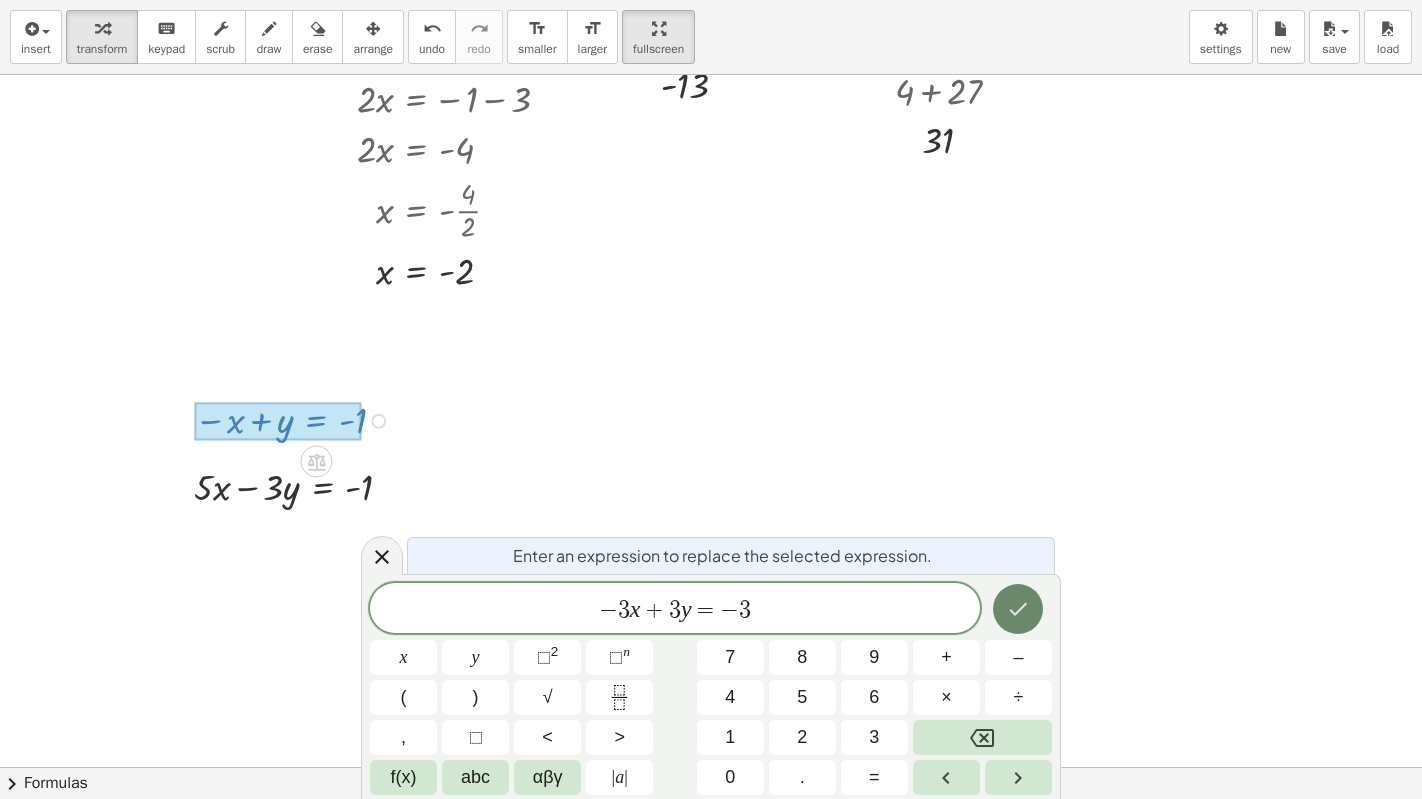 click 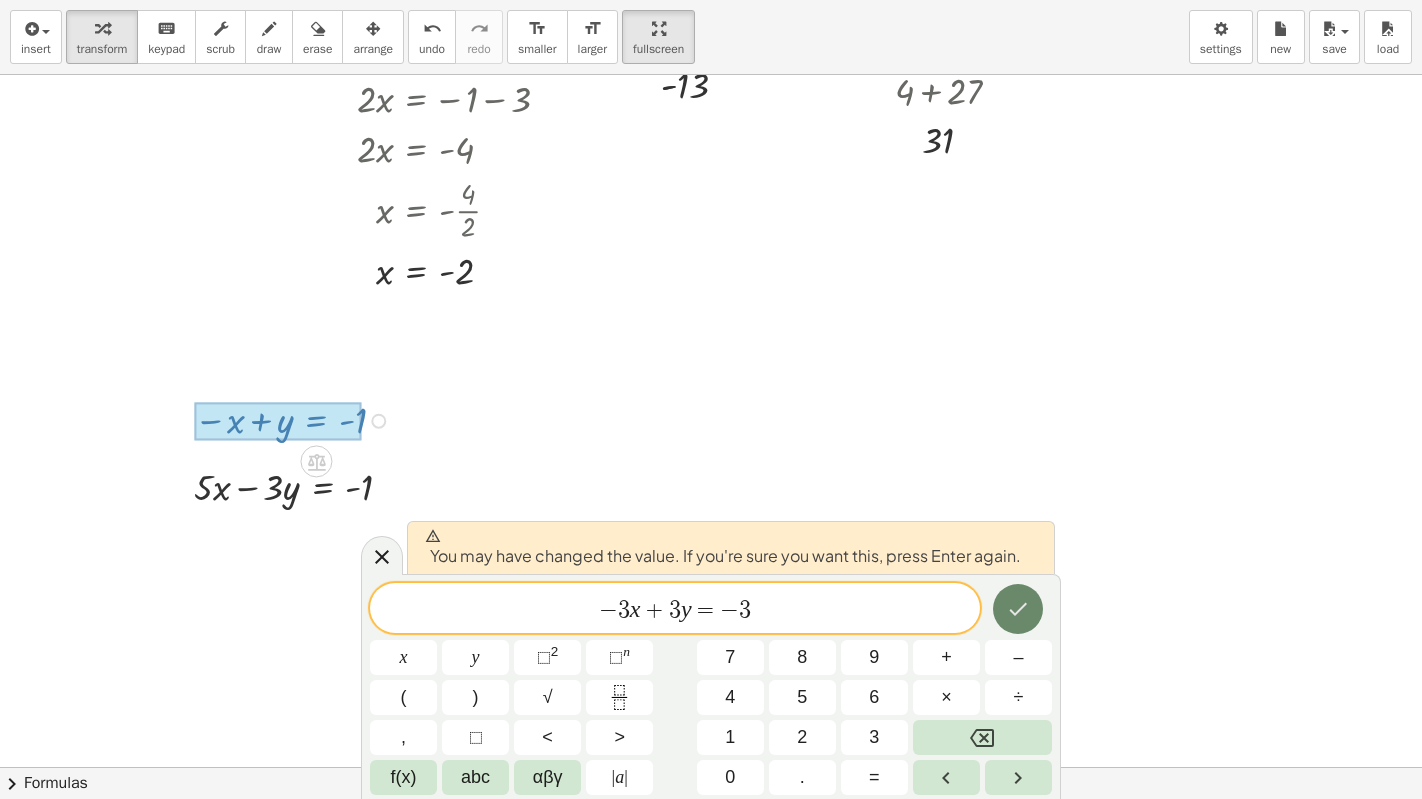 click 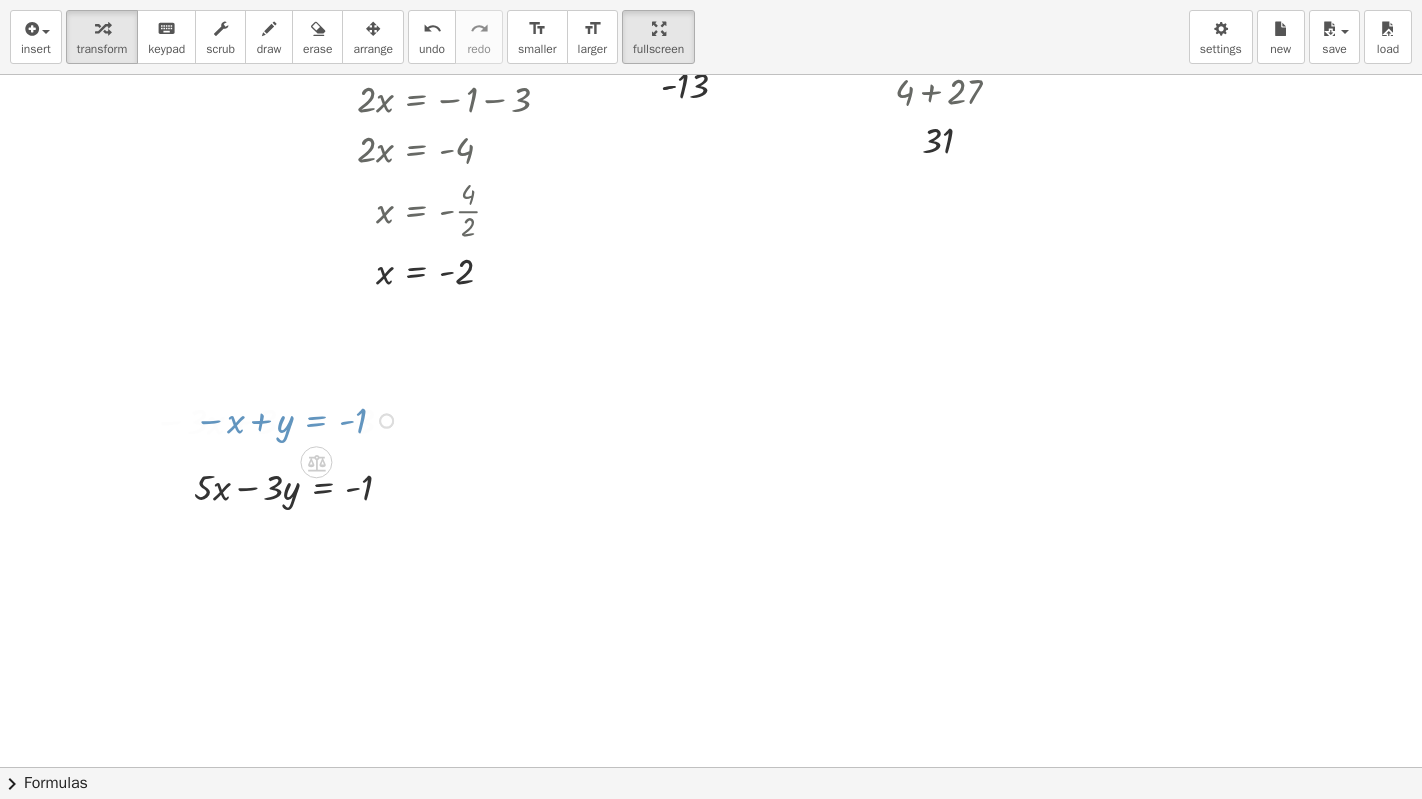 click at bounding box center (711, 341) 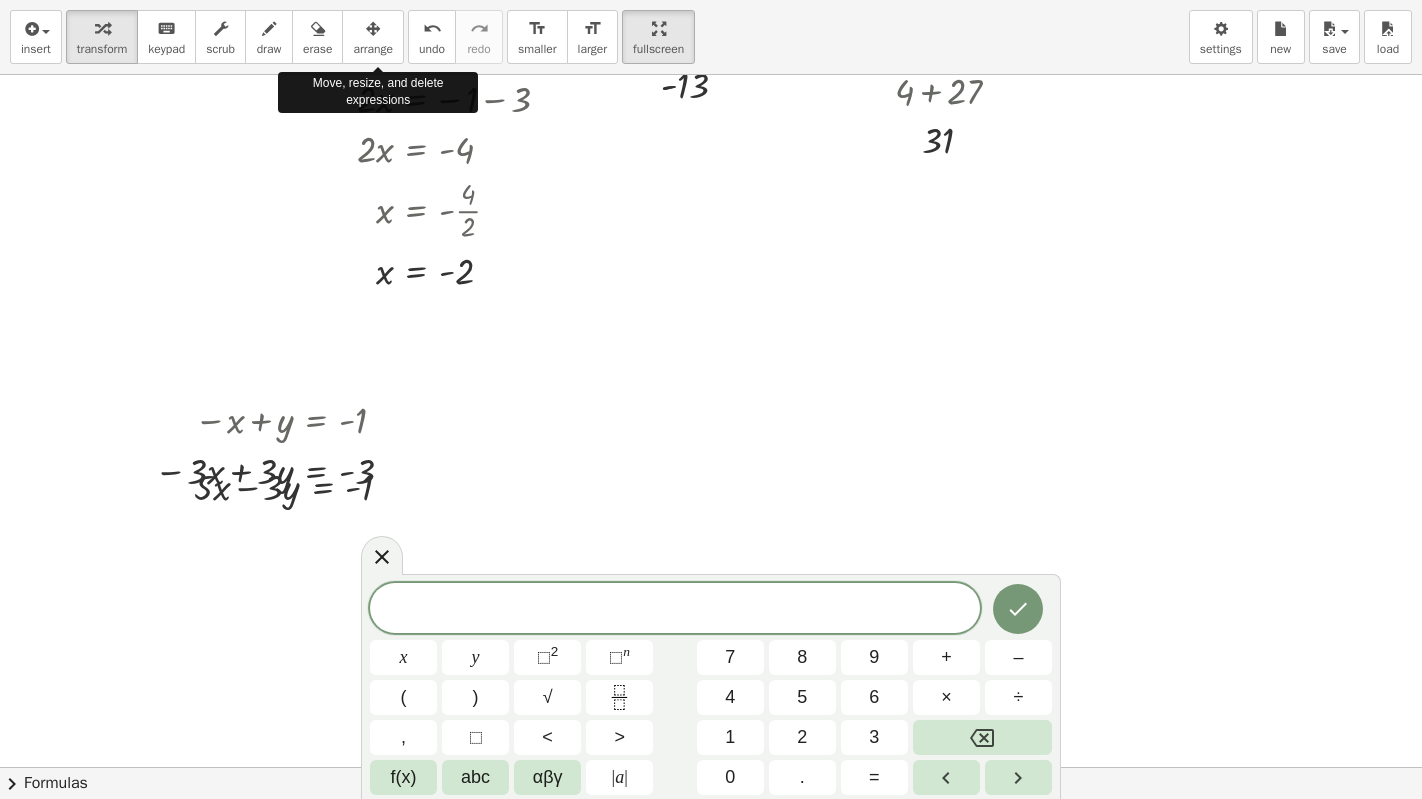 drag, startPoint x: 372, startPoint y: 44, endPoint x: 286, endPoint y: 381, distance: 347.80023 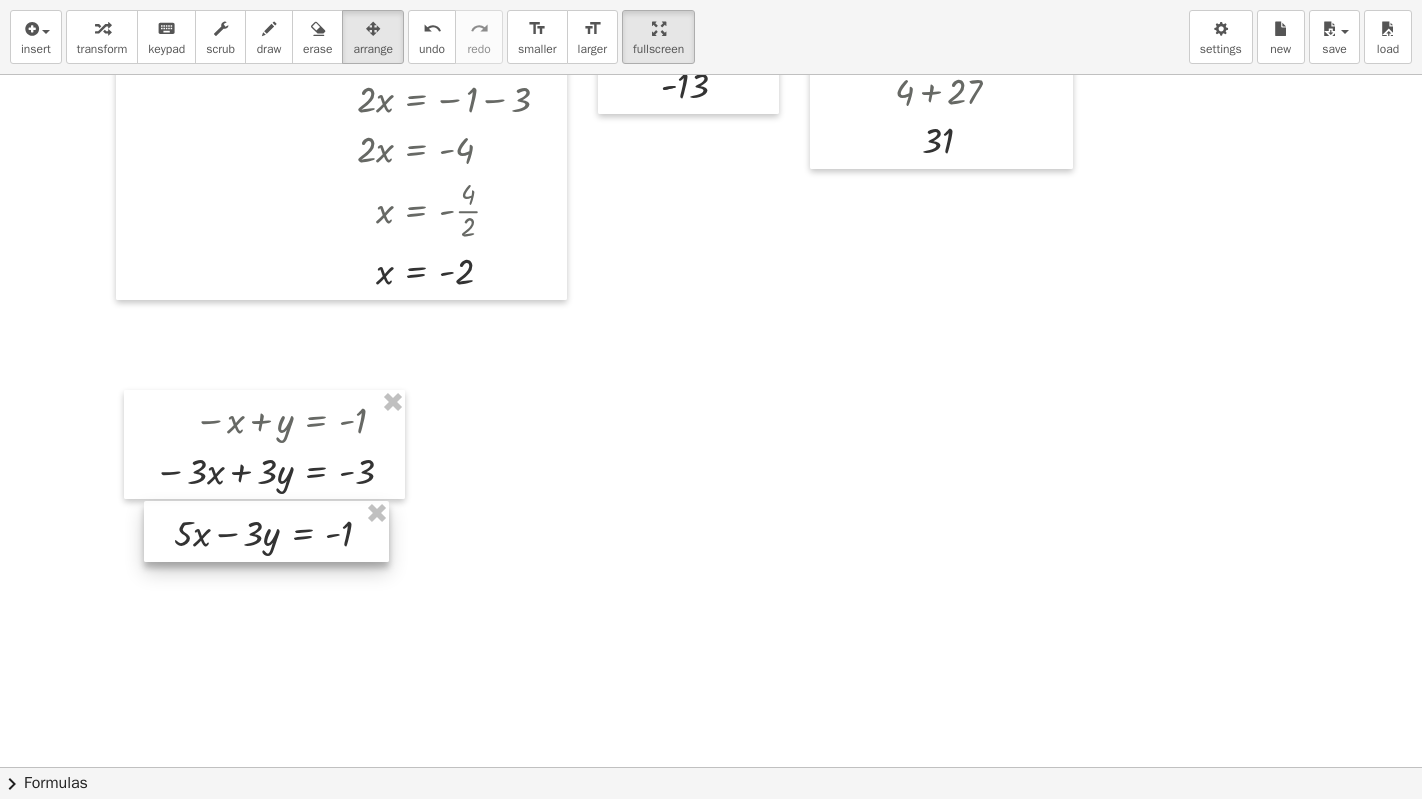 drag, startPoint x: 334, startPoint y: 509, endPoint x: 314, endPoint y: 555, distance: 50.159744 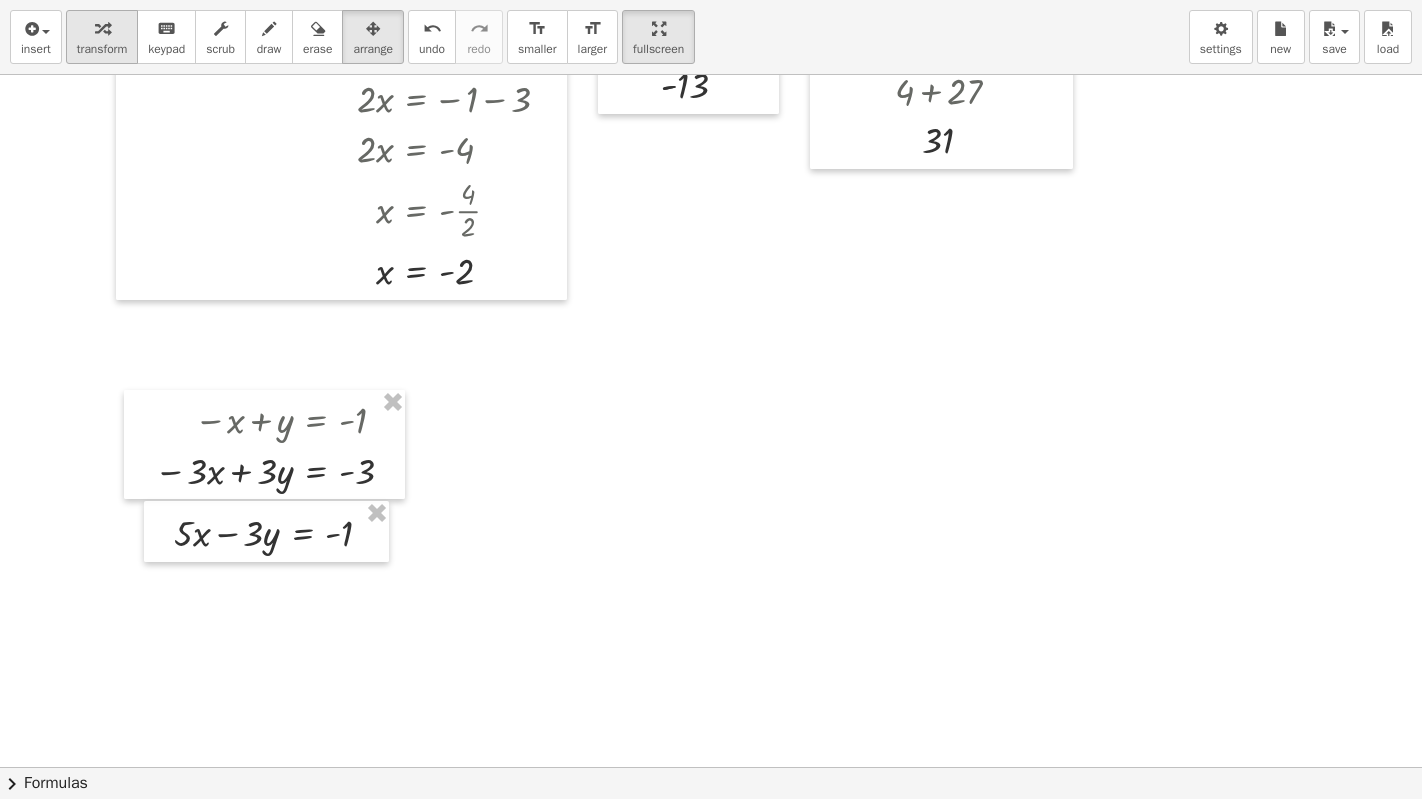 click on "transform" at bounding box center [102, 49] 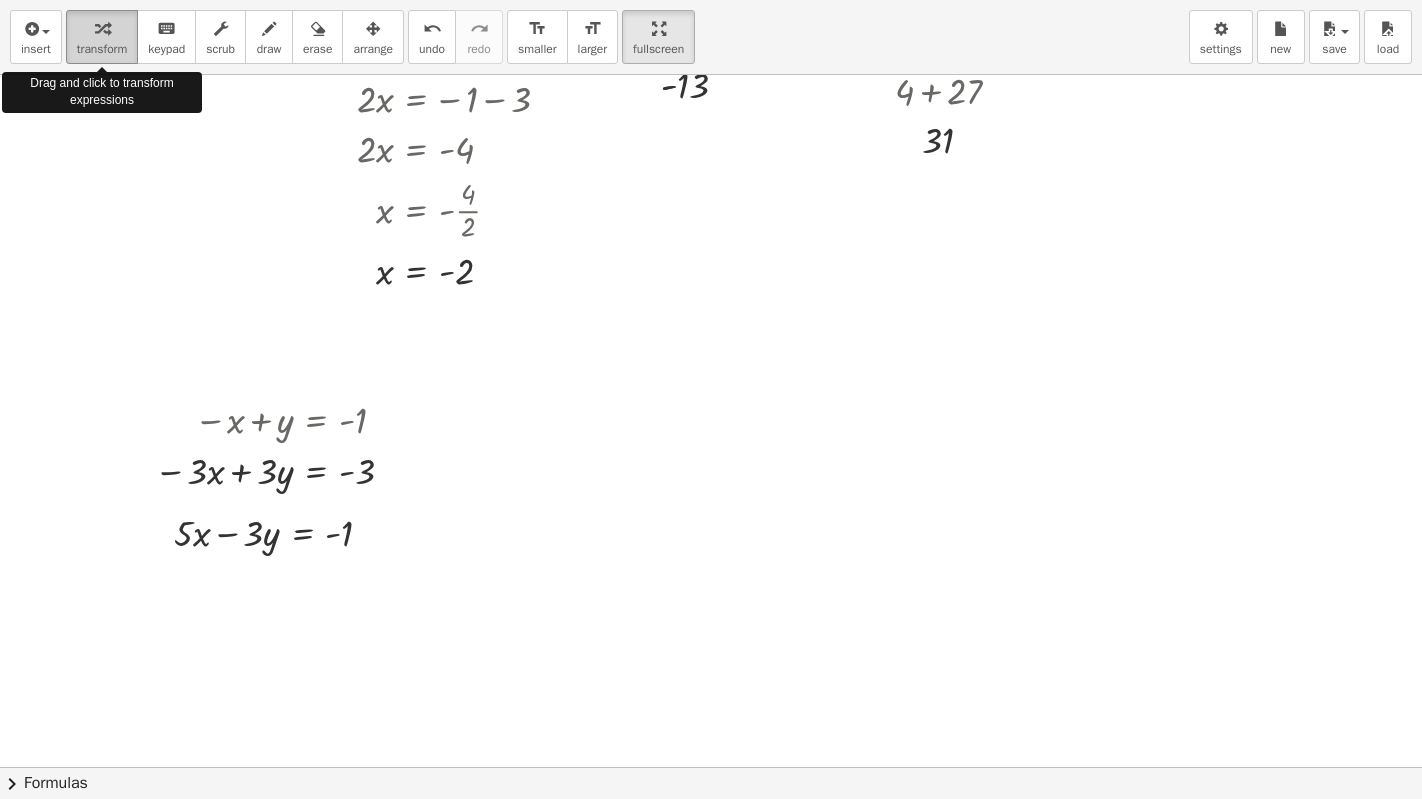 click on "transform" at bounding box center (102, 49) 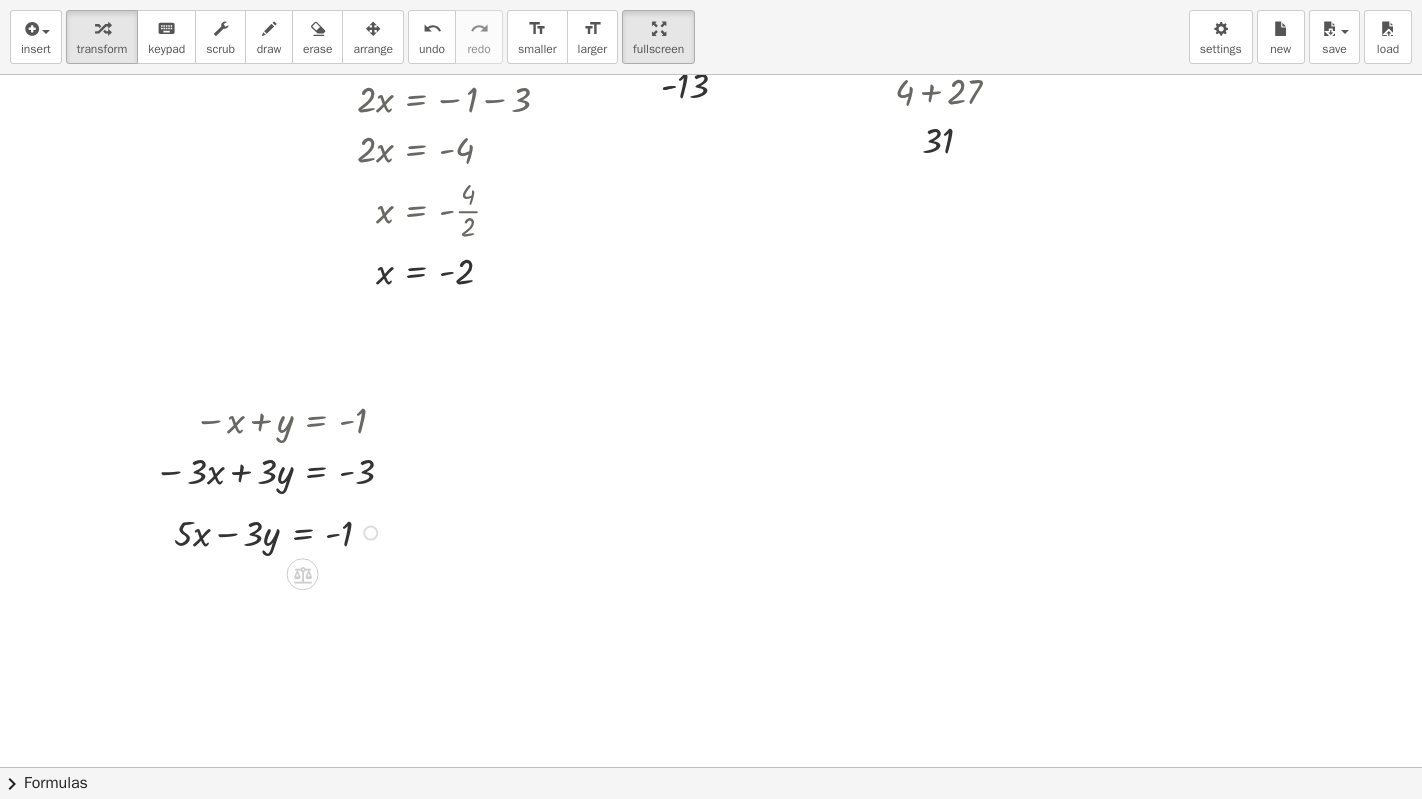 click at bounding box center (370, 533) 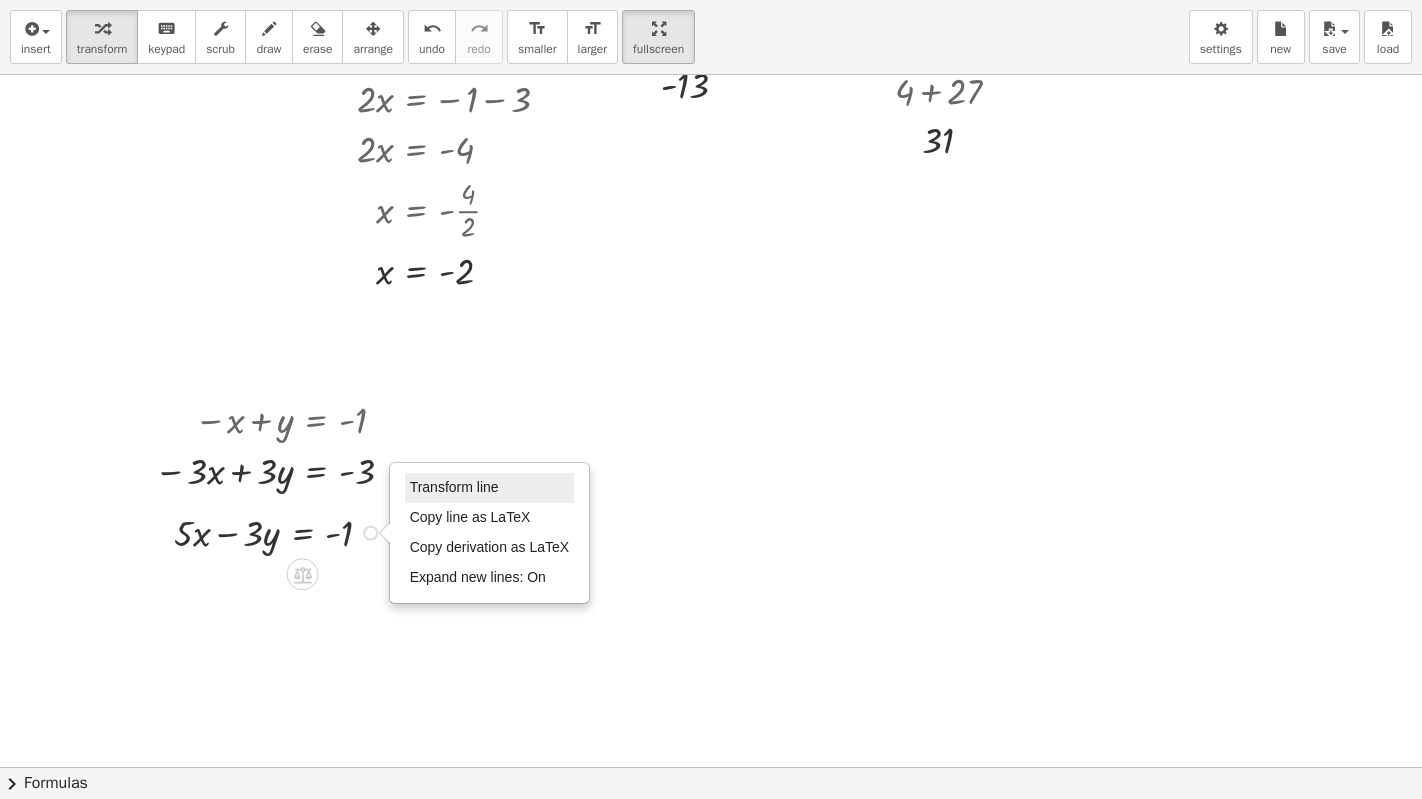 click on "Transform line" at bounding box center (454, 487) 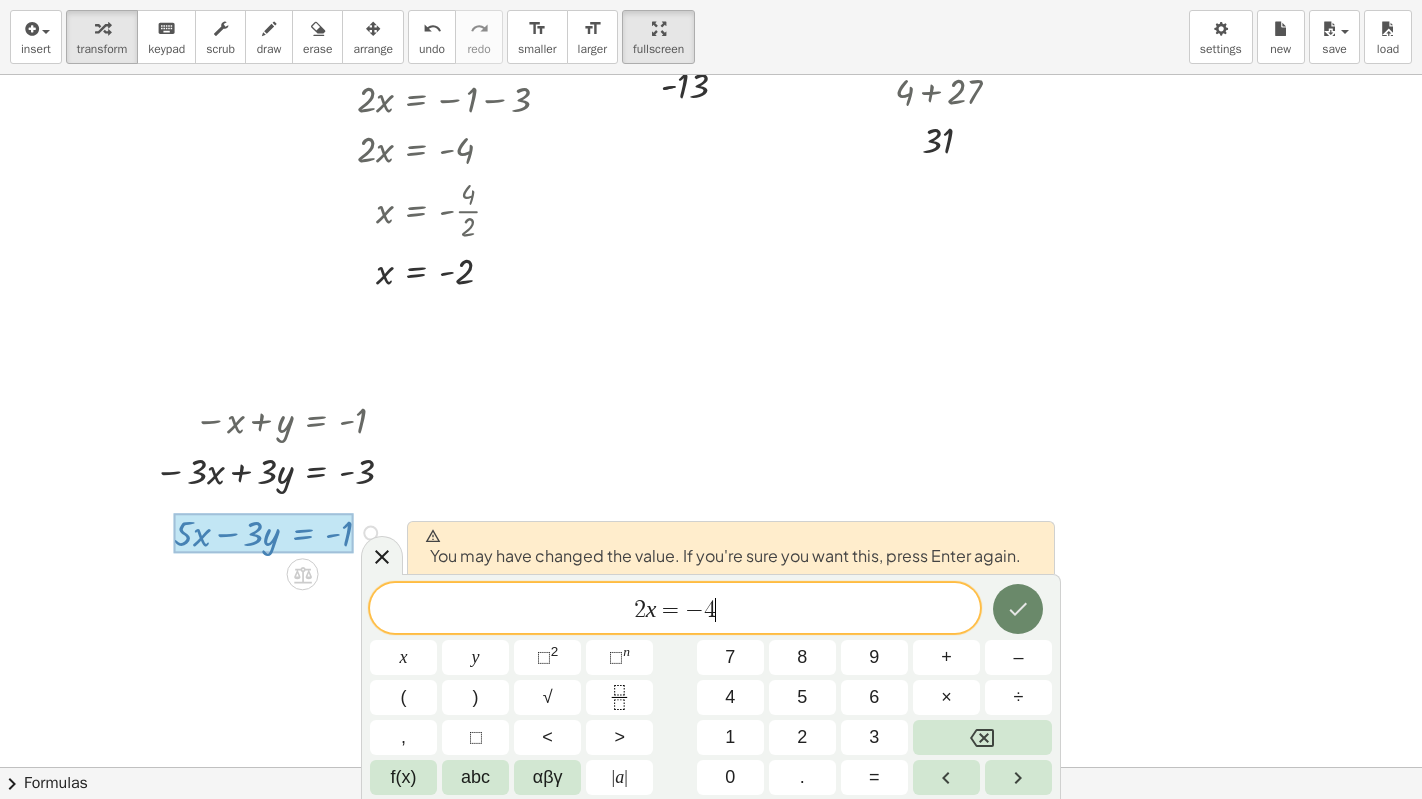 click 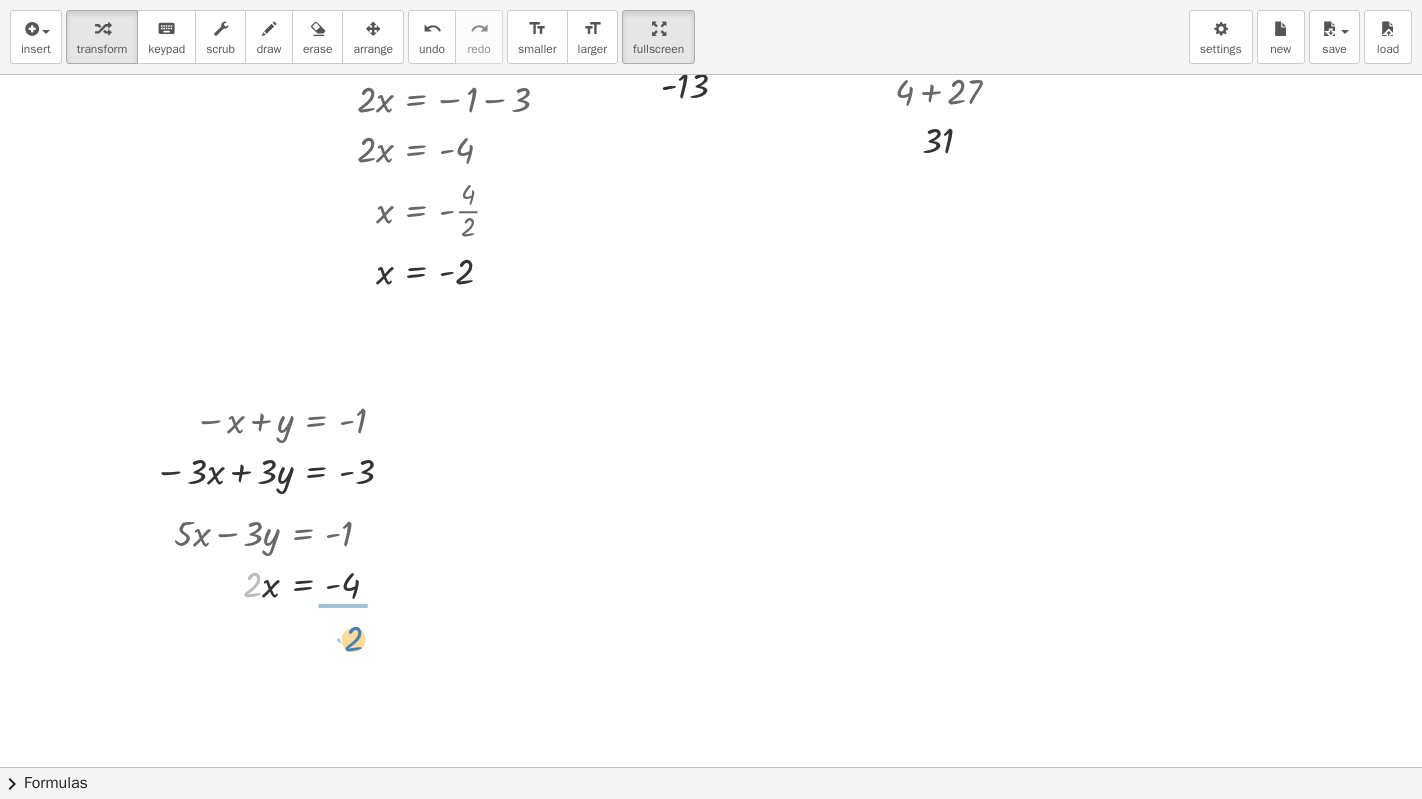 drag, startPoint x: 249, startPoint y: 588, endPoint x: 350, endPoint y: 642, distance: 114.52947 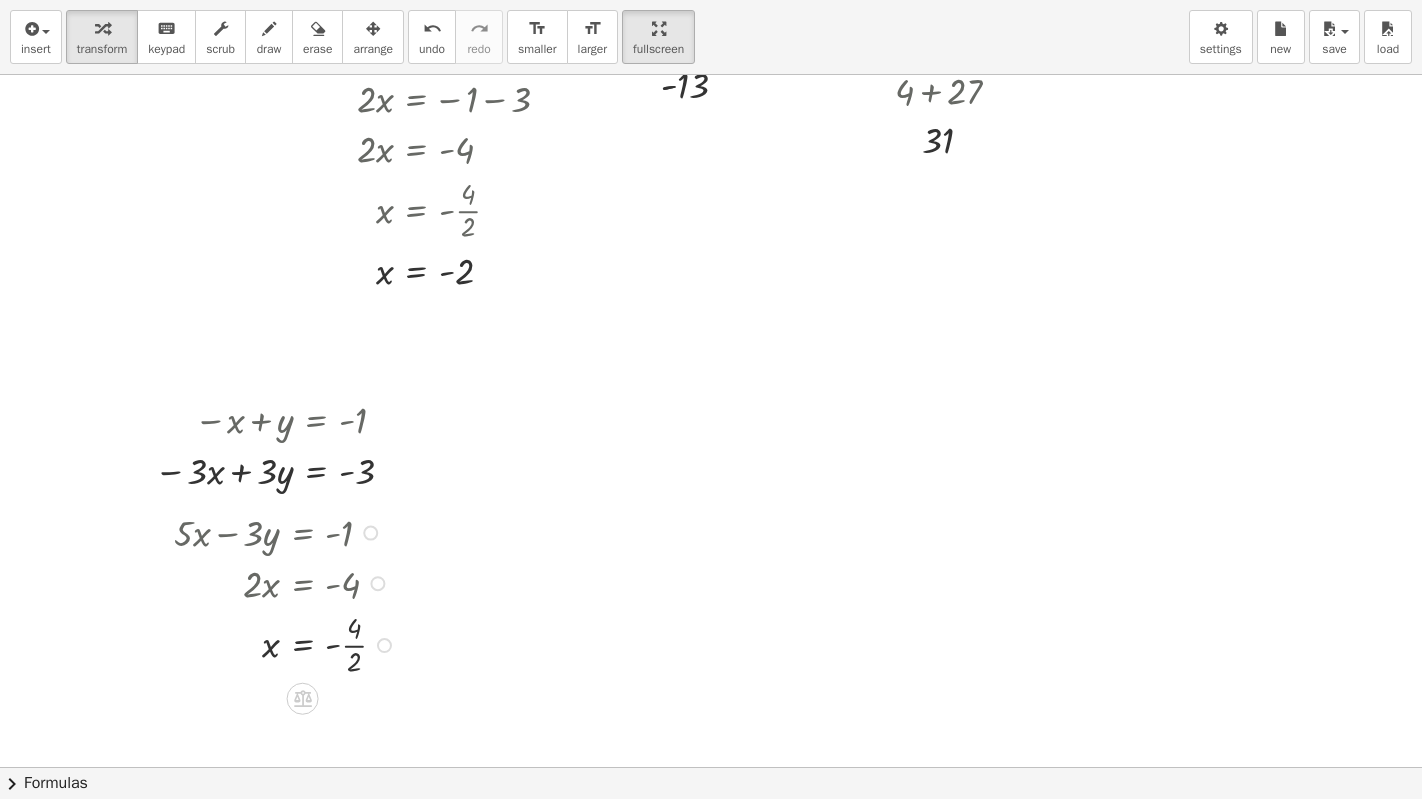 click at bounding box center (288, 643) 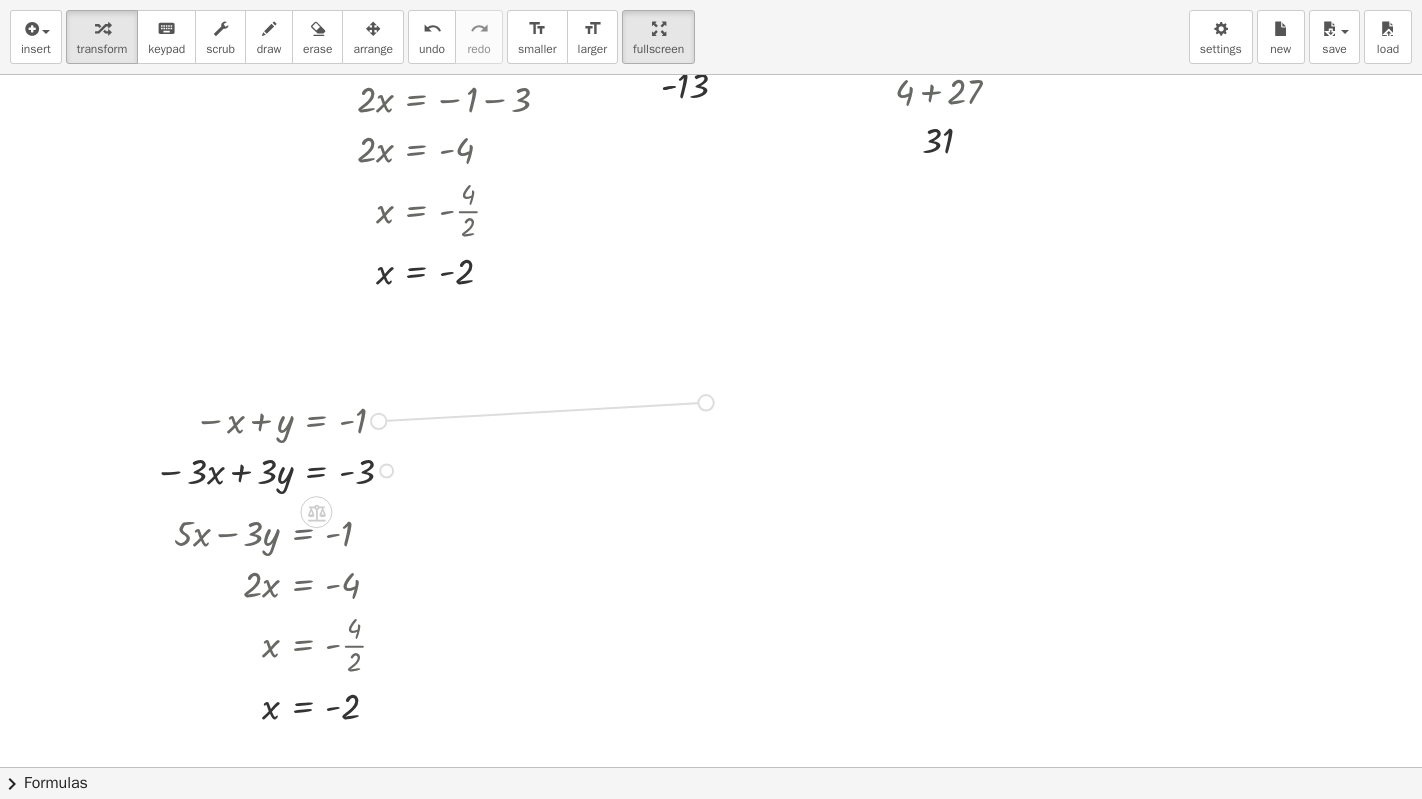 drag, startPoint x: 378, startPoint y: 420, endPoint x: 714, endPoint y: 401, distance: 336.53677 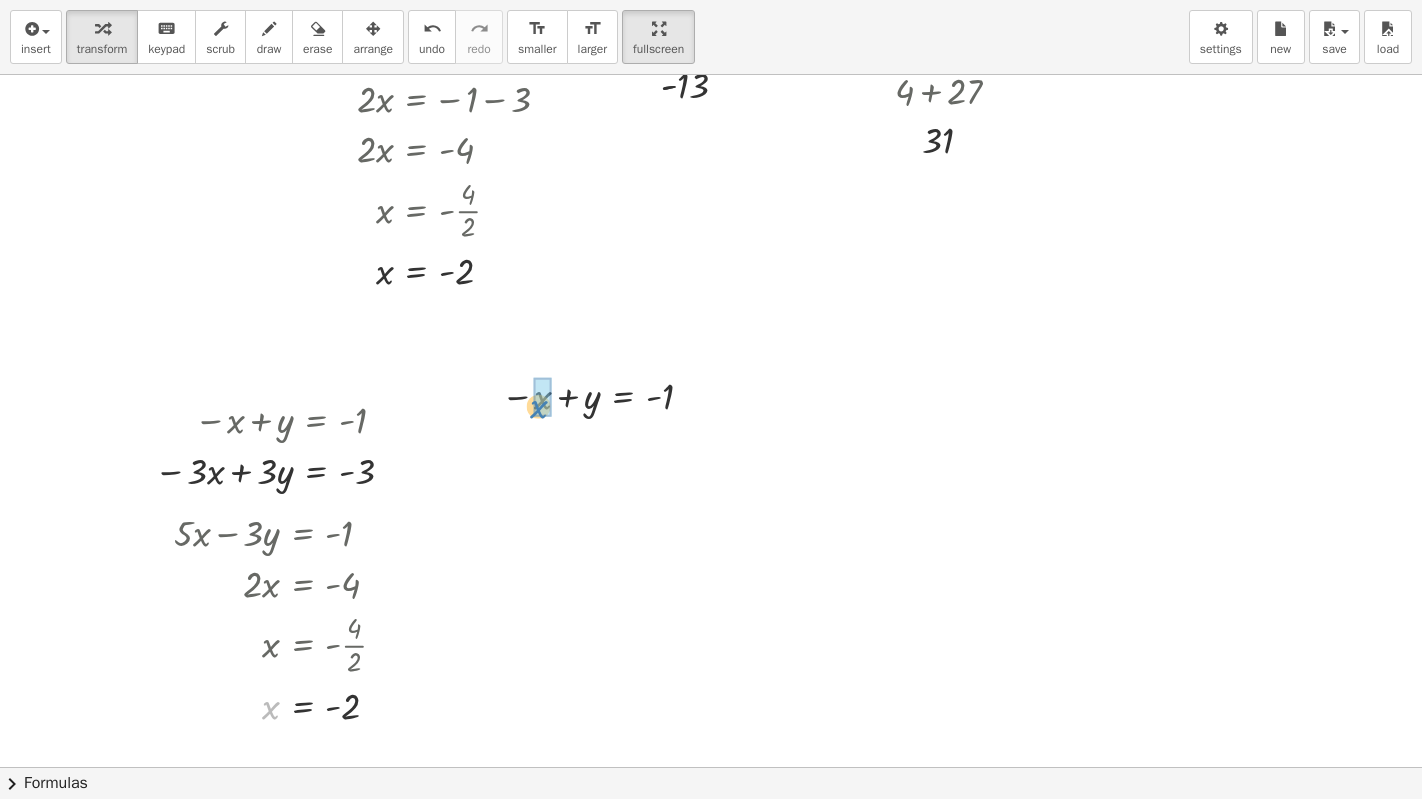 drag, startPoint x: 272, startPoint y: 712, endPoint x: 541, endPoint y: 408, distance: 405.92734 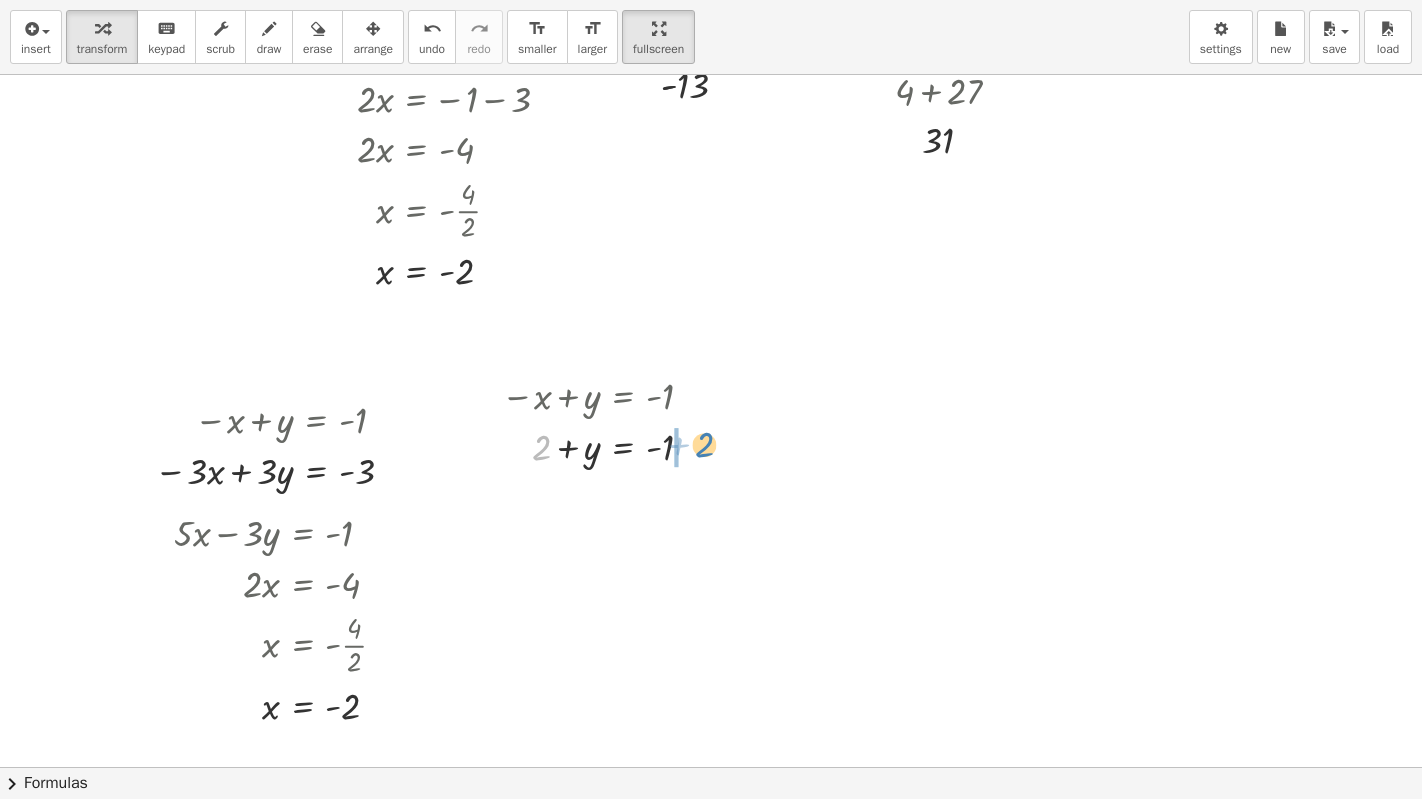 drag, startPoint x: 543, startPoint y: 447, endPoint x: 706, endPoint y: 444, distance: 163.0276 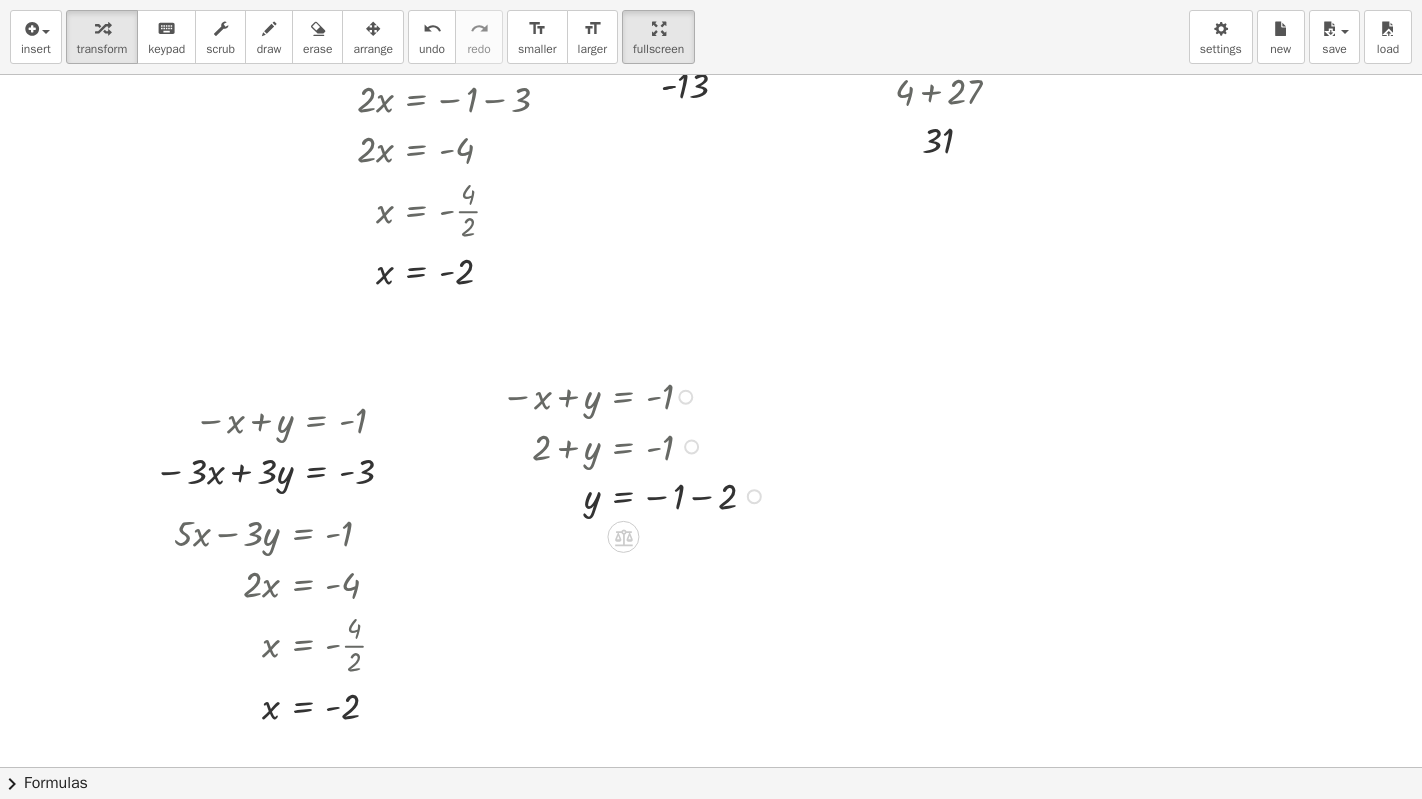 click at bounding box center [636, 494] 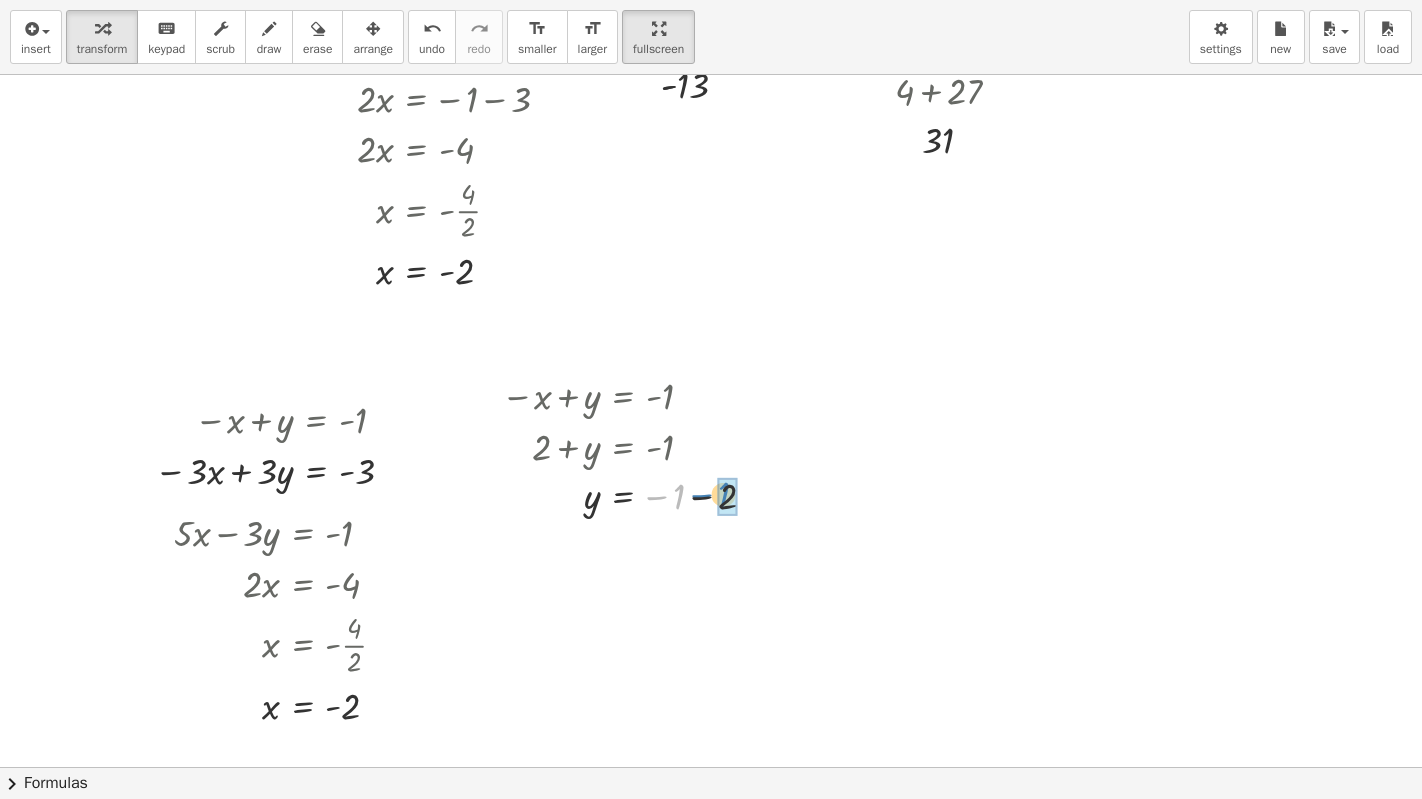 drag, startPoint x: 681, startPoint y: 497, endPoint x: 726, endPoint y: 495, distance: 45.044422 